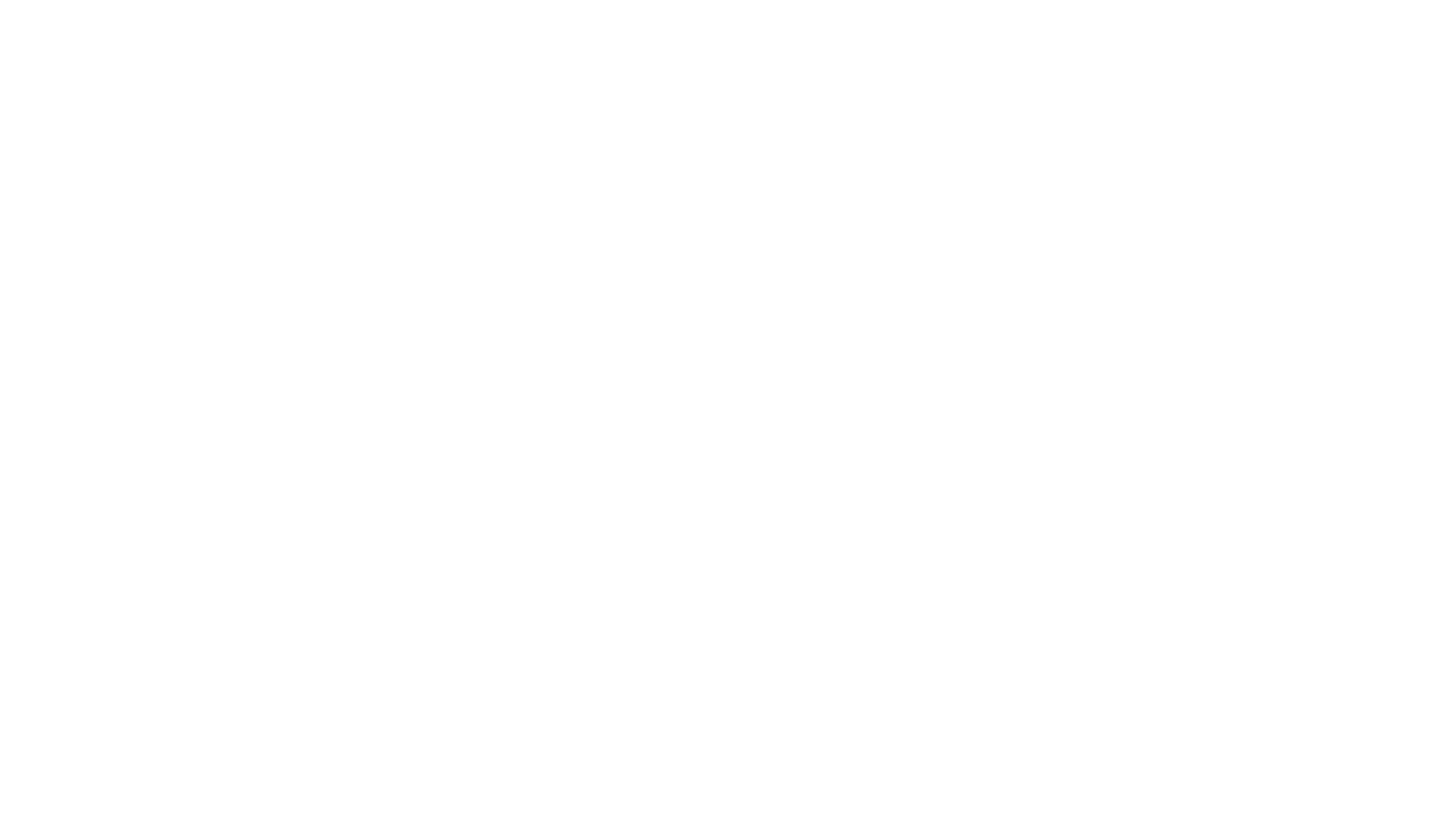 scroll, scrollTop: 0, scrollLeft: 0, axis: both 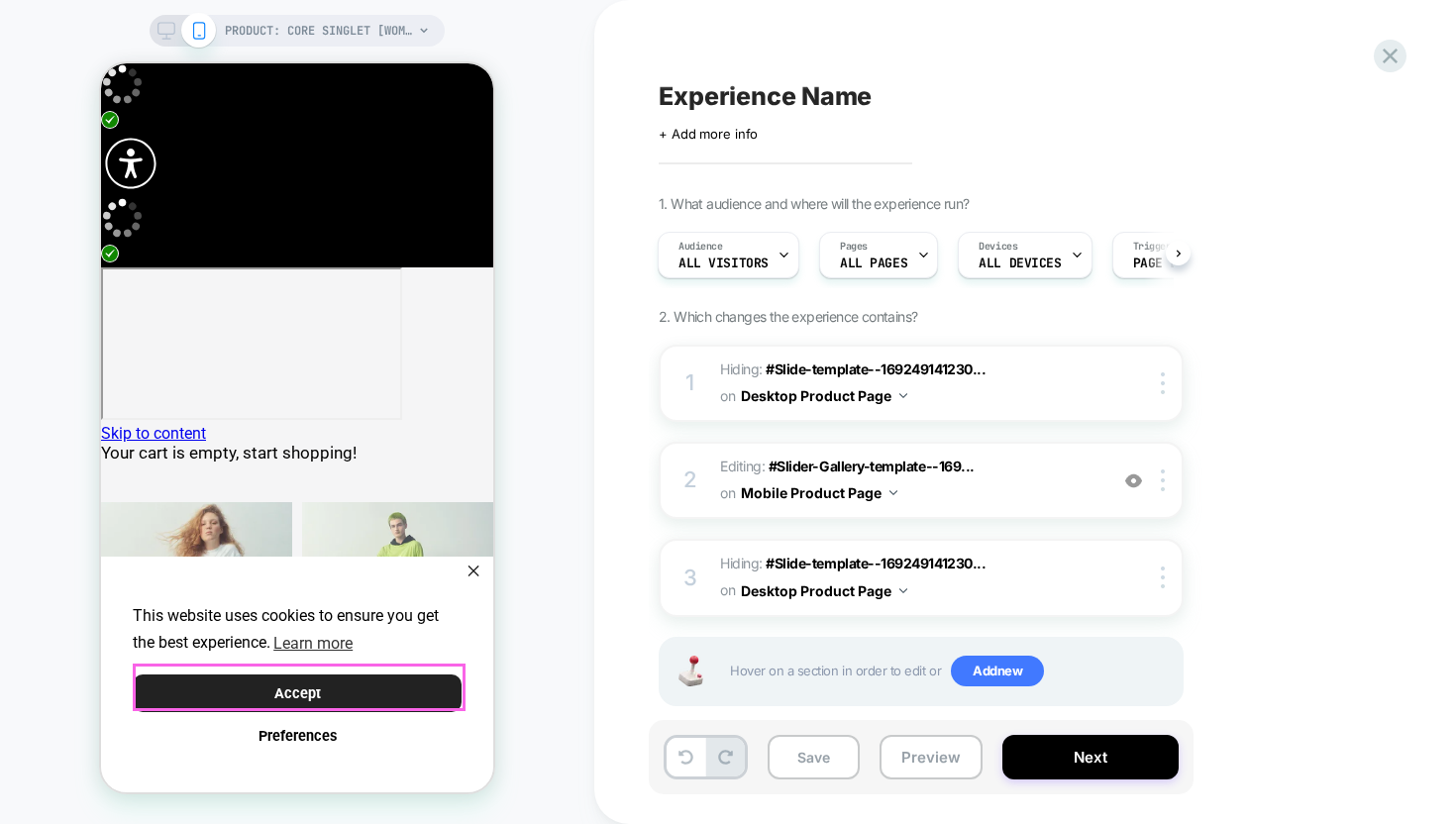 click on "Accept" at bounding box center [297, 693] 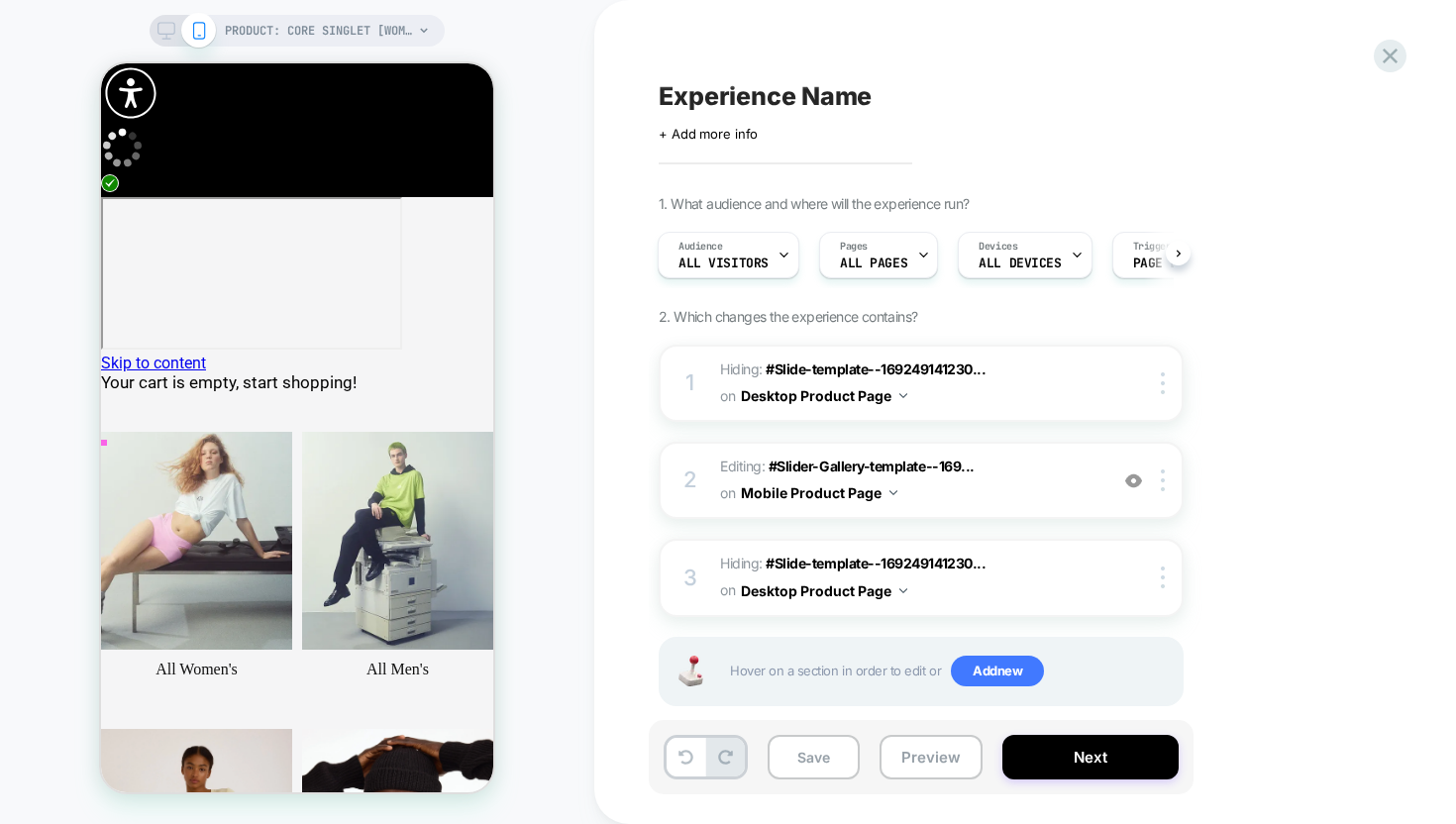 scroll, scrollTop: 0, scrollLeft: 0, axis: both 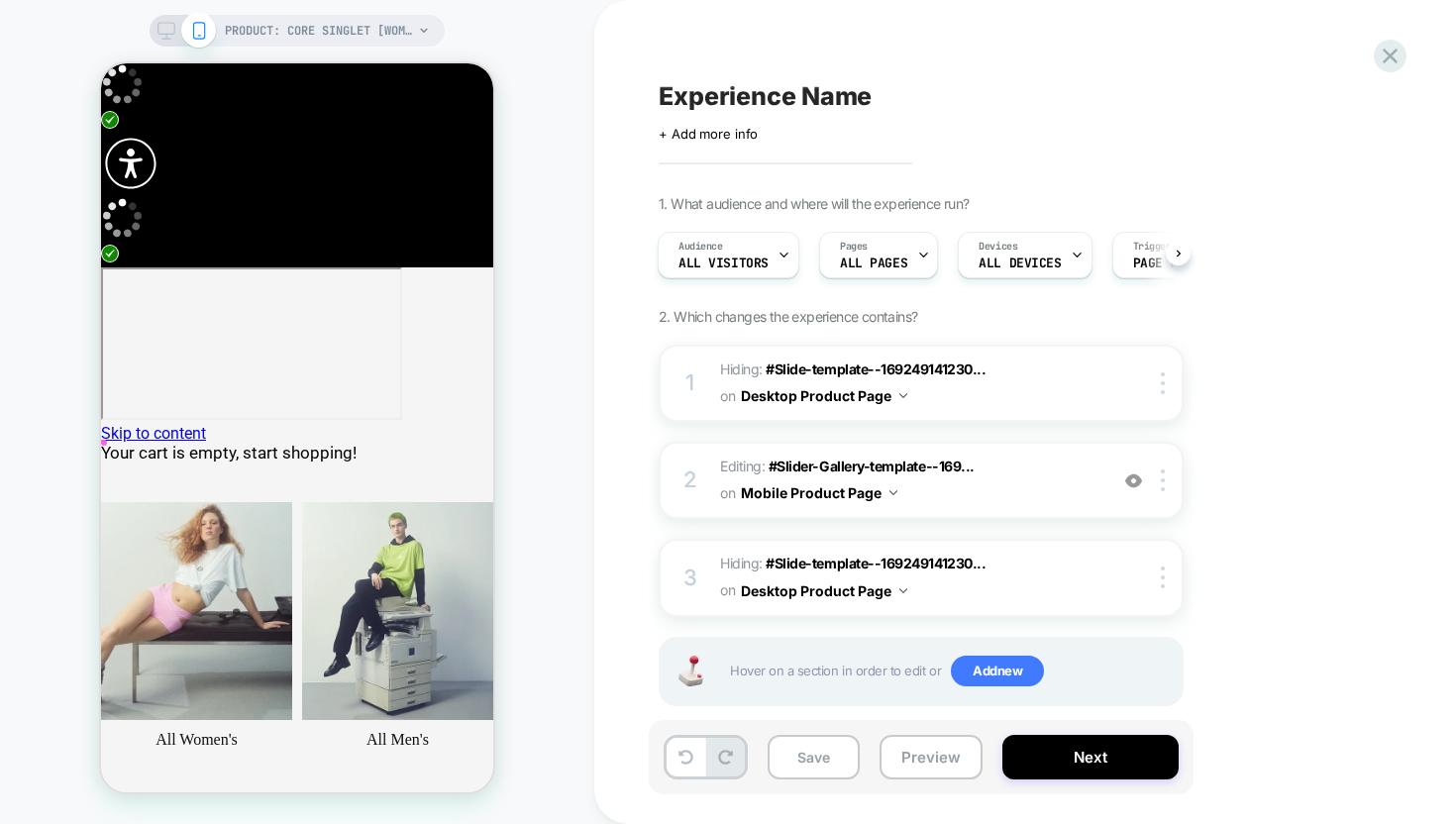 click on "Open media 1 in modal" at bounding box center [217, 9223] 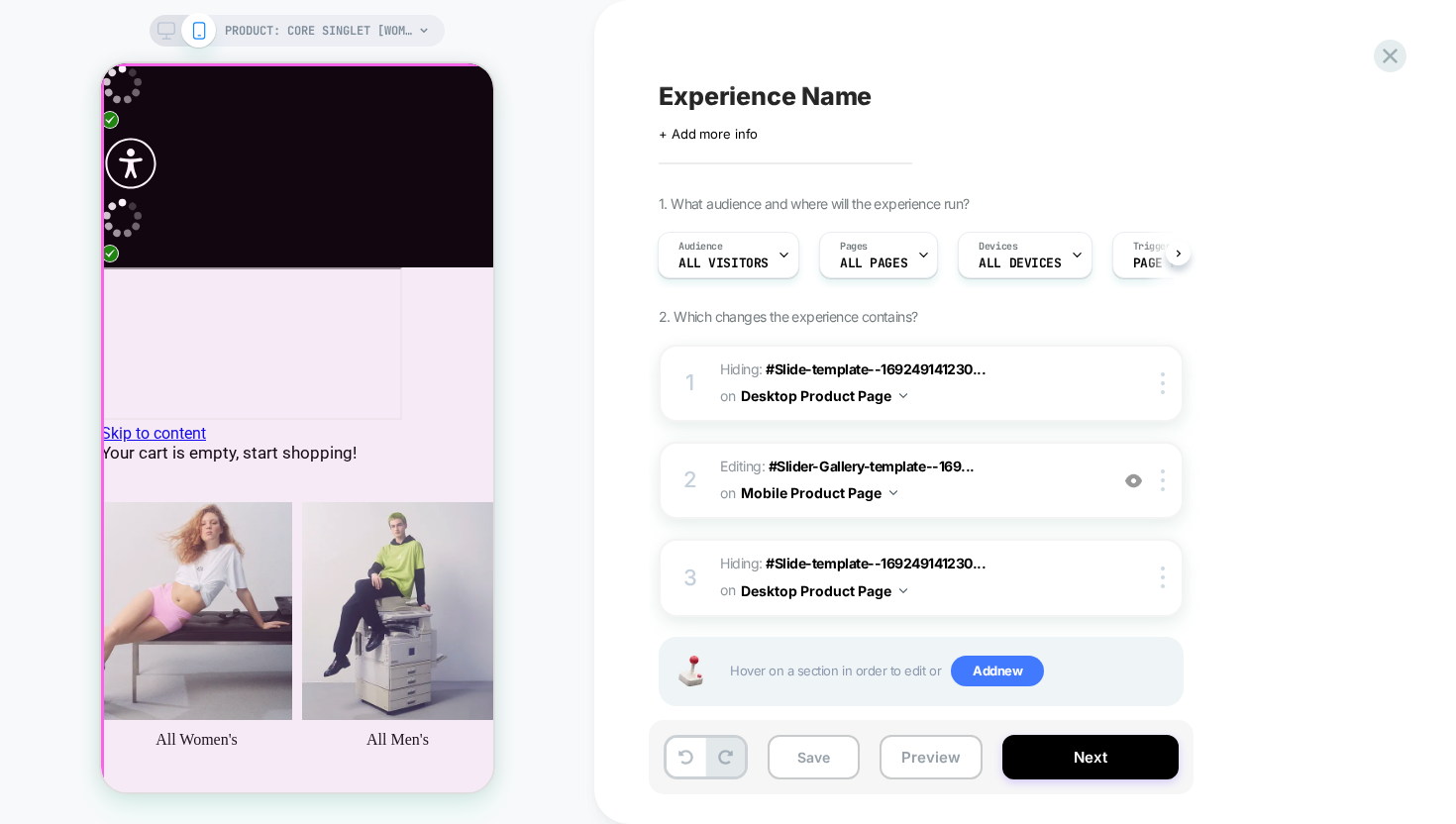 click at bounding box center (648, 579) 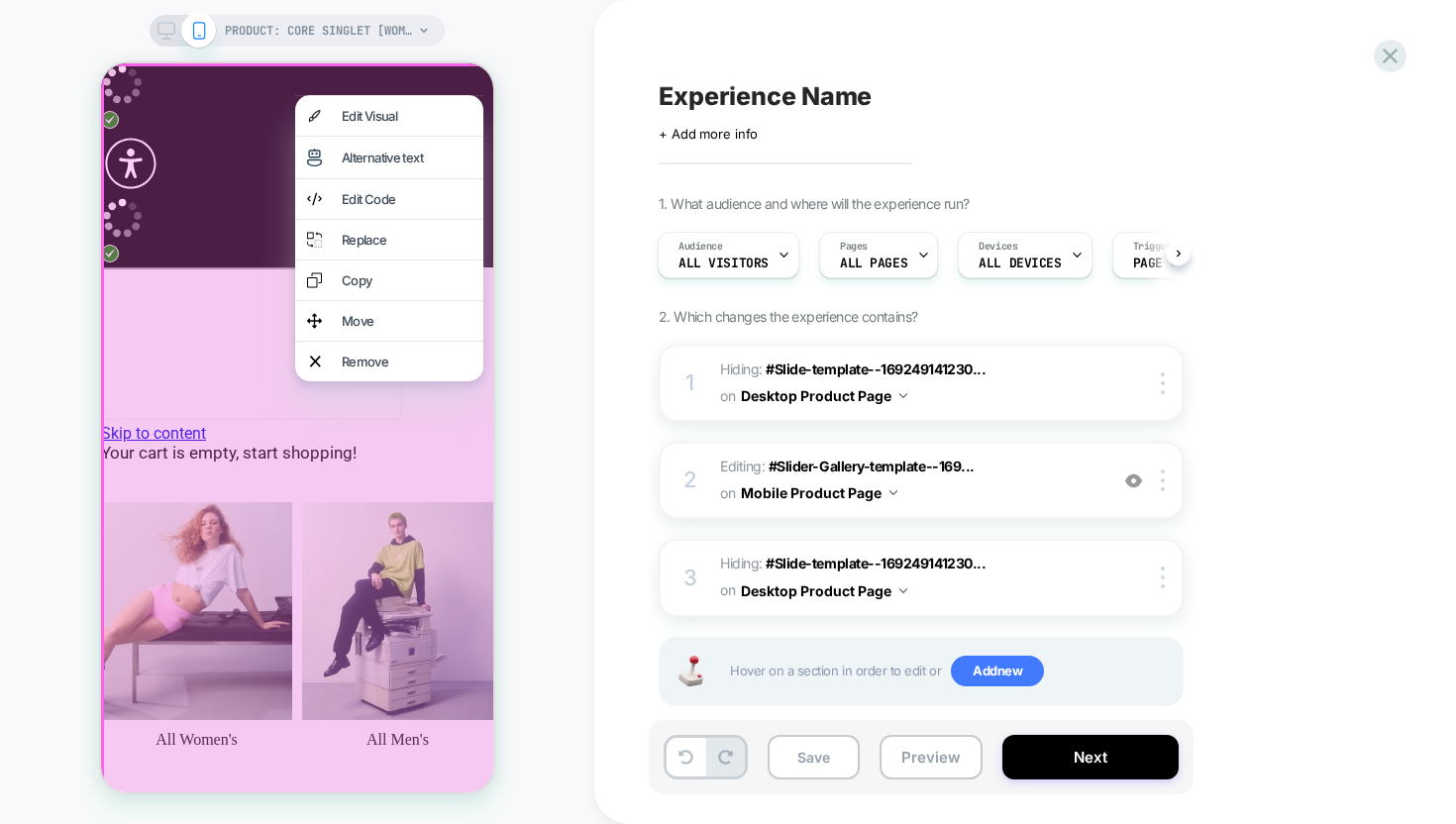 click on "PRODUCT: Core Singlet [womens organic cotton stretch vibrant red] PRODUCT: Core Singlet [womens organic cotton stretch vibrant red]" at bounding box center [297, 412] 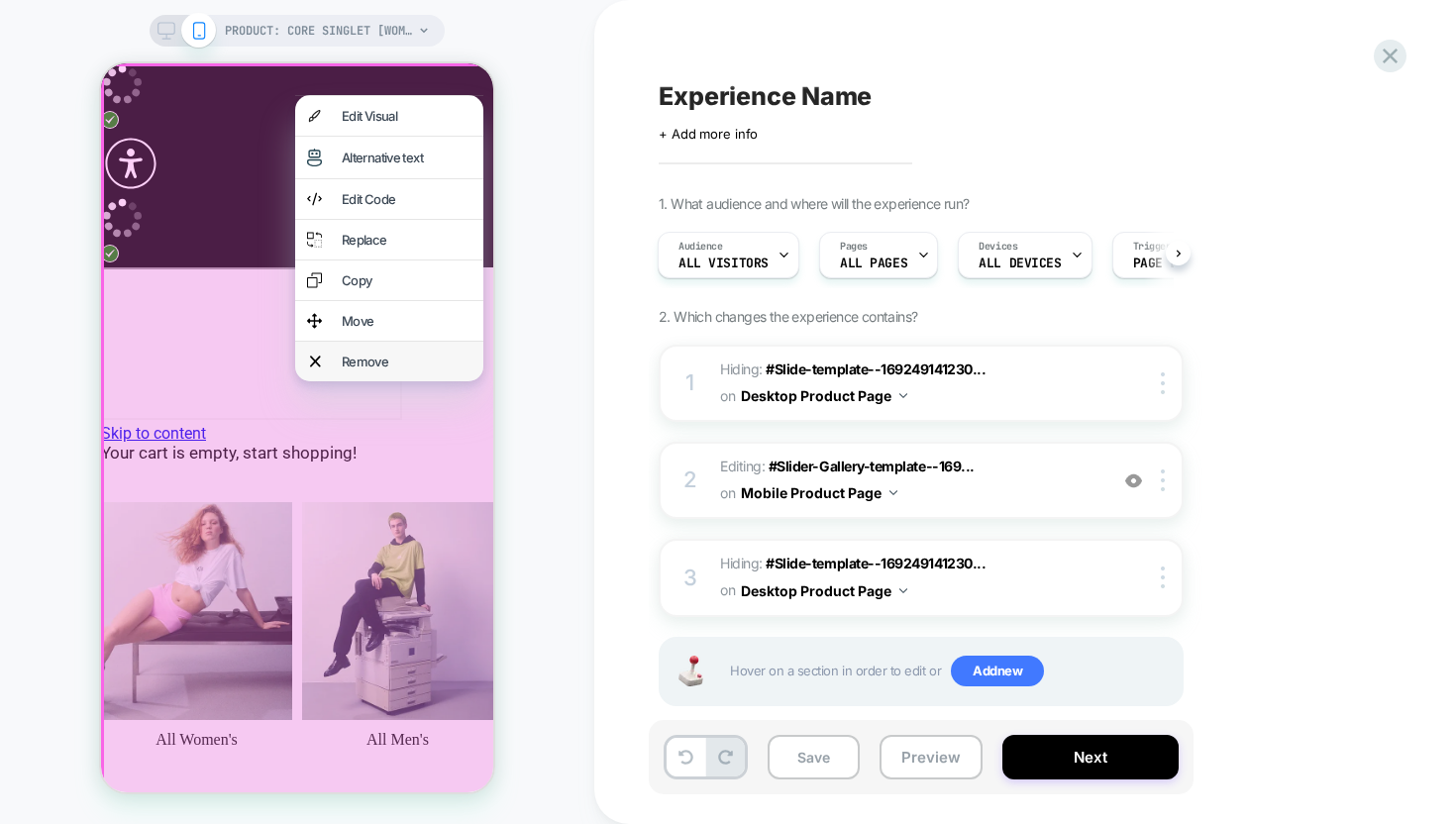 click on "Remove" at bounding box center (406, 361) 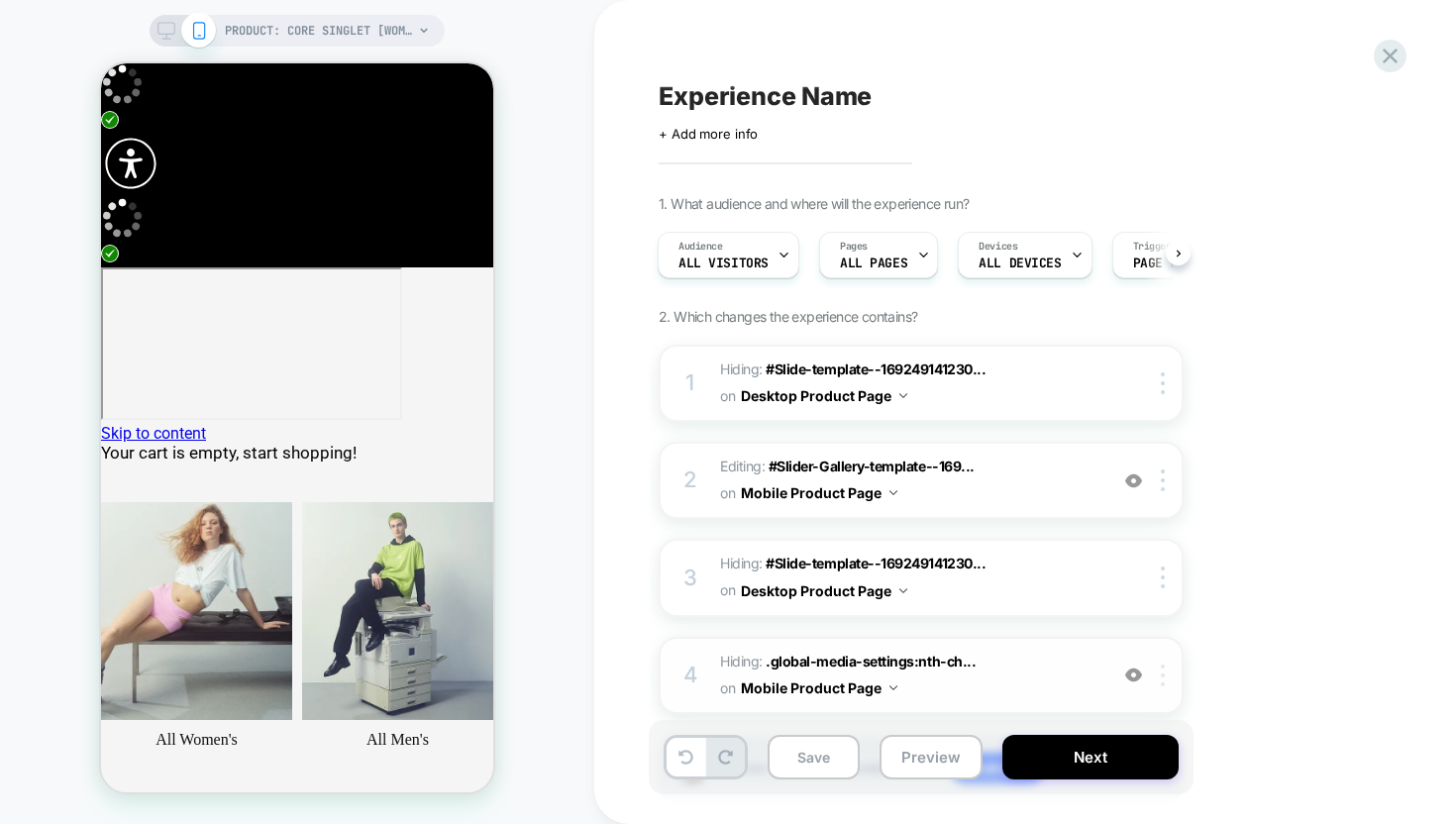 click at bounding box center [1163, 675] 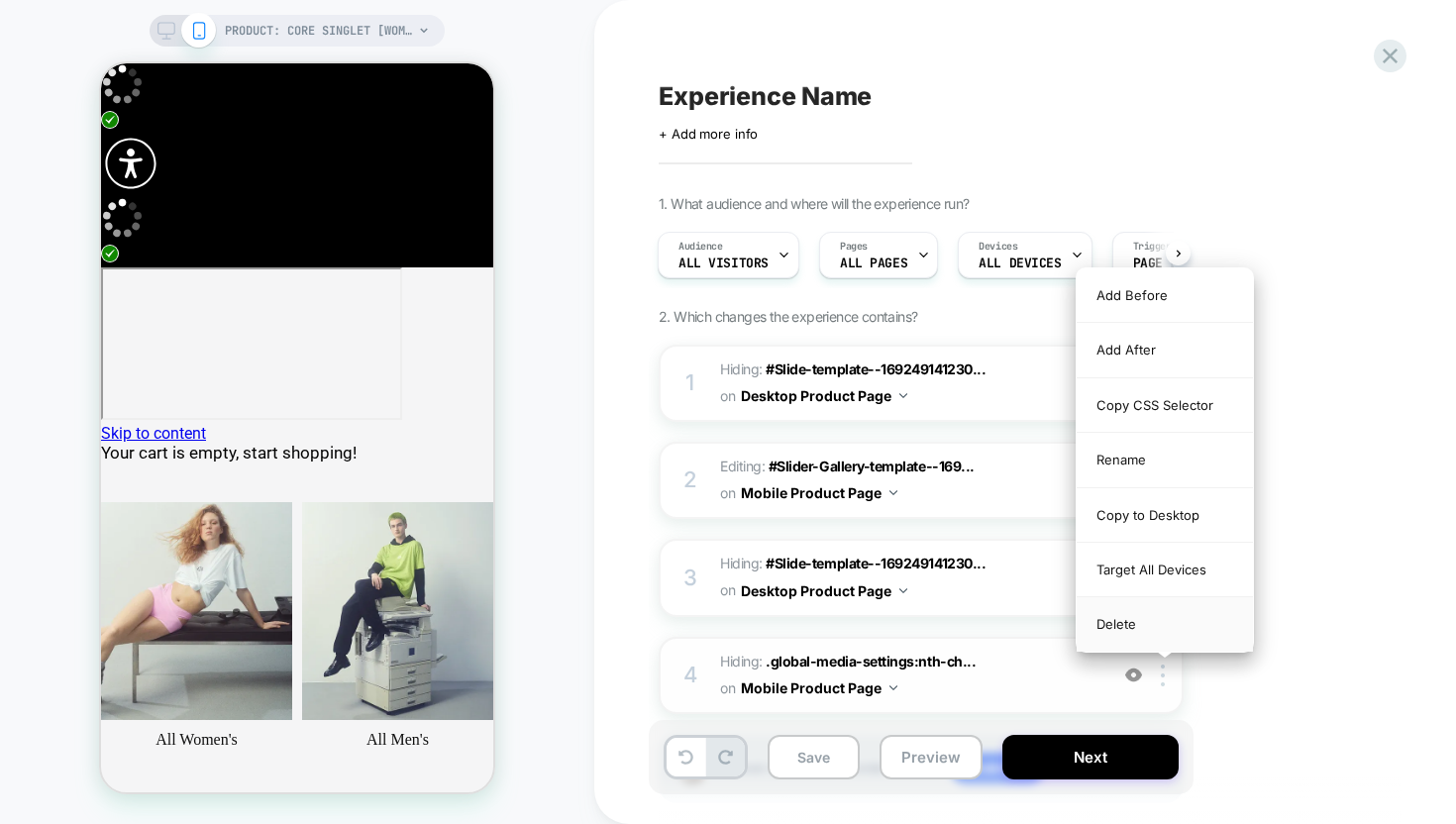 click on "Delete" at bounding box center [1165, 624] 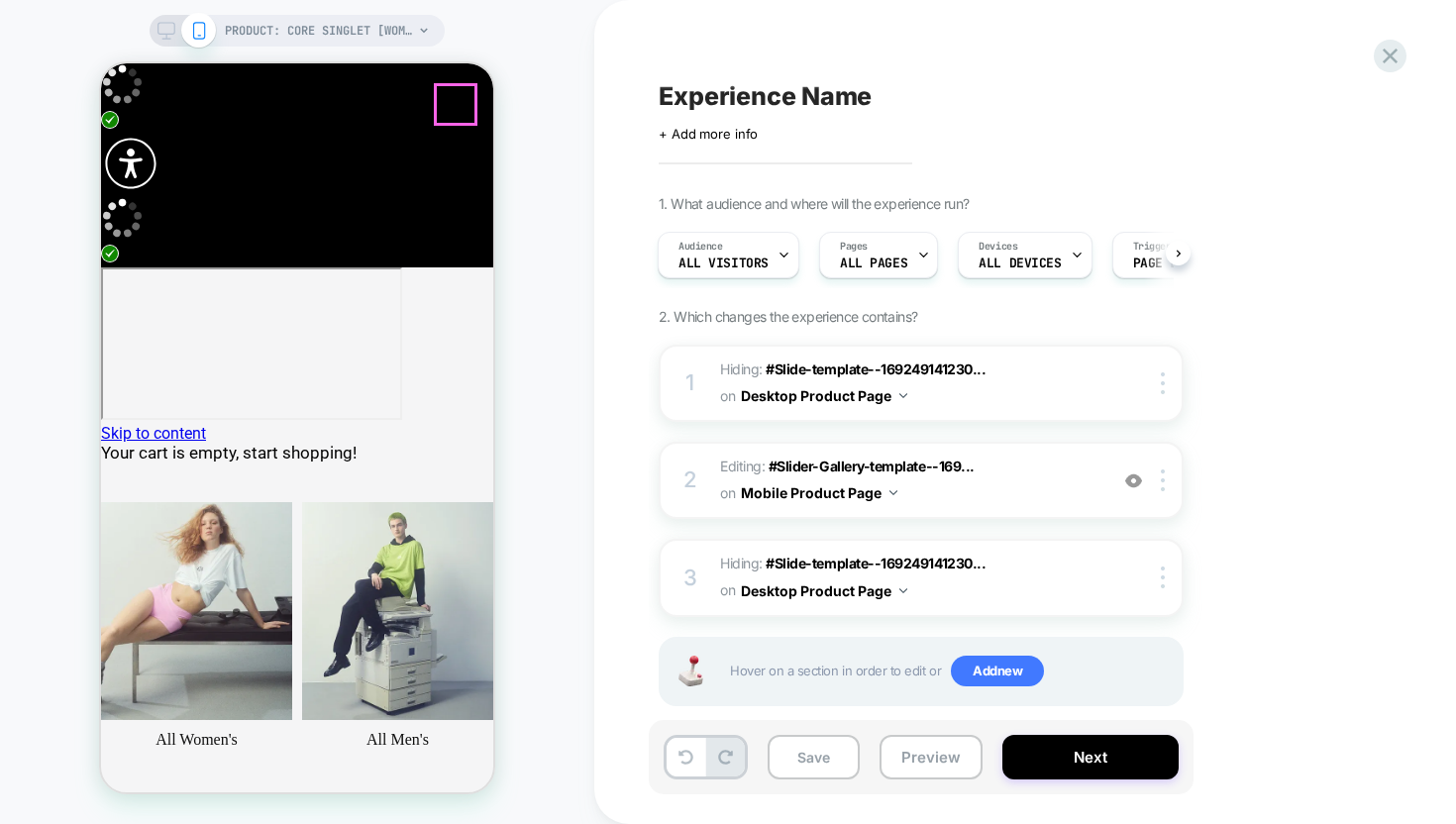 click at bounding box center [109, 19765] 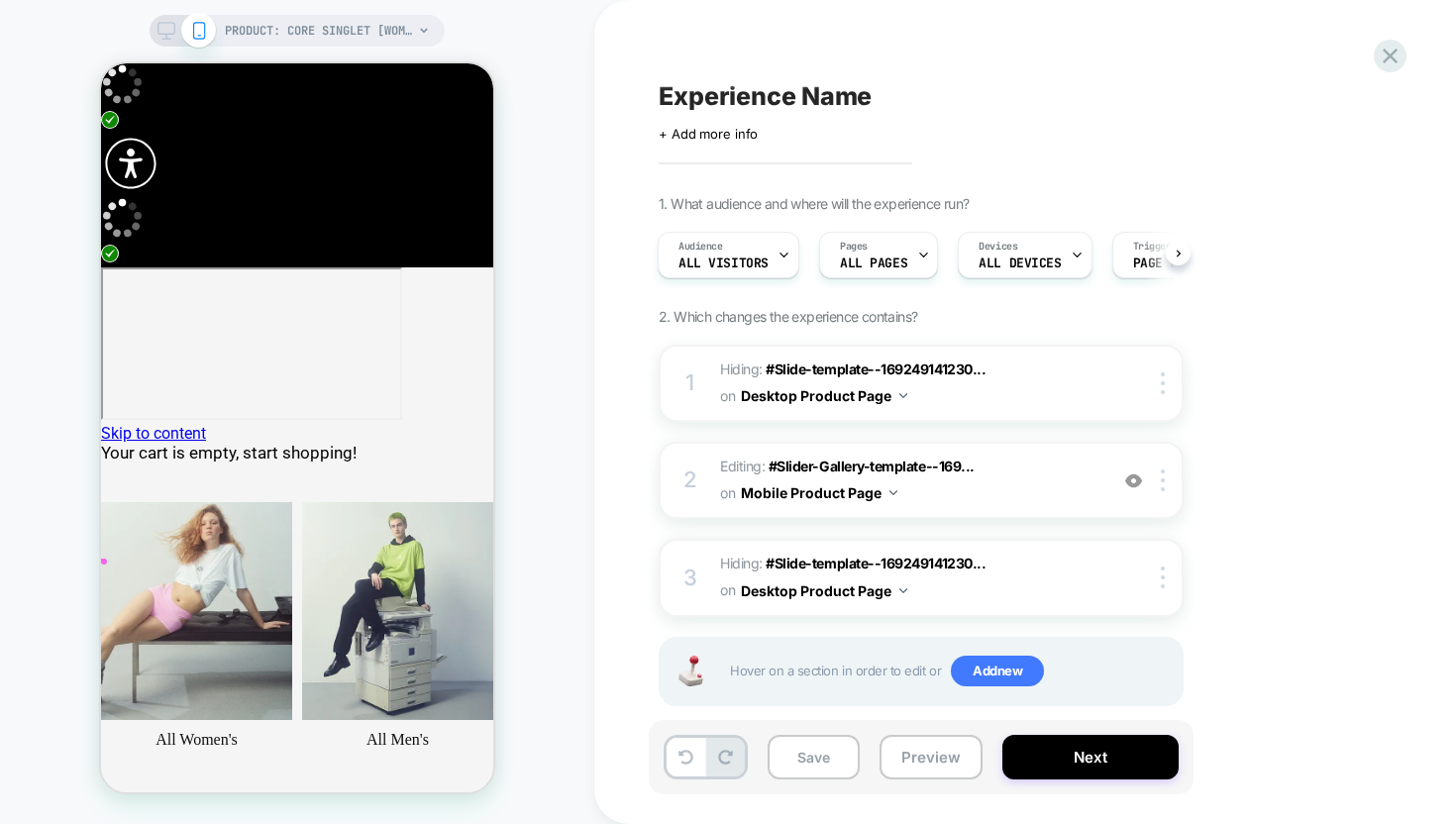 click on "Open media 1 in modal" at bounding box center (217, 9223) 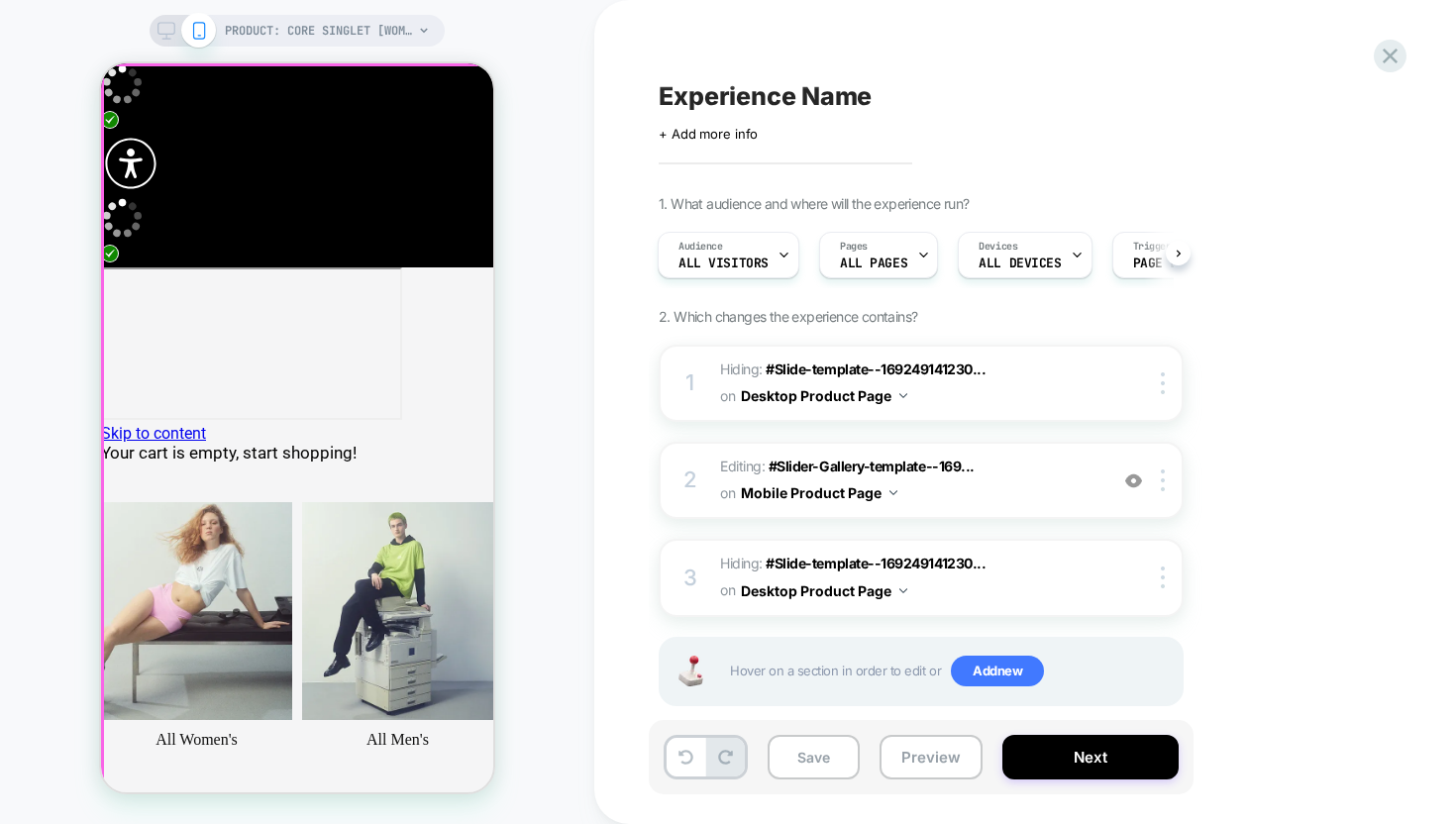 click on "This website uses cookies to ensure you get the best experience.  Learn more Preferences Accept ✕
Manage consent preferences
Reject all
Accept all
We use cookies to optimize website functionality, analyze the performance, and provide personalized experience to you. Some cookies are essential to make the website operate and function correctly. Those cookies cannot be disabled. In this window you can manage your preference of cookies.
Strictly necessary cookies
Always allowed
These cookies are essential in order to enable you to move around the website and use its features, such as accessing secure areas of the website. The website cannot function properly without these cookies.
Cookies details
Name keep_alive Provider Shopify Domain us.organicbasics.com Path / Type First-party (Cookie) Retention 30 minutes Purpose Used in connection with buyer localization. Name secure_customer_sig Provider Path" at bounding box center [297, 17311] 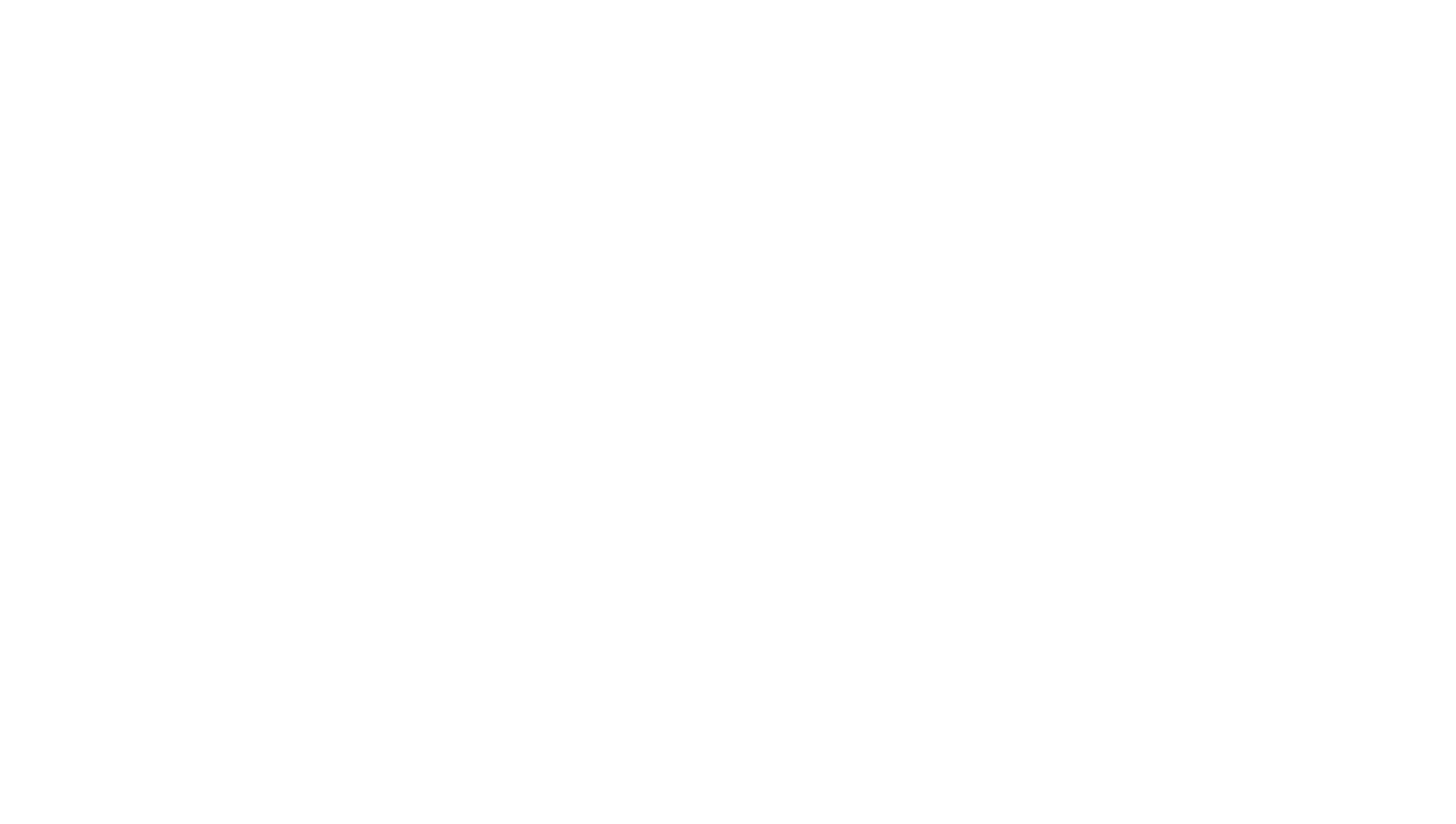 scroll, scrollTop: 0, scrollLeft: 0, axis: both 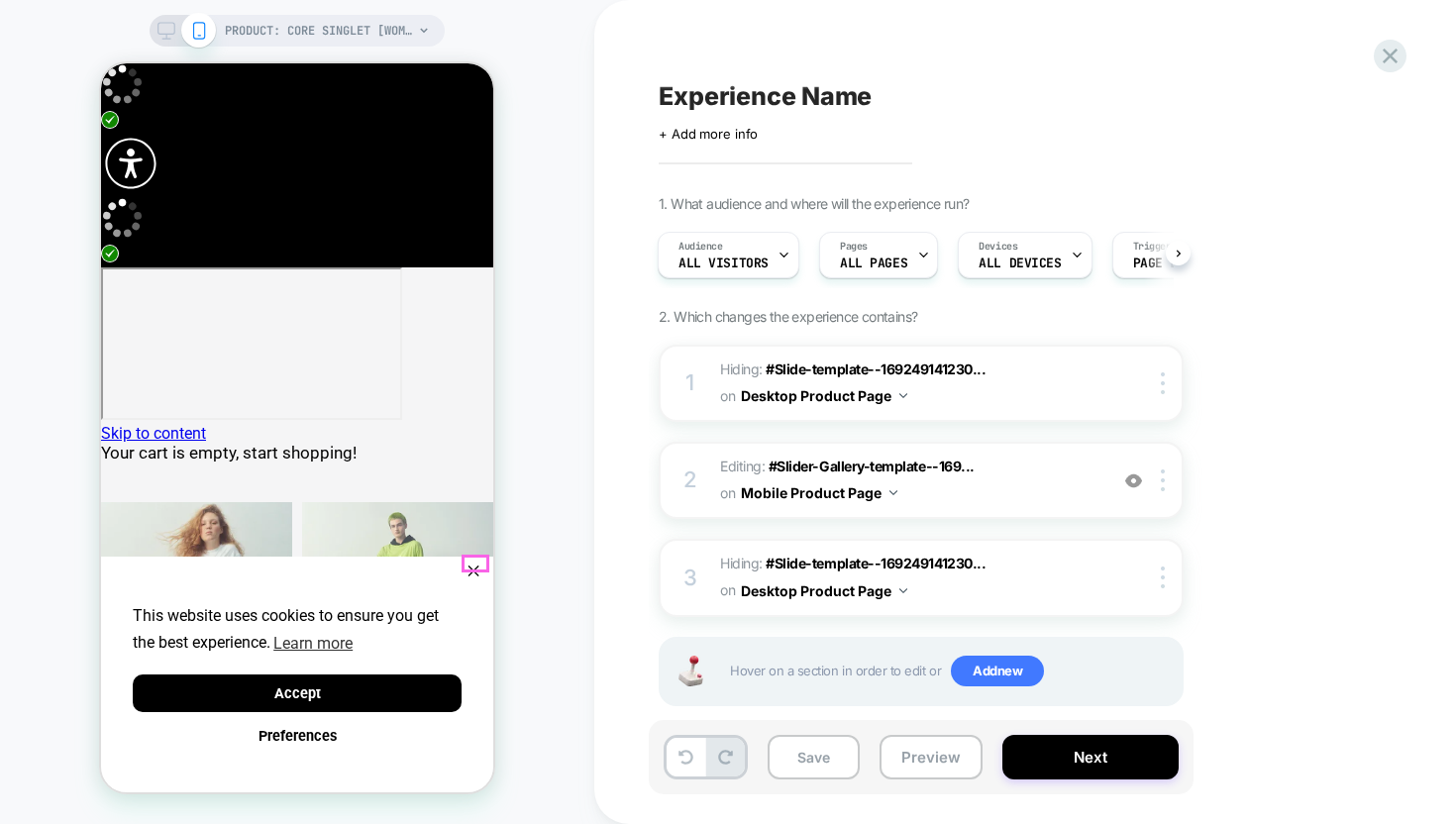 click on "✕" at bounding box center [473, 571] 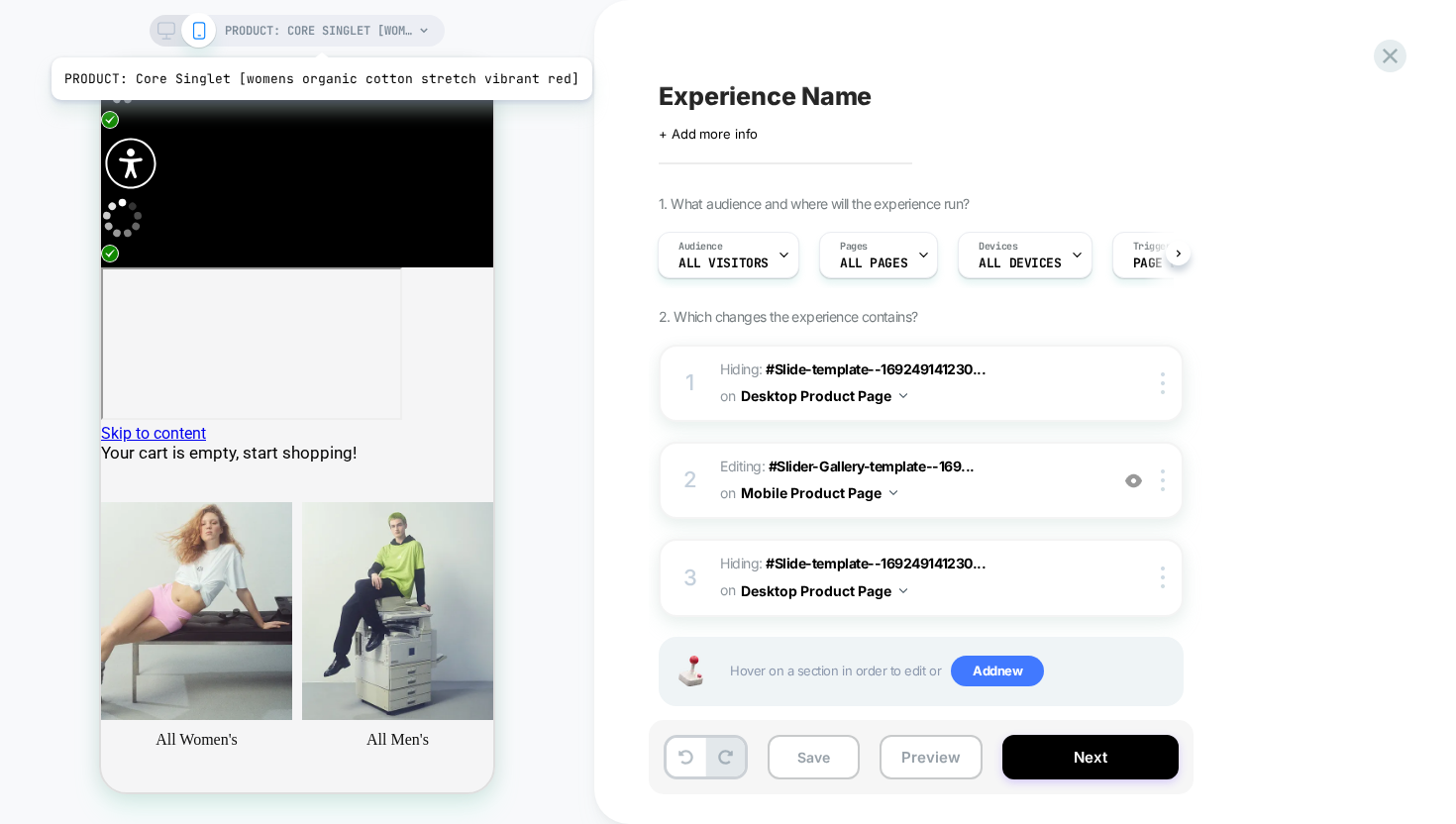 click on "PRODUCT: Core Singlet [womens organic cotton stretch vibrant red]" at bounding box center (319, 31) 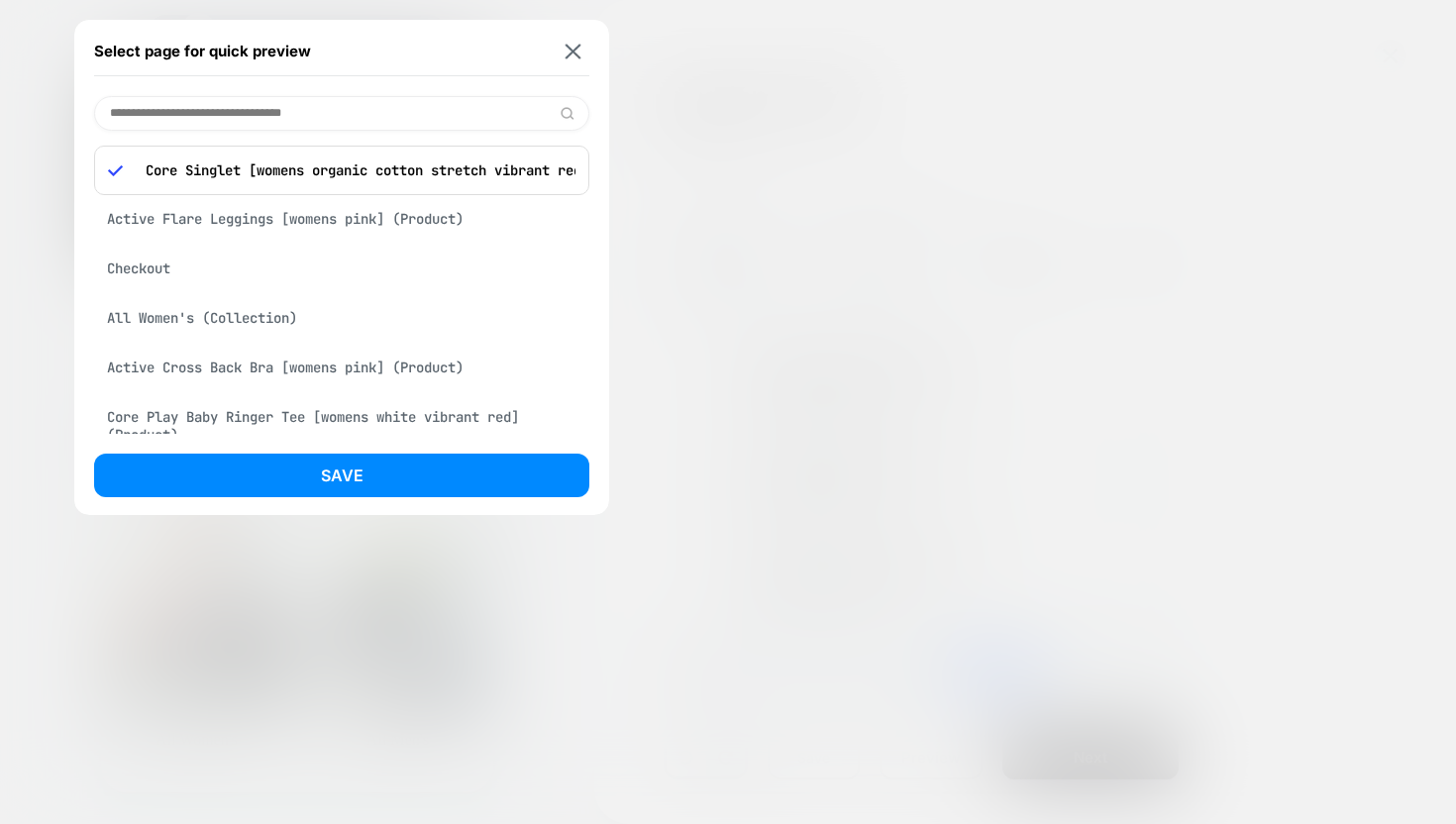 click at bounding box center [342, 113] 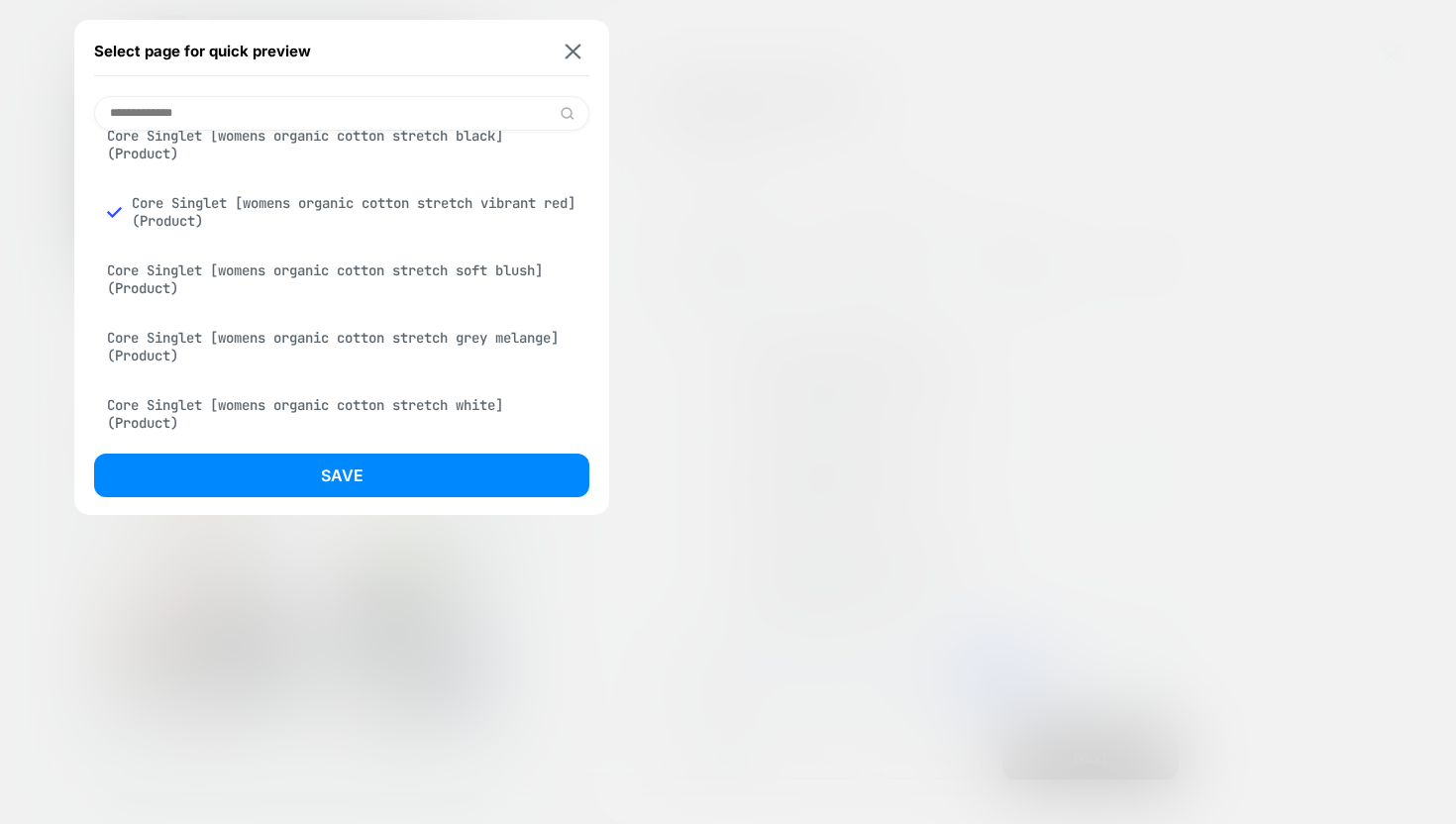 scroll, scrollTop: 34, scrollLeft: 0, axis: vertical 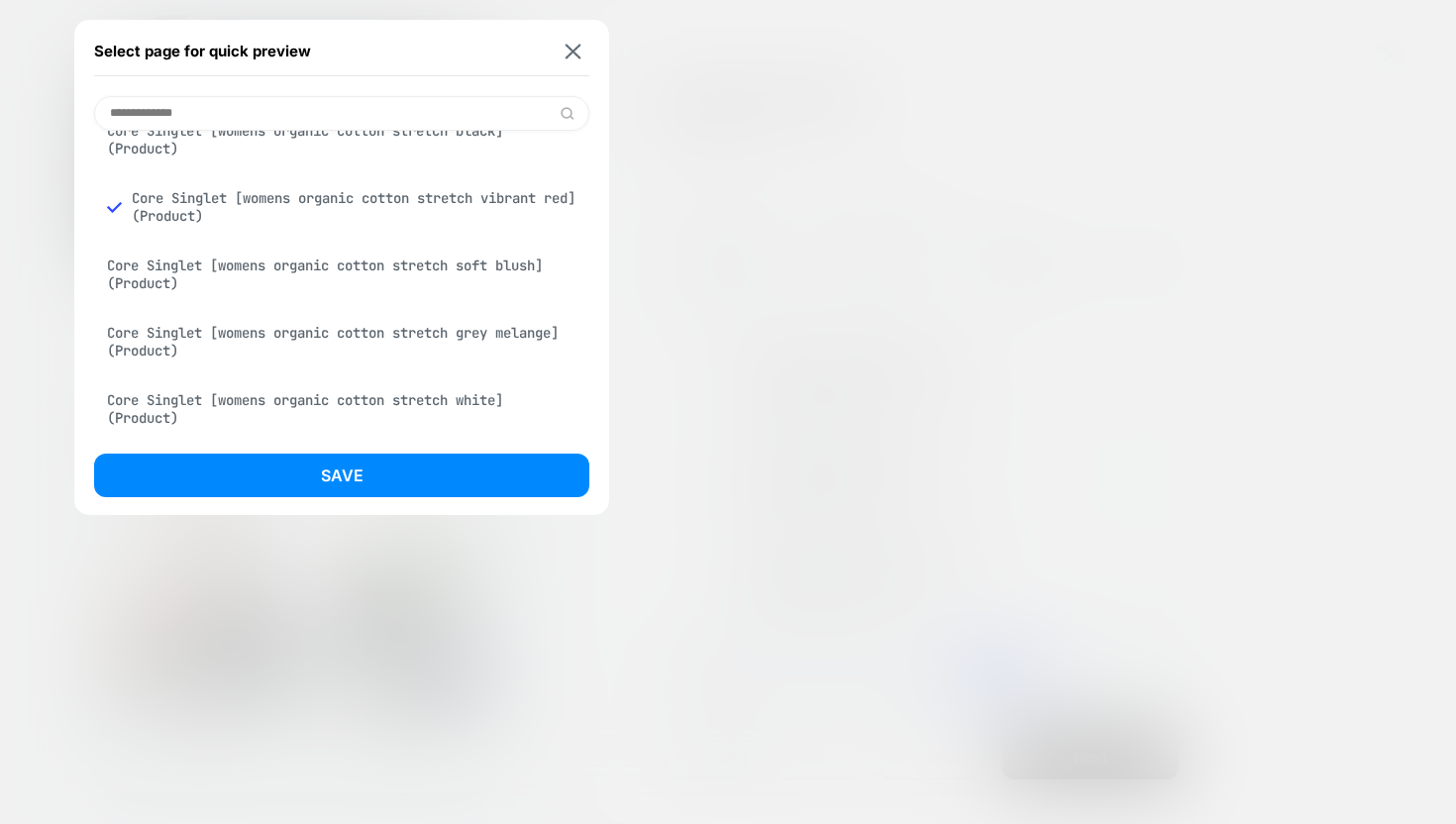 type on "**********" 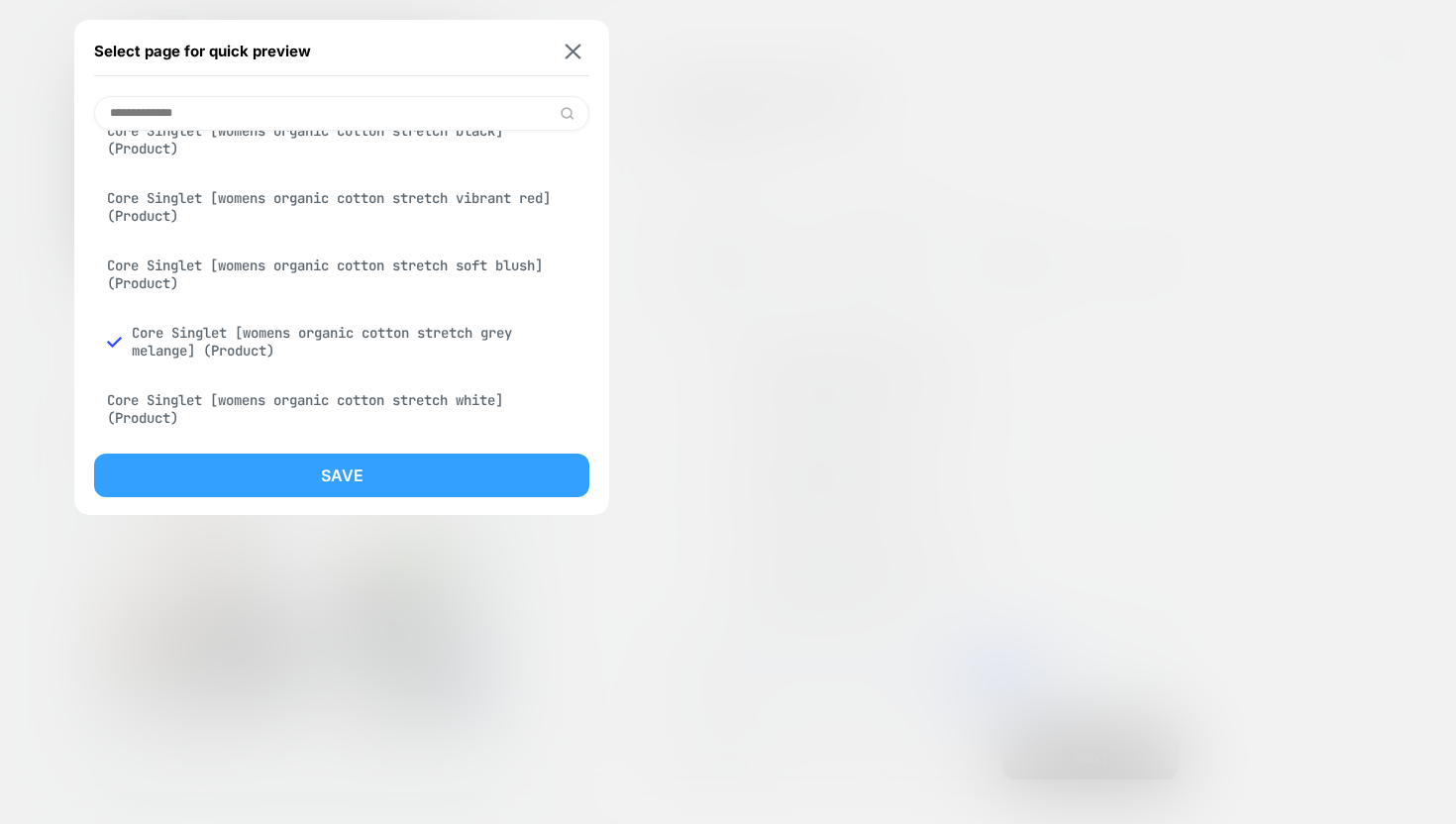 click on "Save" at bounding box center [342, 475] 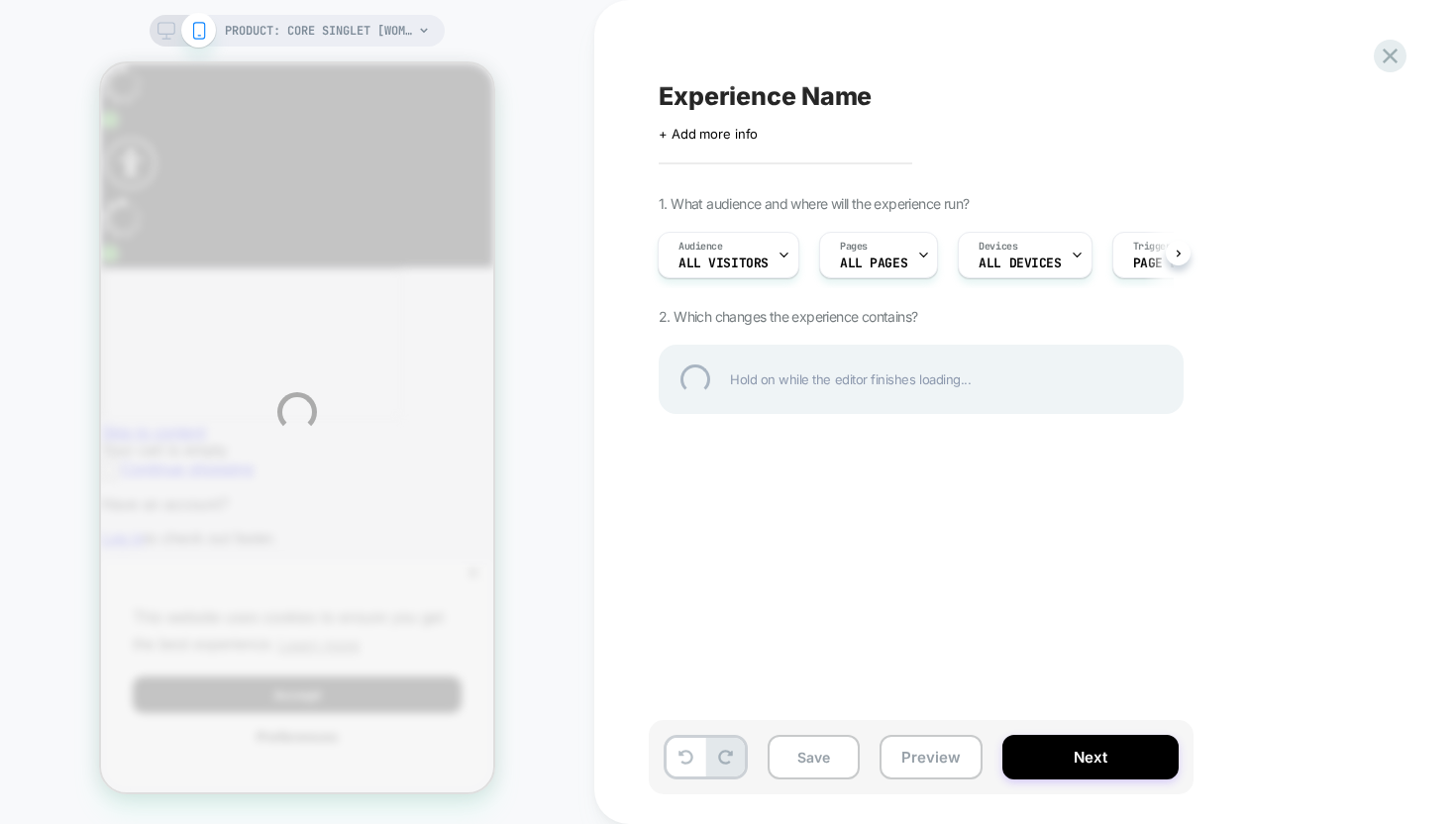 scroll, scrollTop: 0, scrollLeft: 0, axis: both 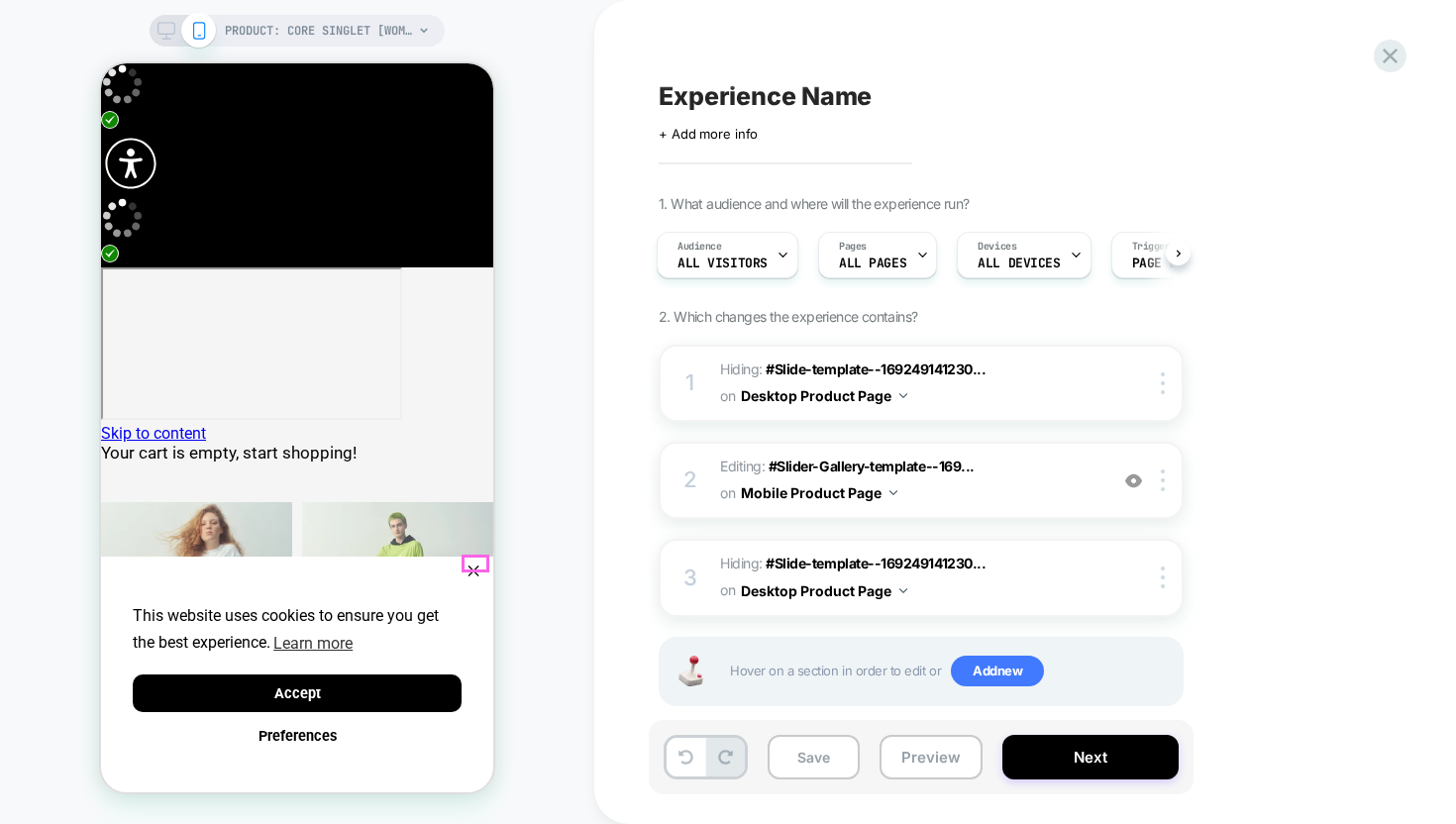 click on "✕" at bounding box center (473, 571) 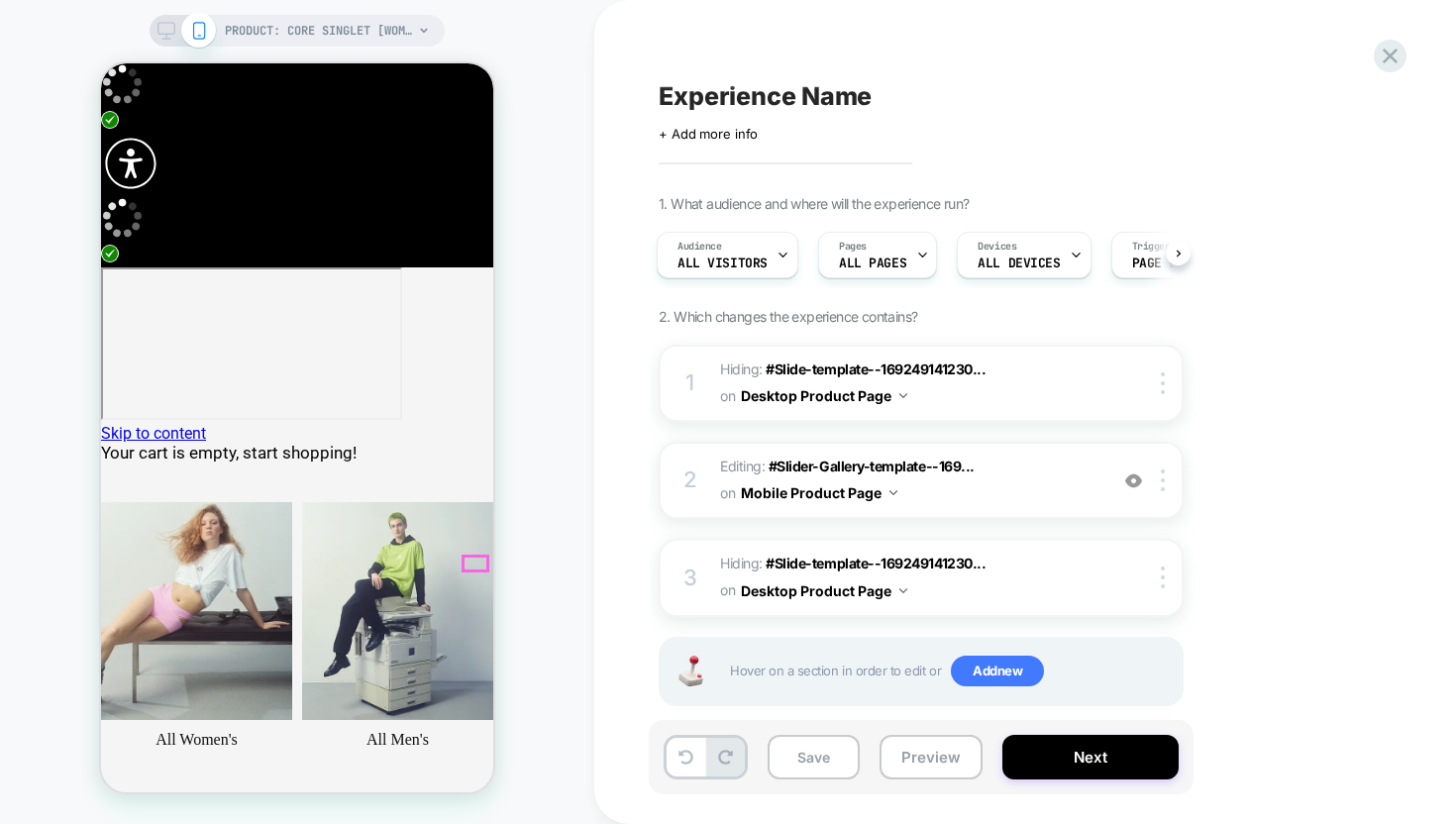 scroll, scrollTop: 0, scrollLeft: 0, axis: both 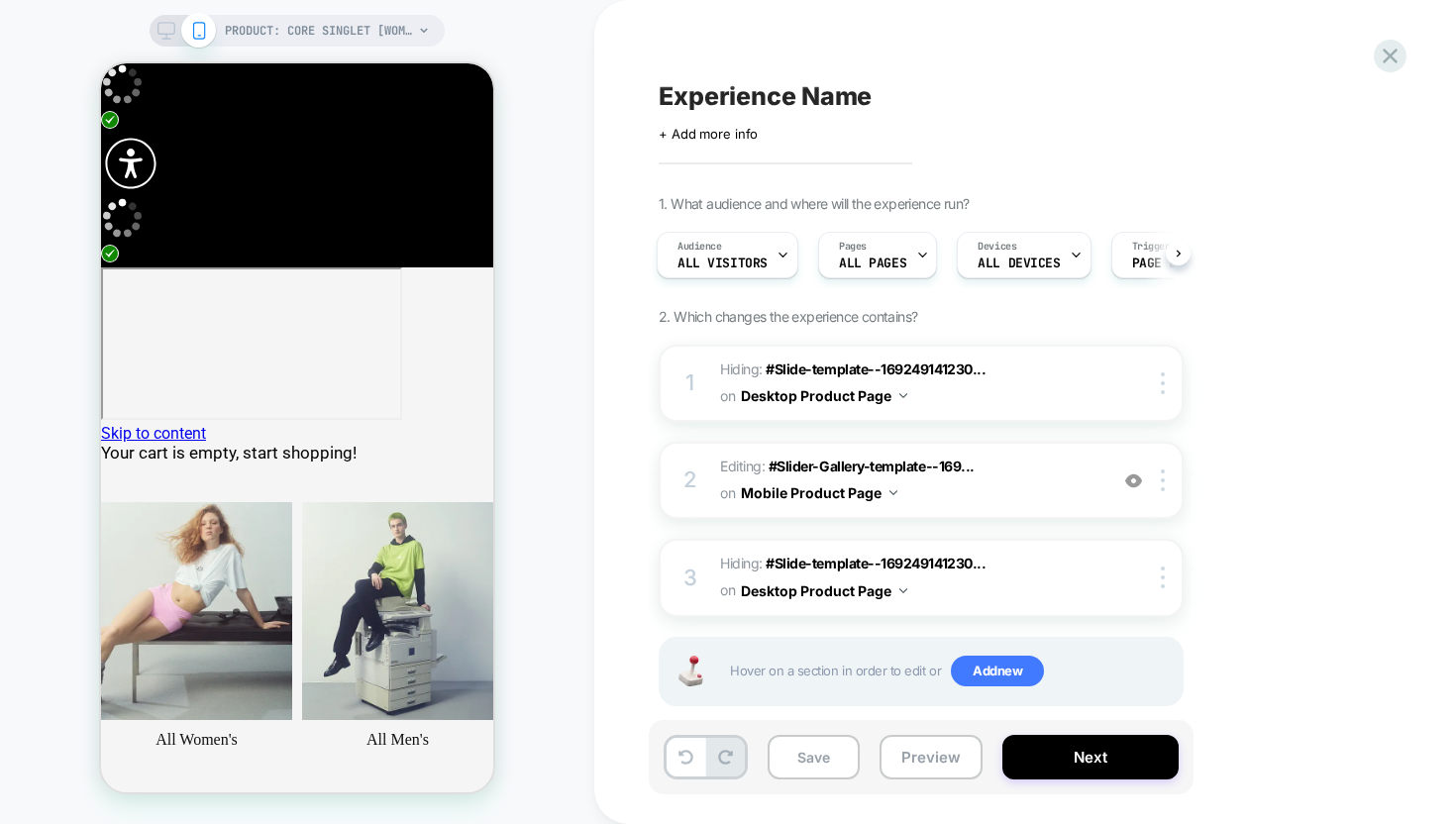 click 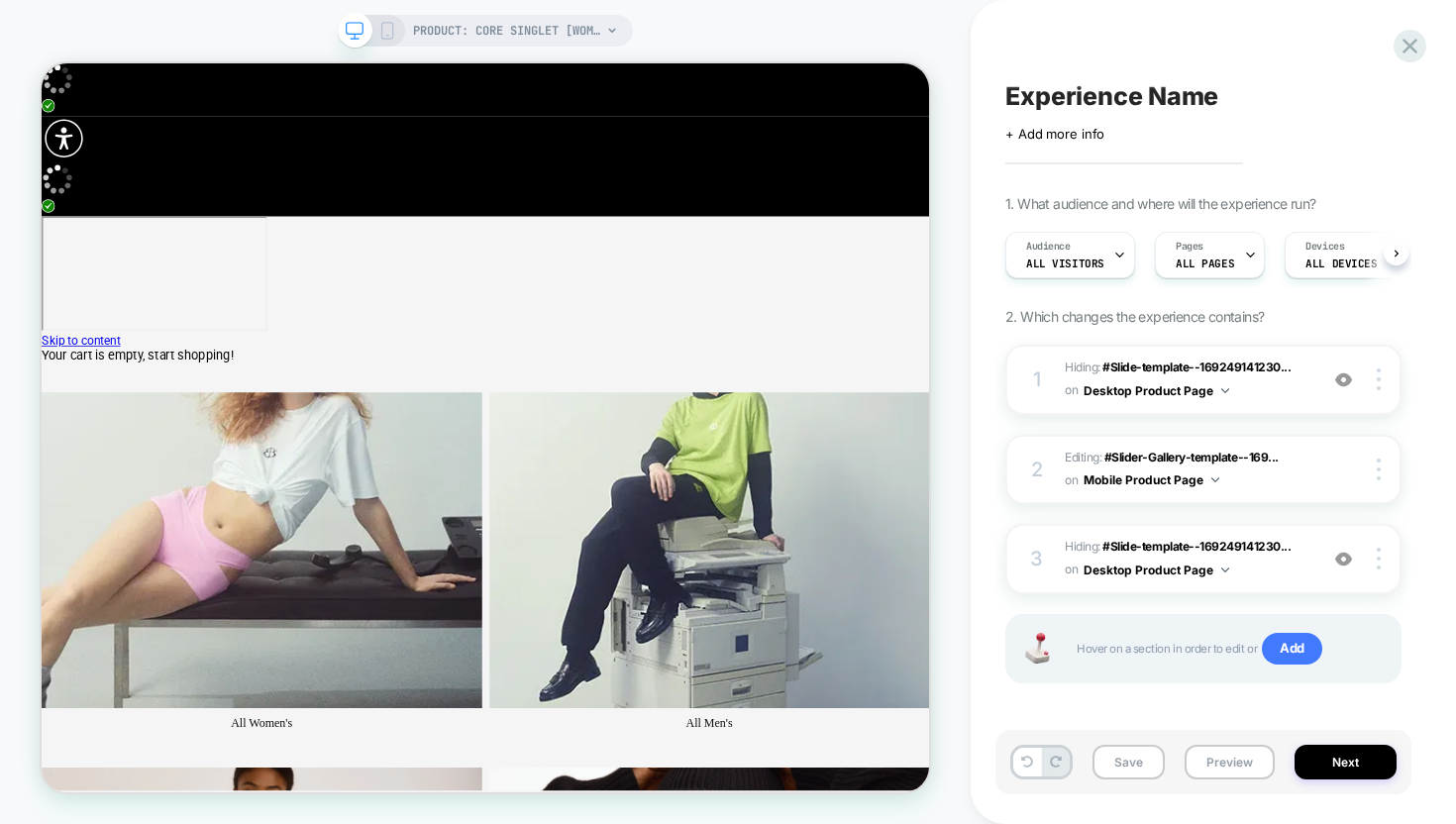scroll, scrollTop: 0, scrollLeft: 1, axis: horizontal 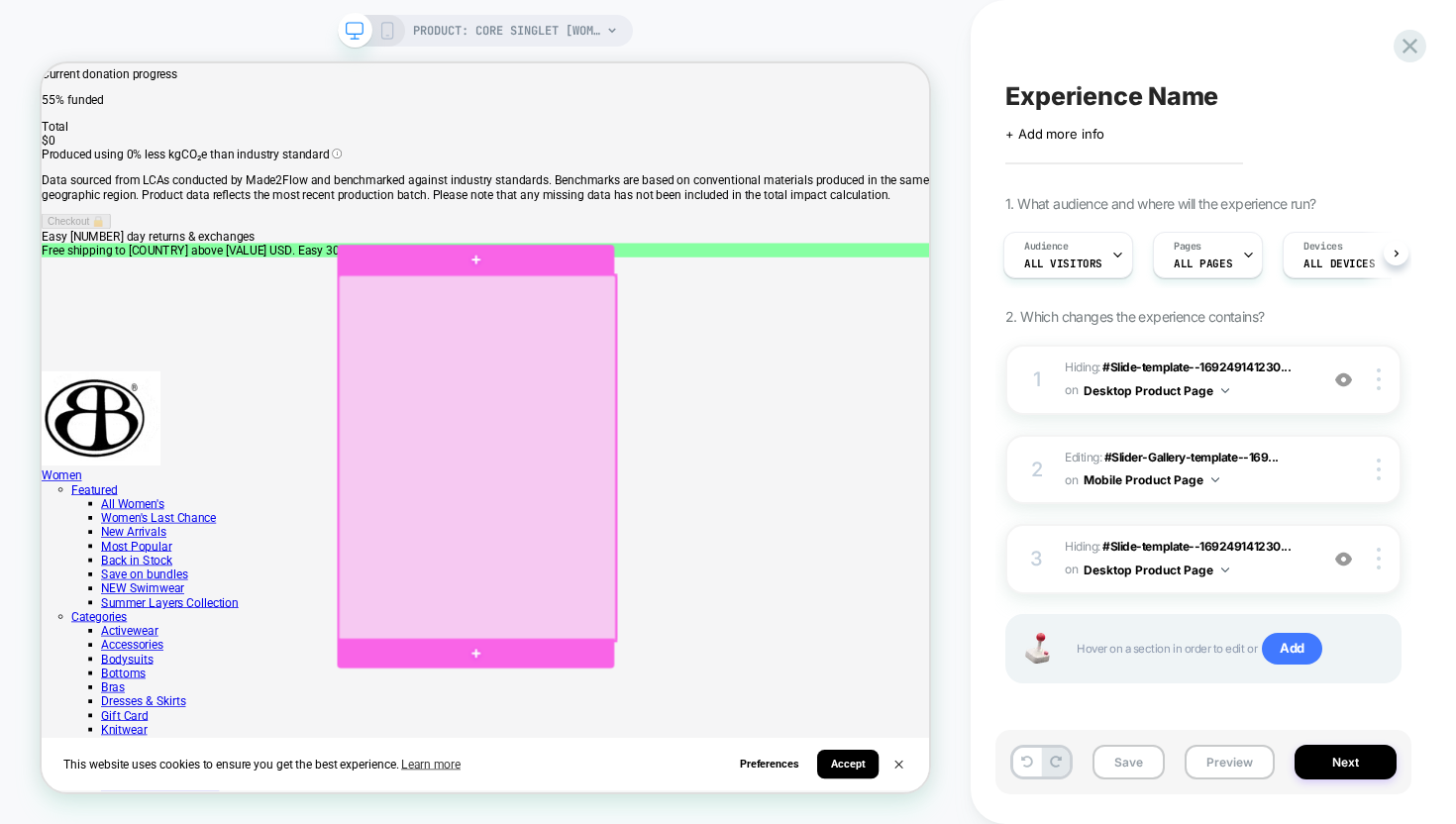 click at bounding box center (622, 590) 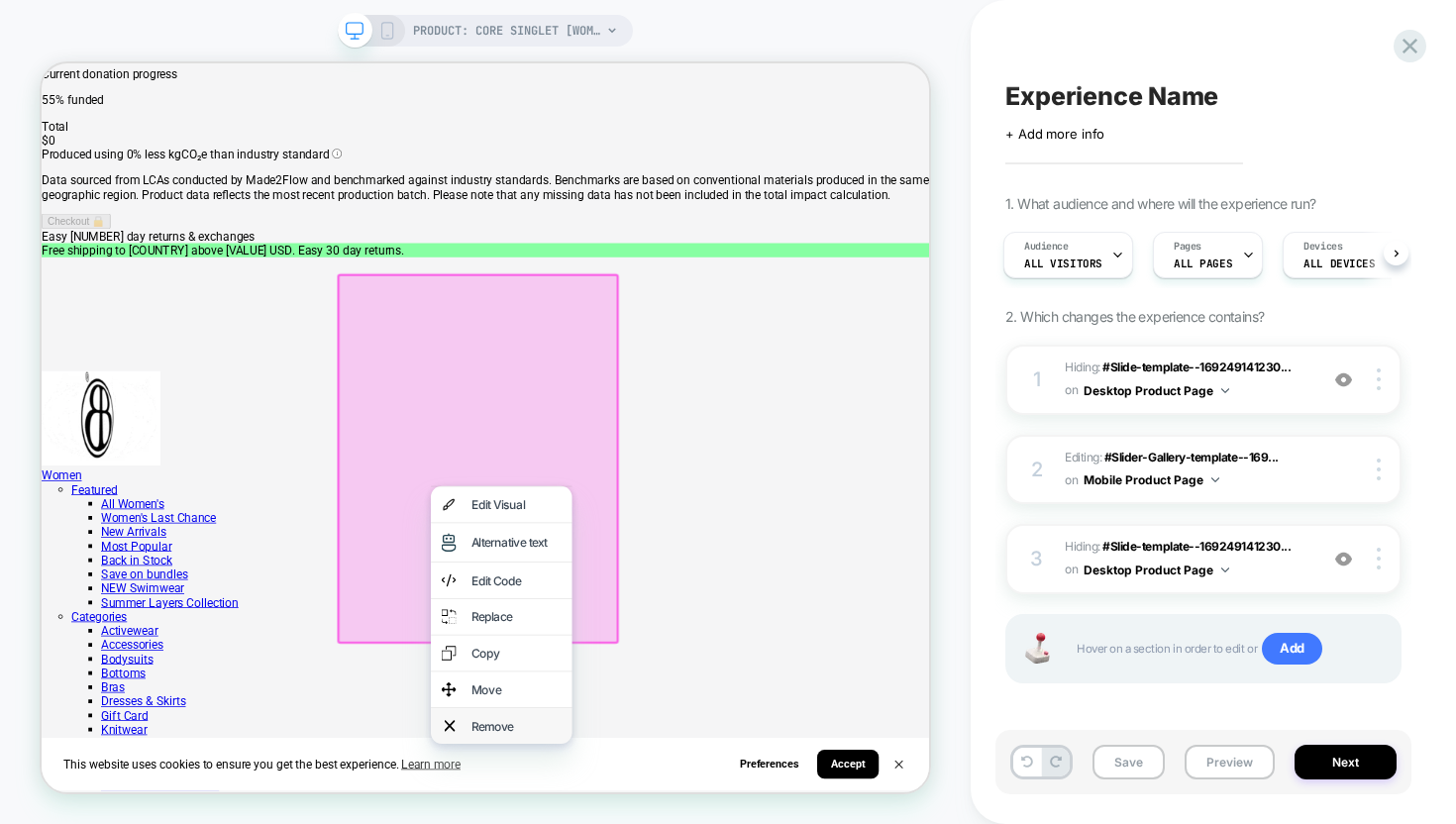 click on "Remove" at bounding box center (675, 947) 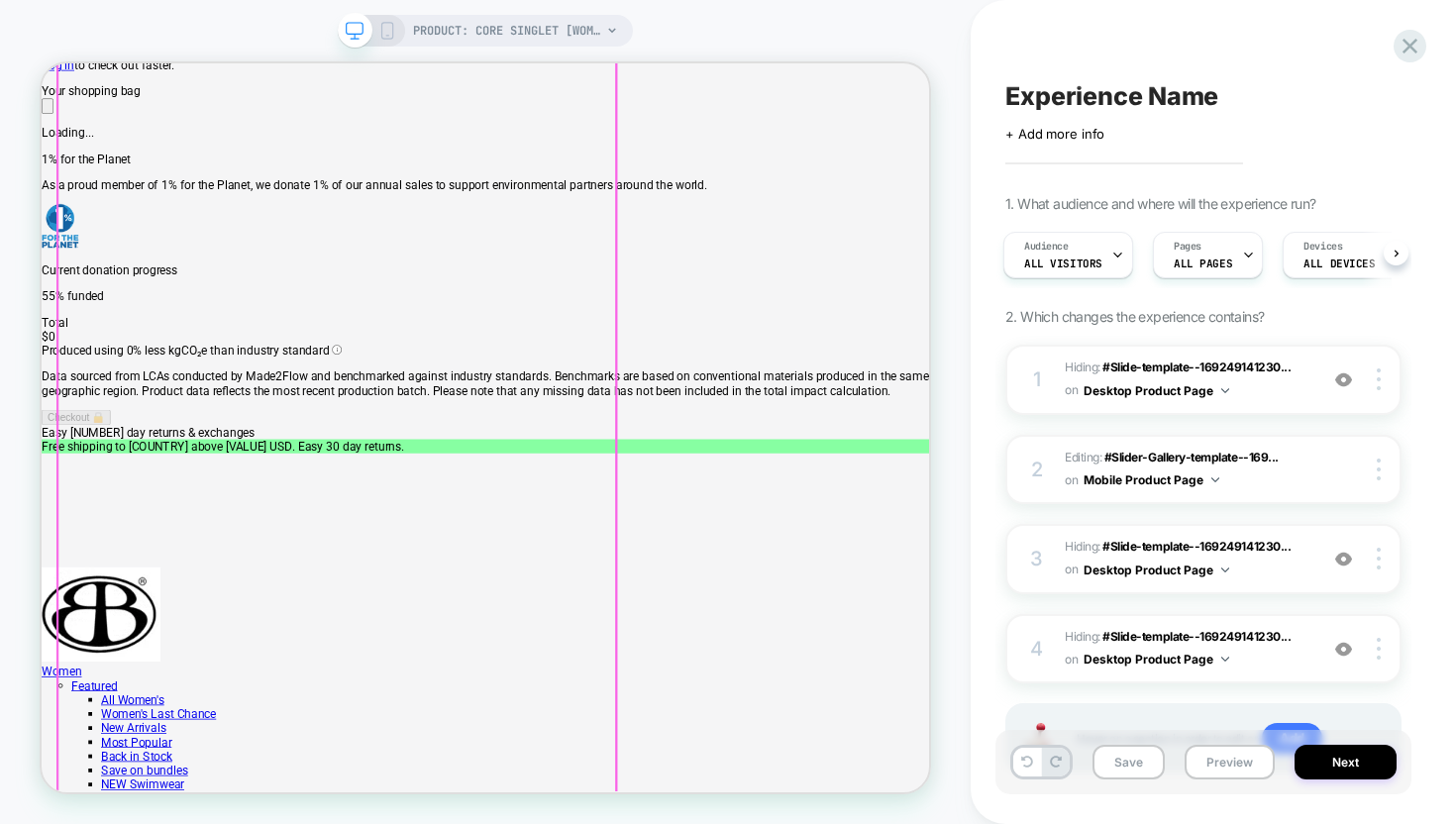 scroll, scrollTop: 407, scrollLeft: 0, axis: vertical 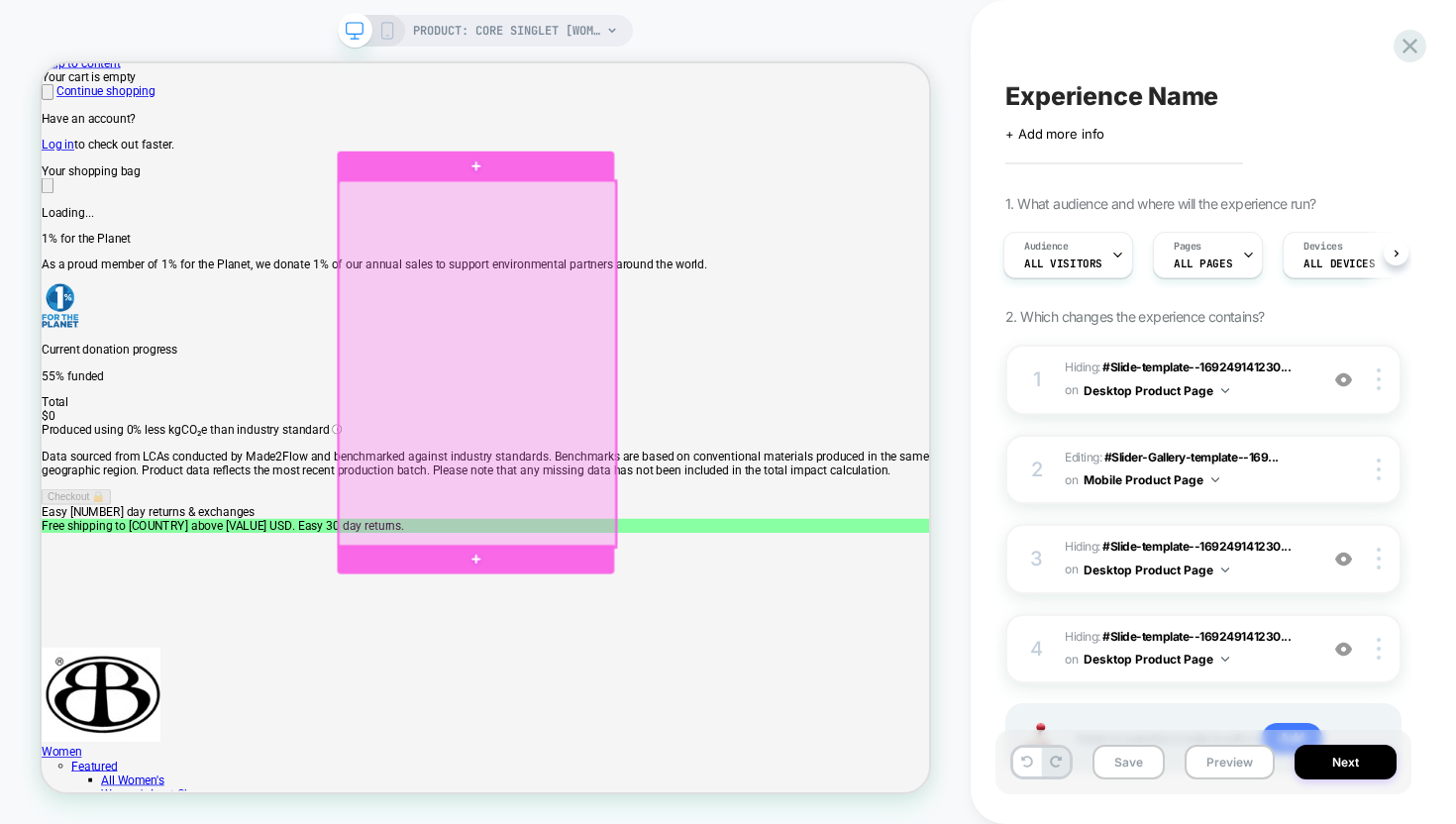 click at bounding box center [622, 464] 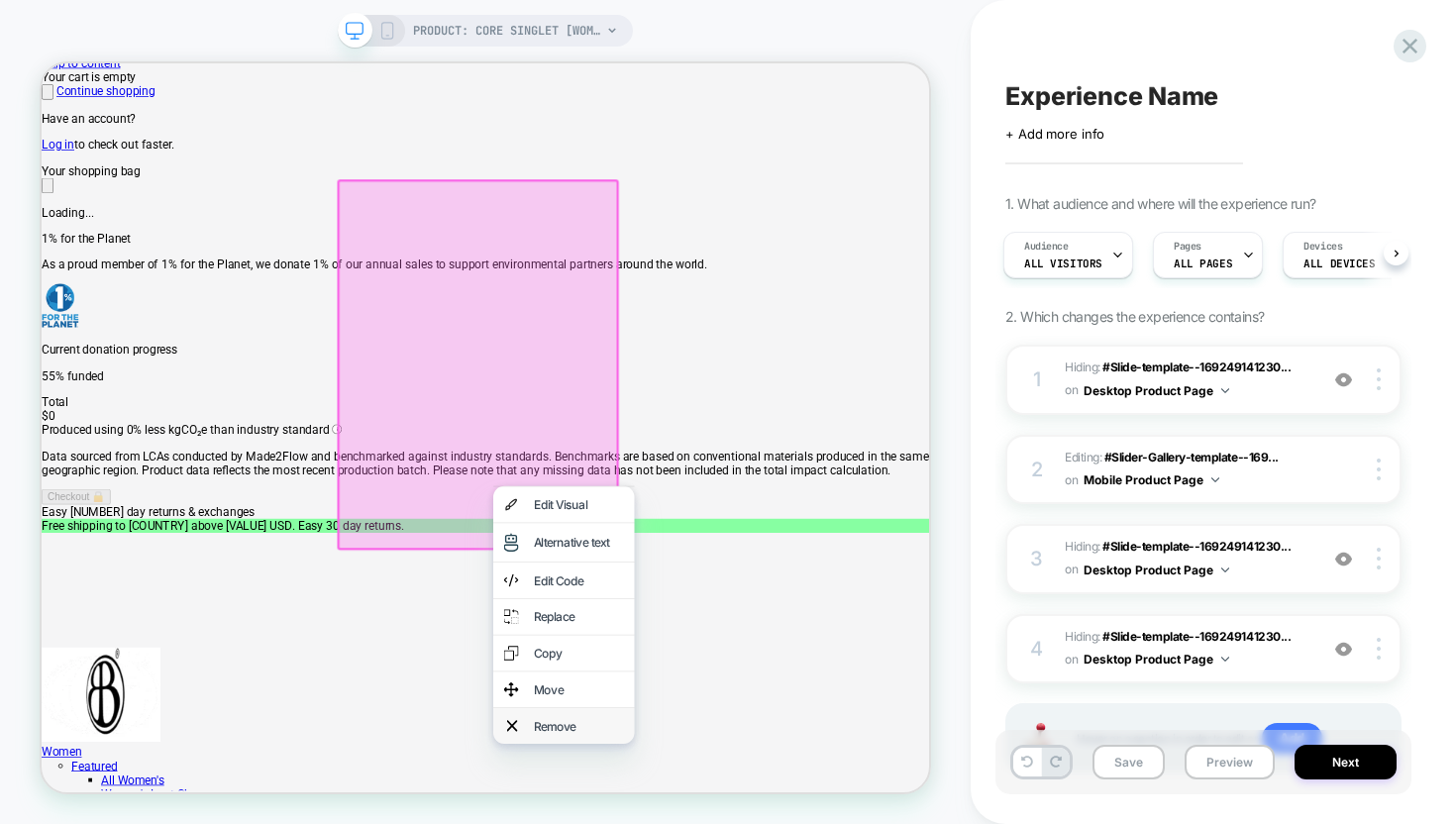 click on "Remove" at bounding box center (758, 947) 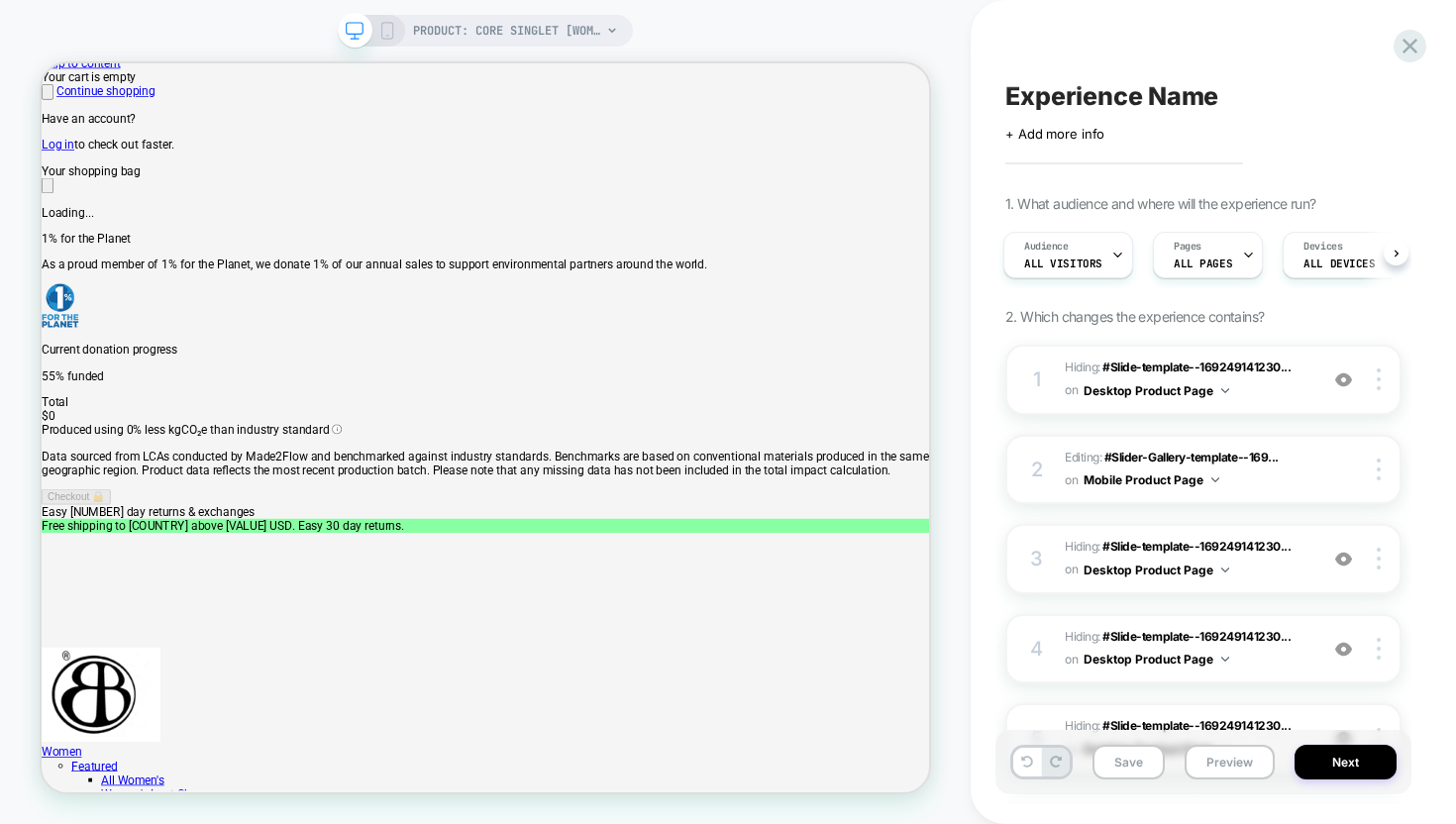 click 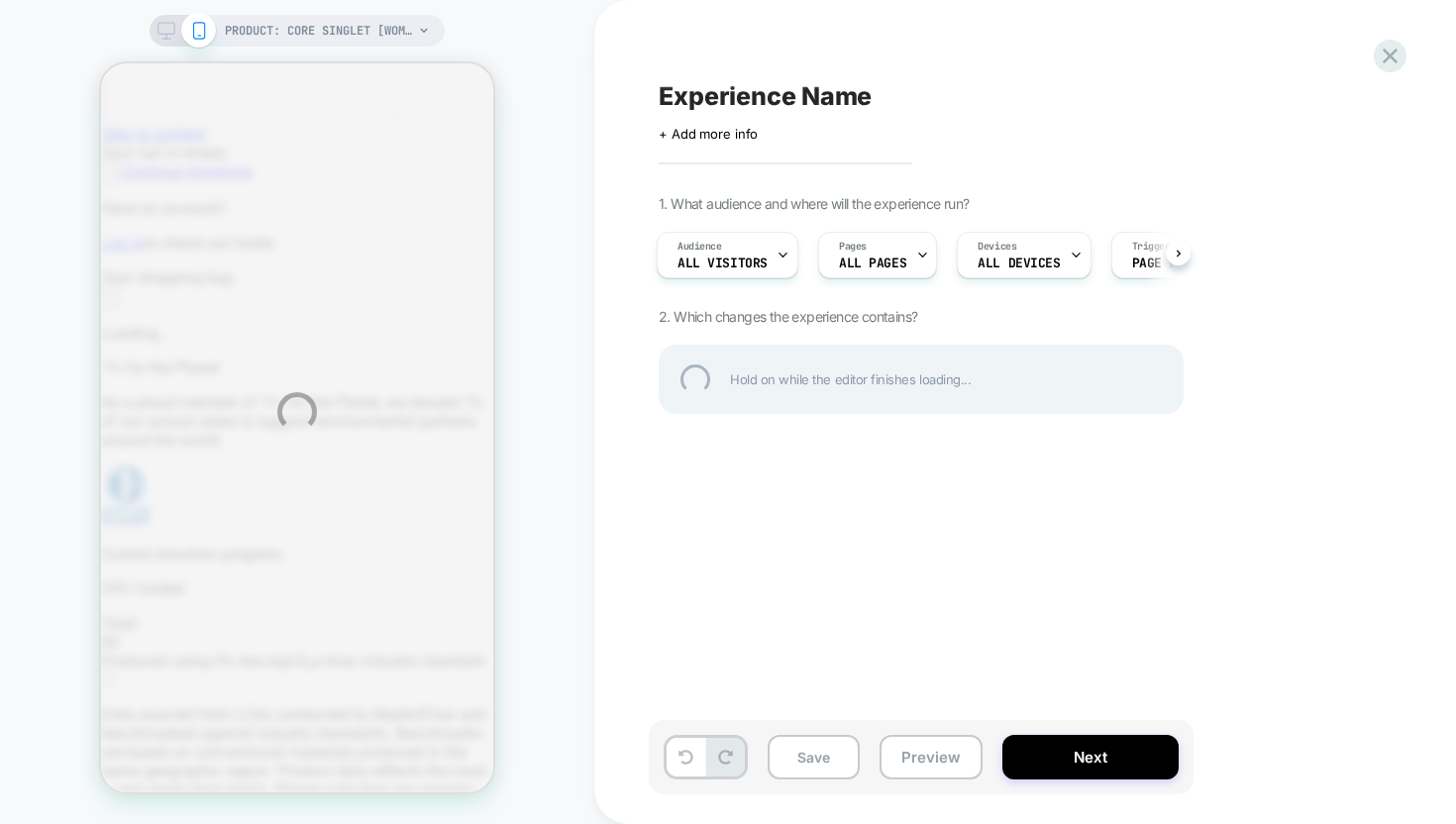 scroll, scrollTop: 0, scrollLeft: 0, axis: both 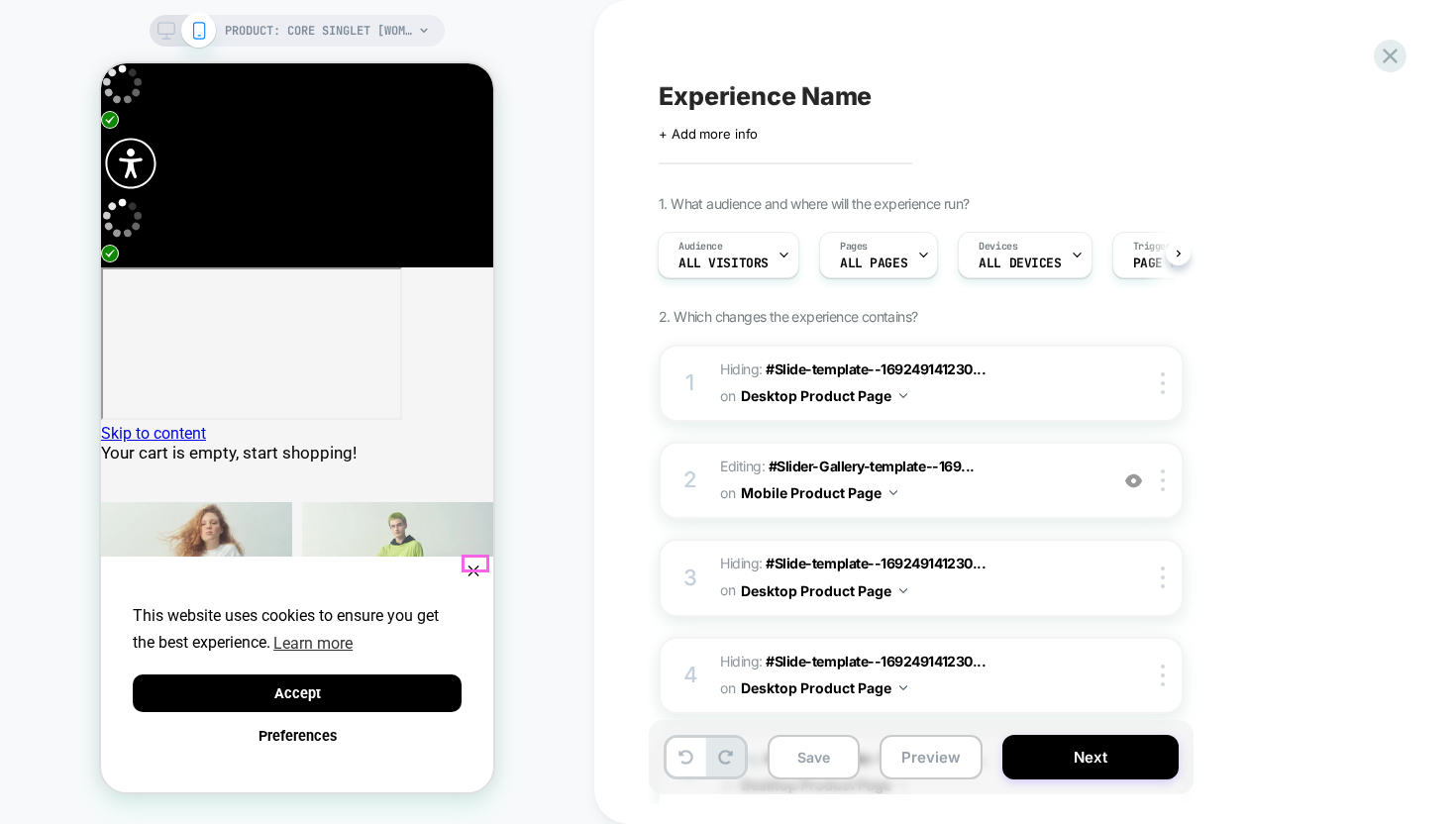 click on "✕" at bounding box center [473, 571] 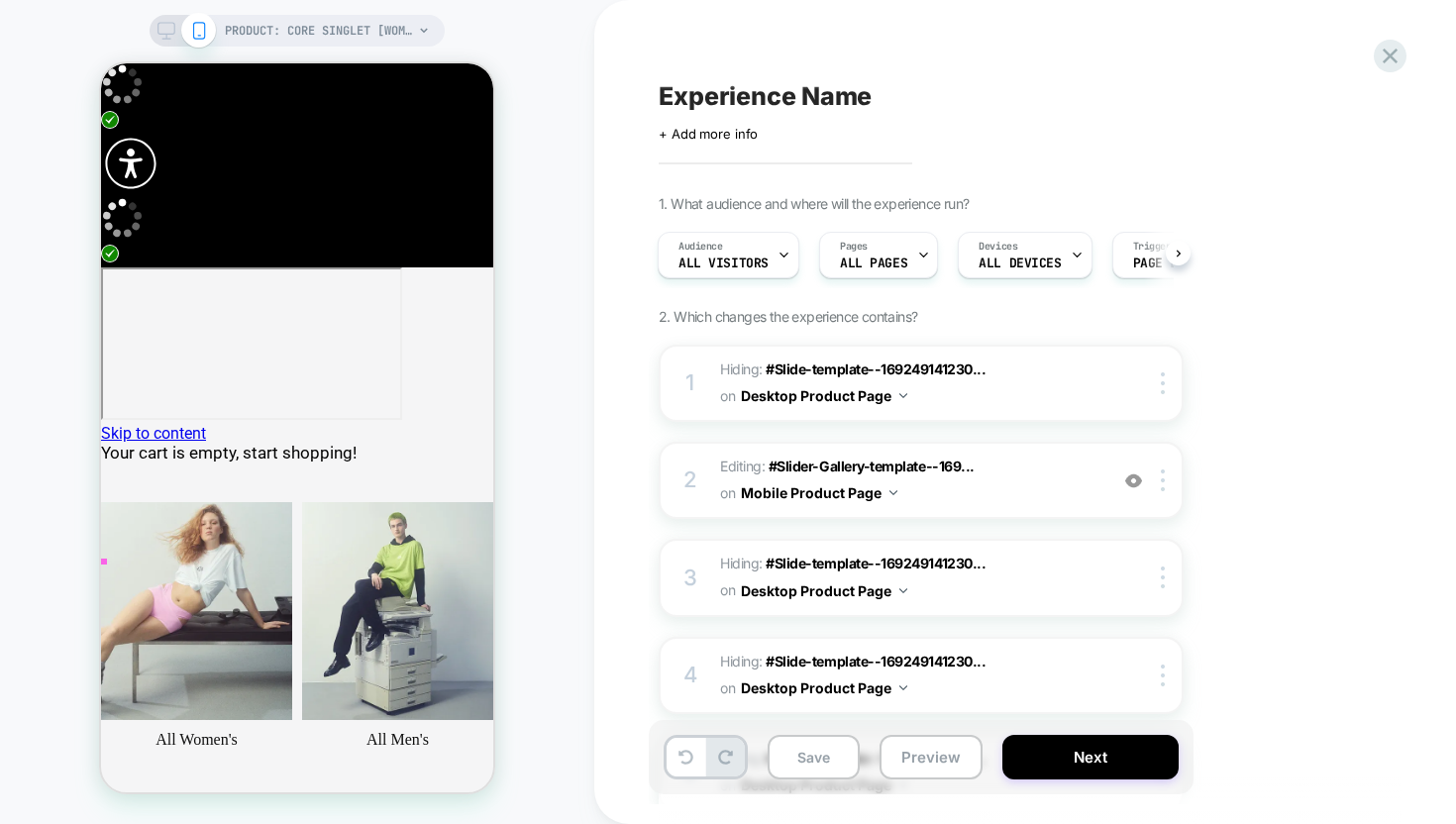 click on "Open media 1 in modal" at bounding box center [217, 9708] 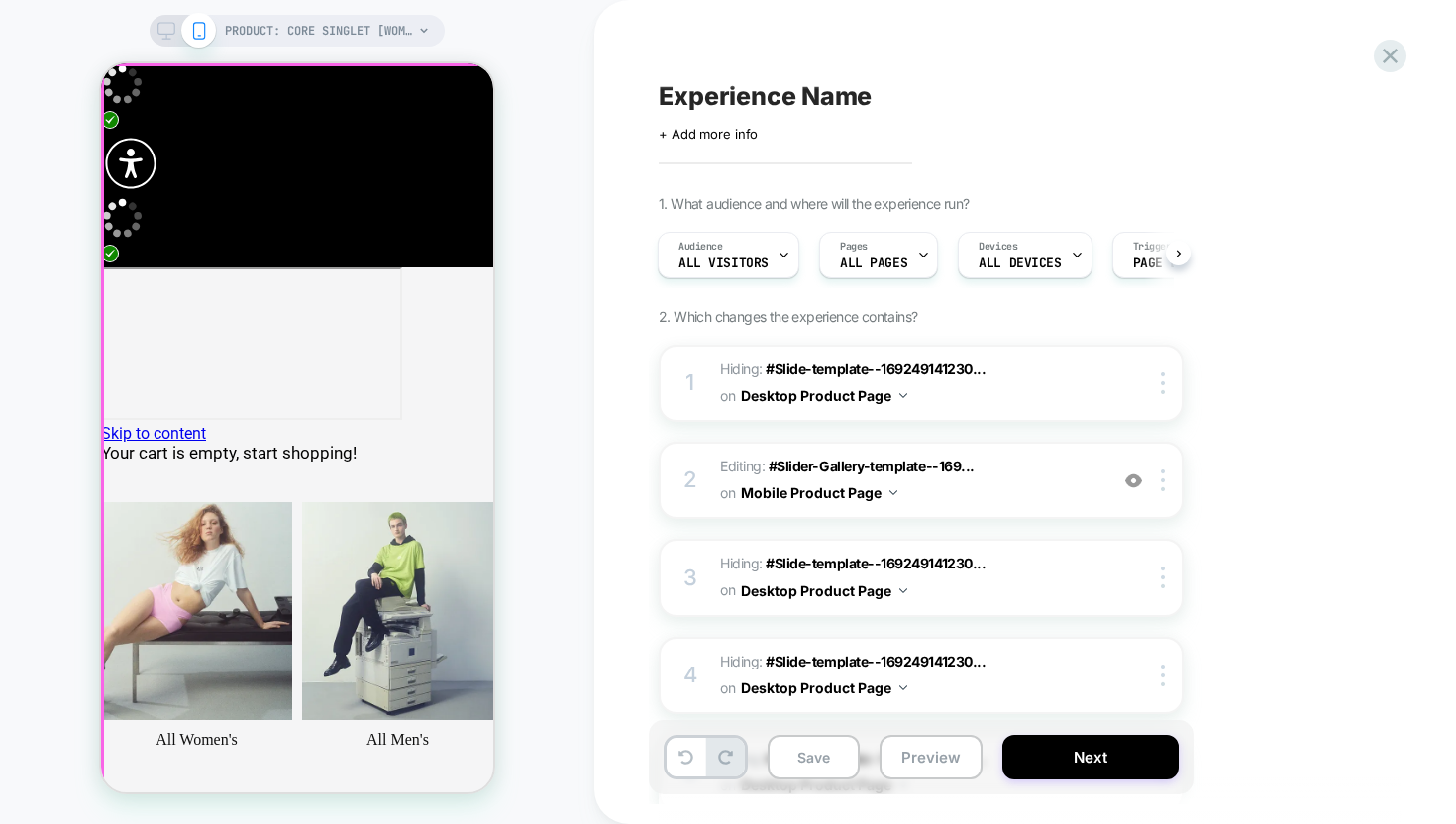 click at bounding box center [648, 578] 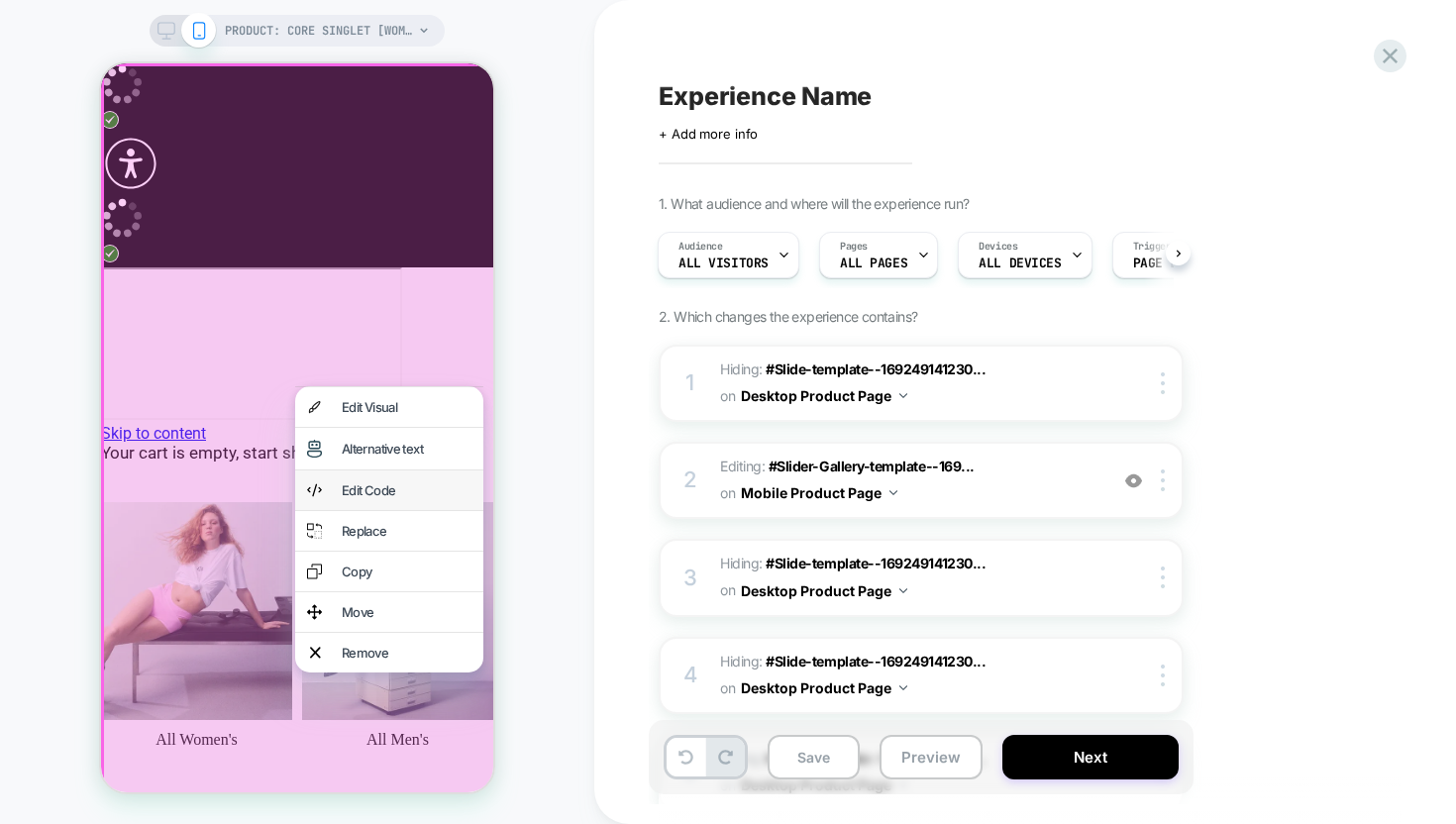 click on "Edit Code" at bounding box center (406, 490) 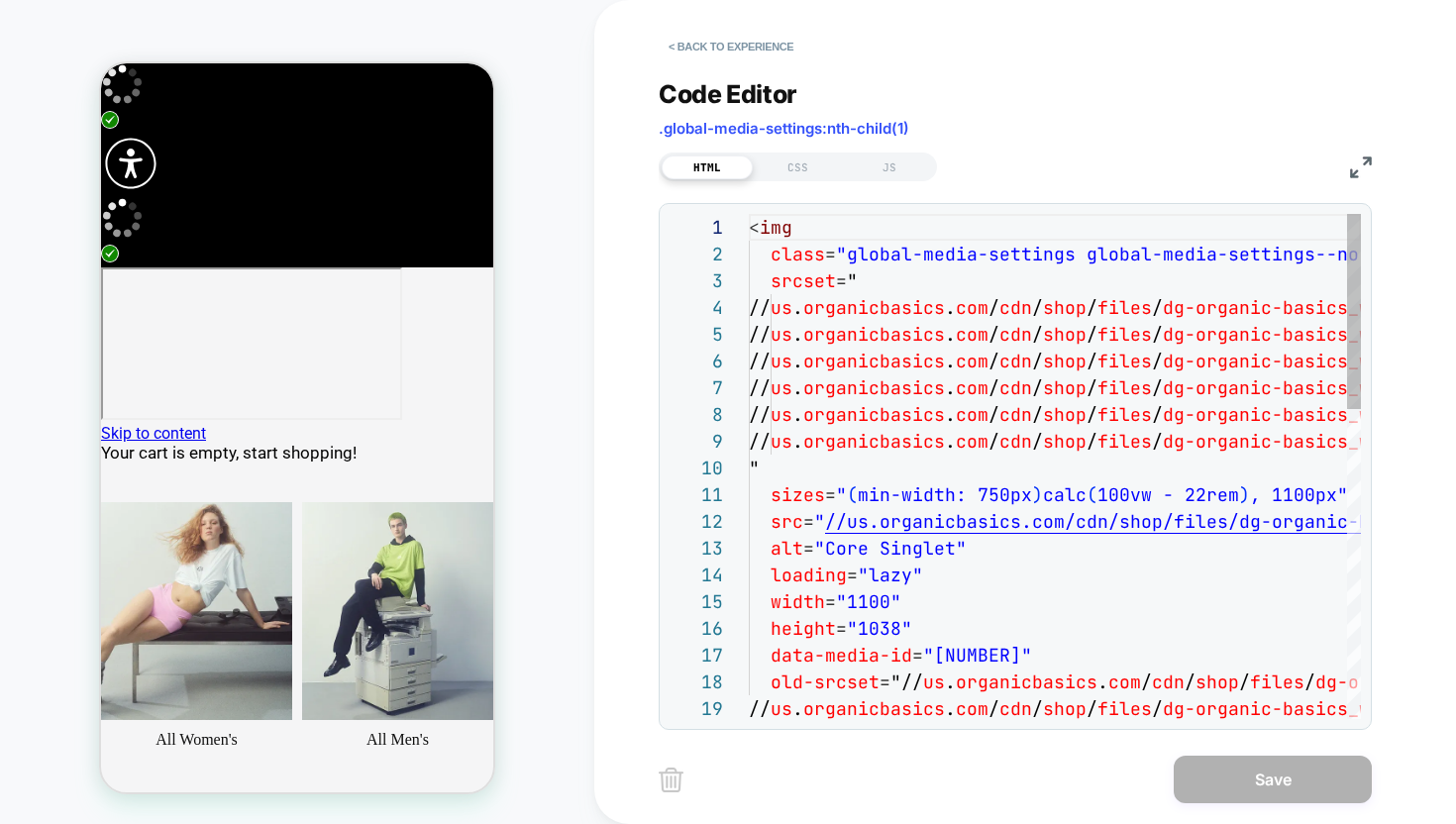 scroll, scrollTop: 134, scrollLeft: 0, axis: vertical 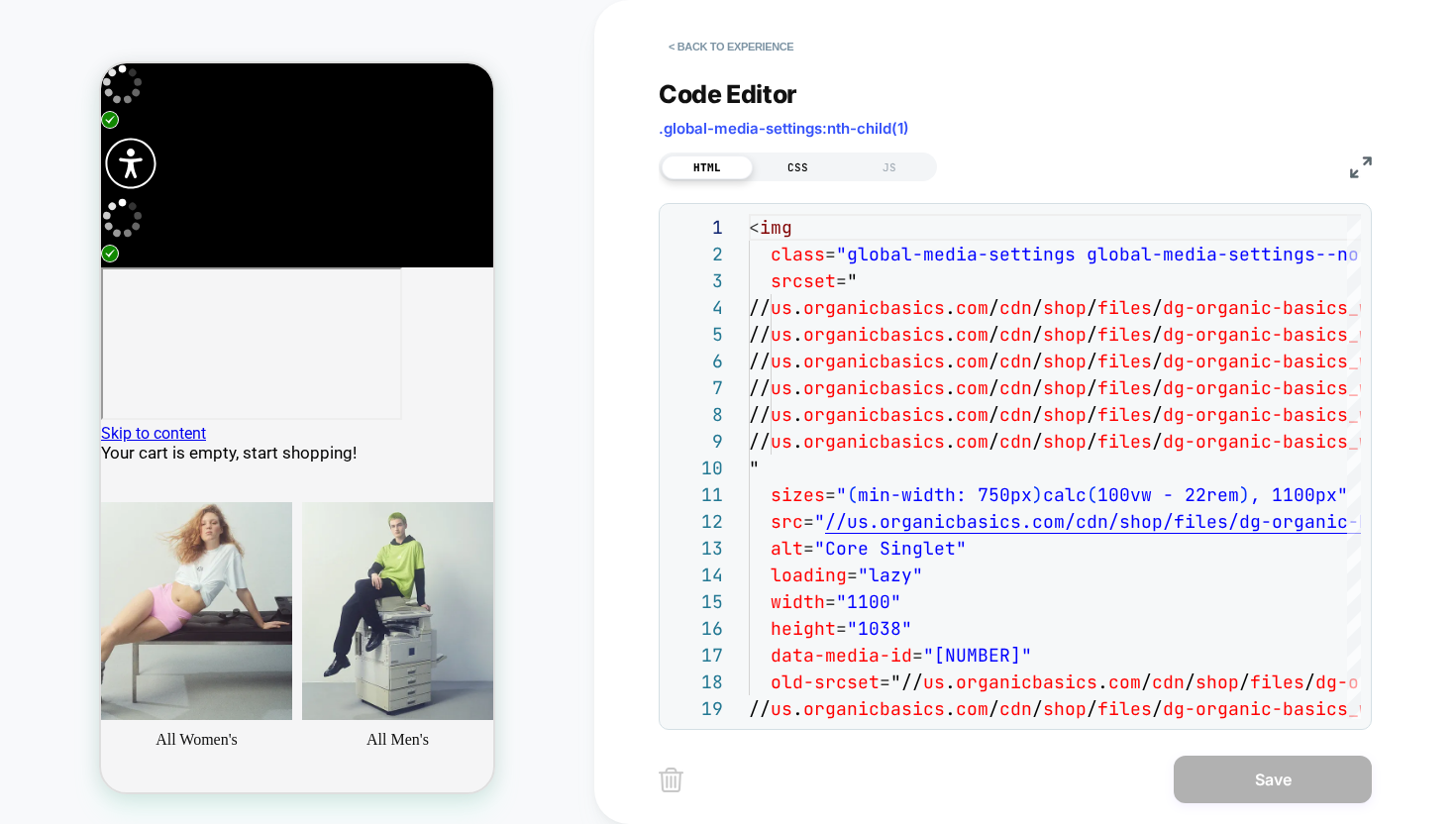 click on "CSS" at bounding box center [798, 167] 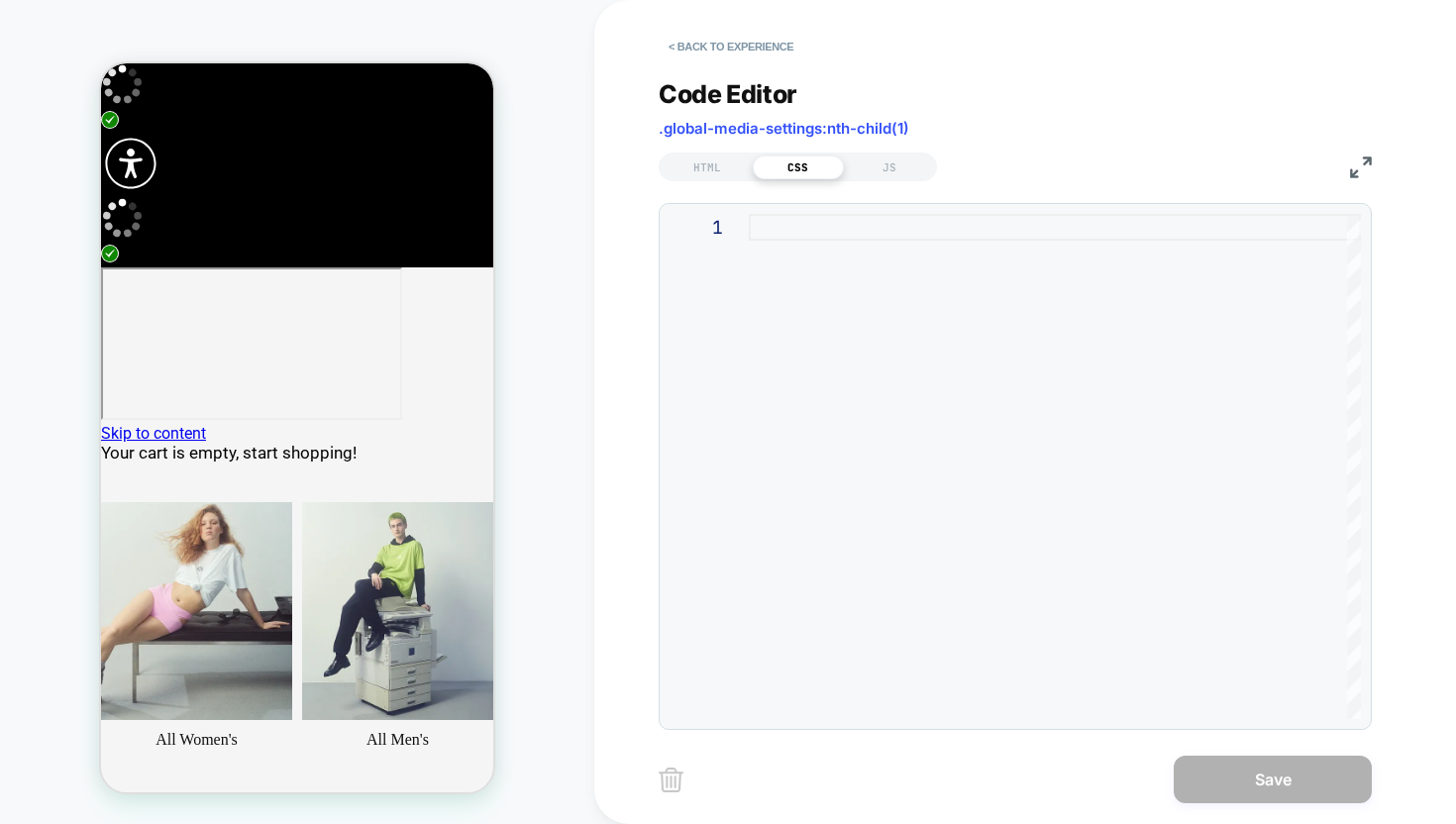 click at bounding box center [1055, 466] 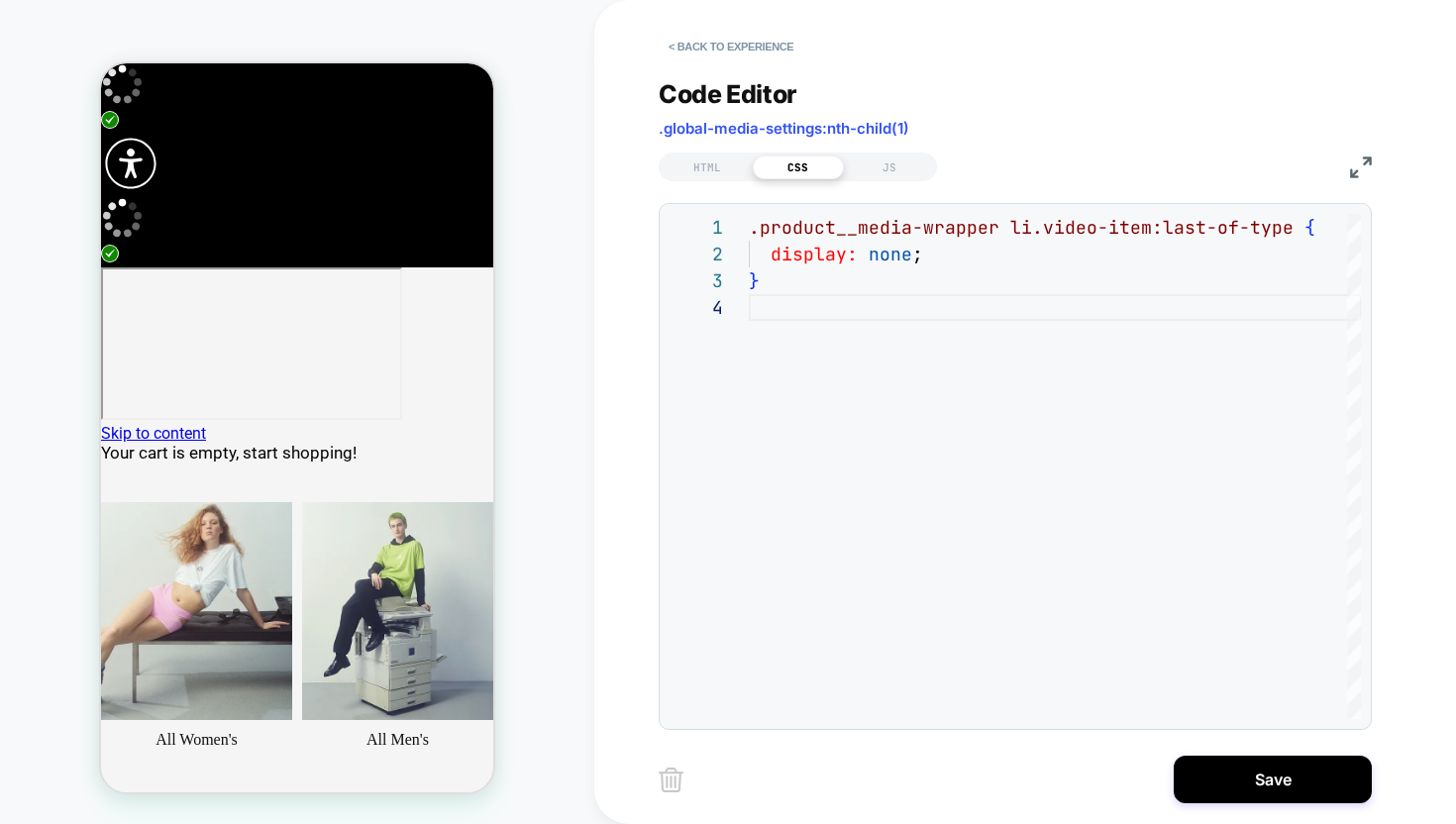 click at bounding box center [109, 20858] 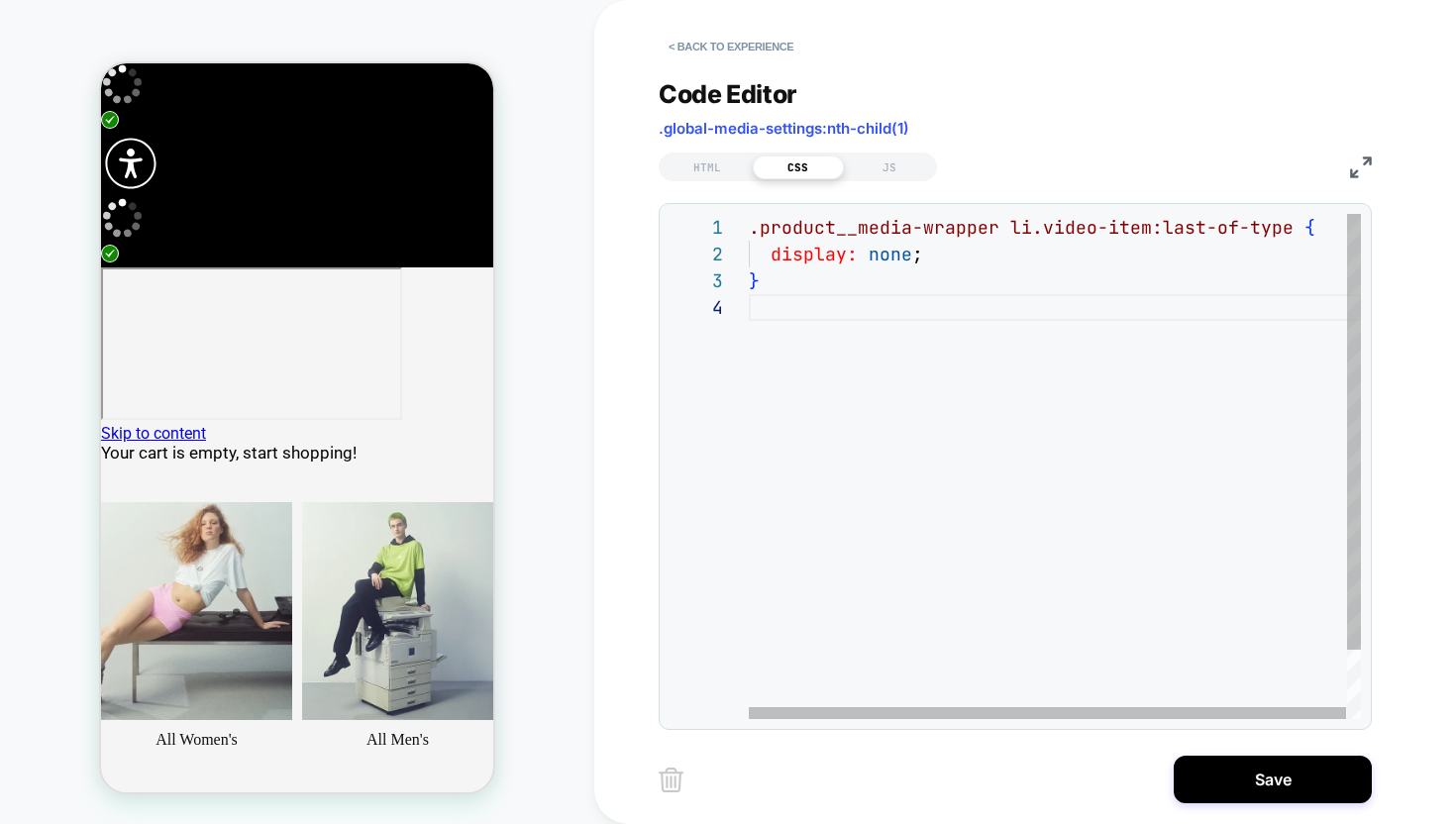 click on ".product__media-wrapper li.video-item:last-of-type { display: none ; }" at bounding box center (1055, 506) 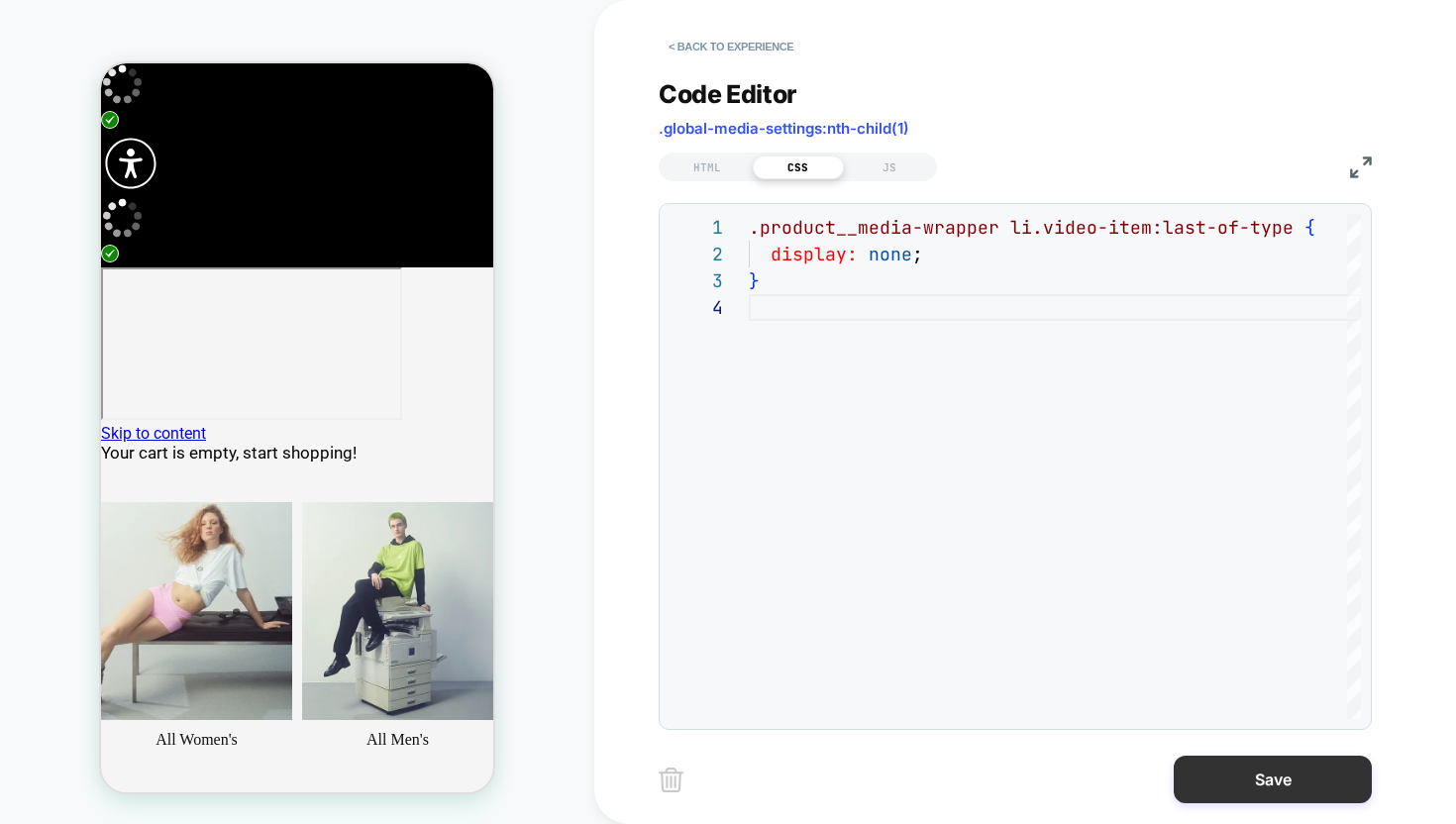 click on "Save" at bounding box center [1273, 779] 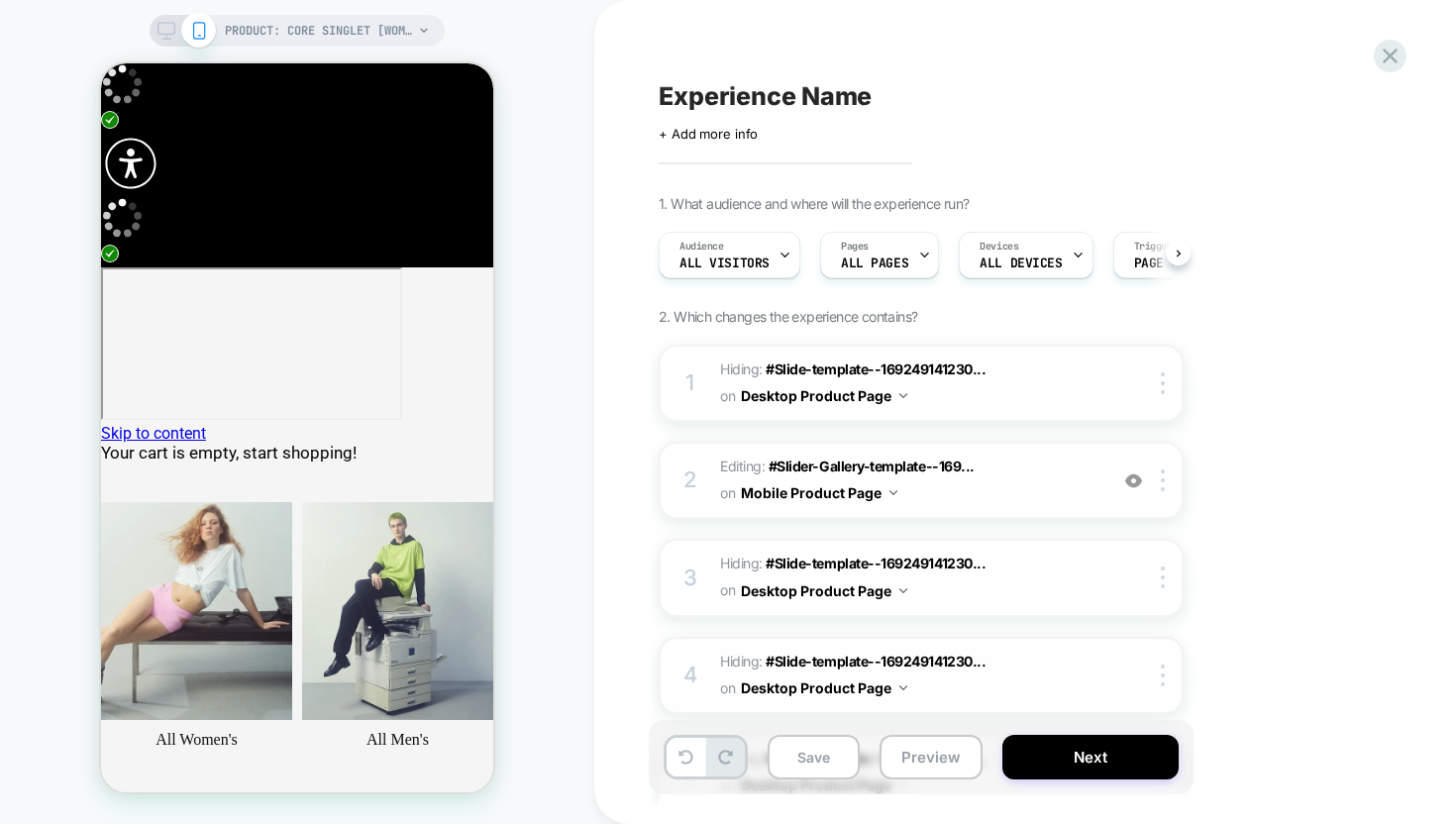 scroll, scrollTop: 0, scrollLeft: 1, axis: horizontal 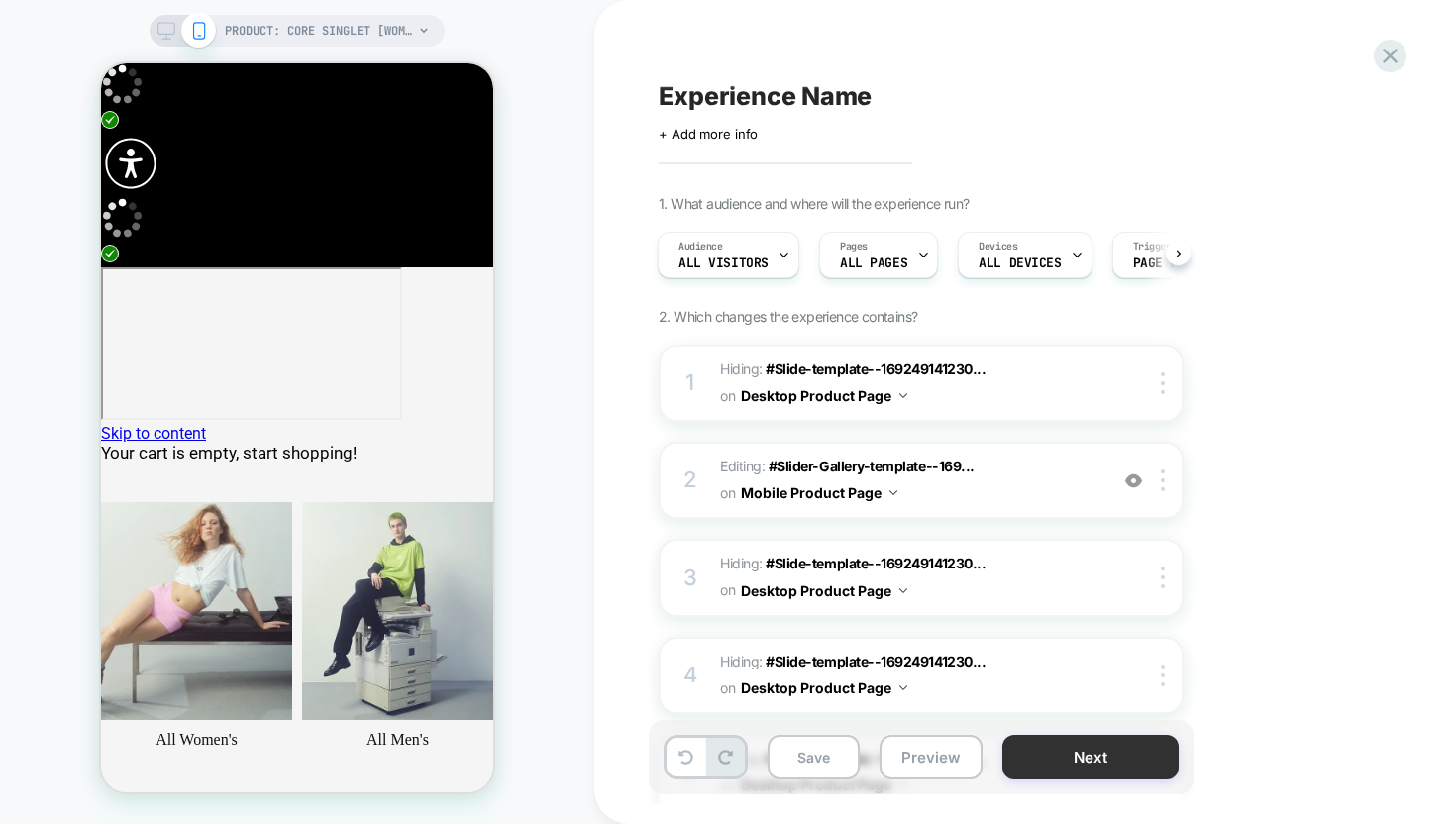 click on "Next" at bounding box center (1091, 757) 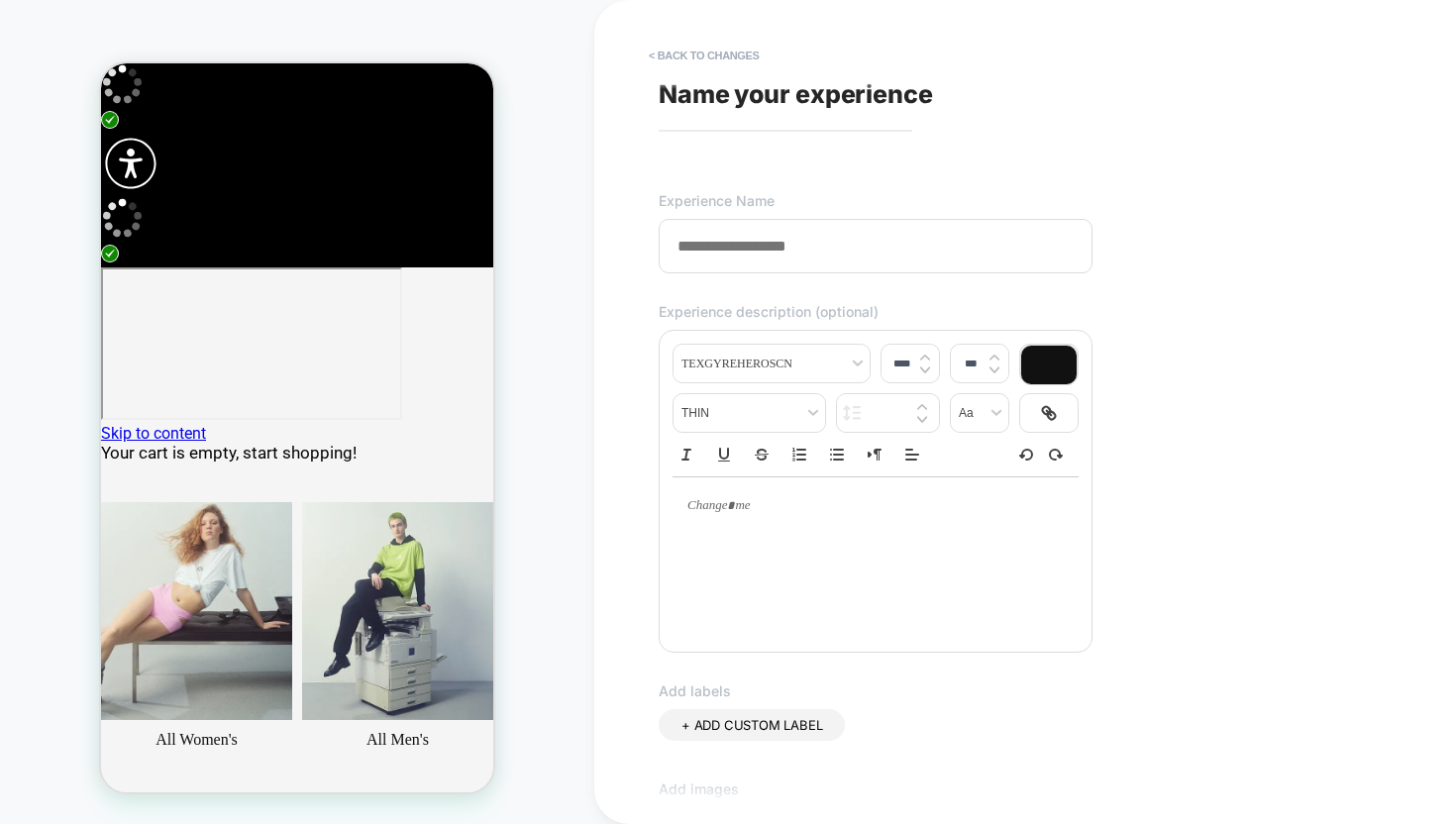 click at bounding box center (876, 246) 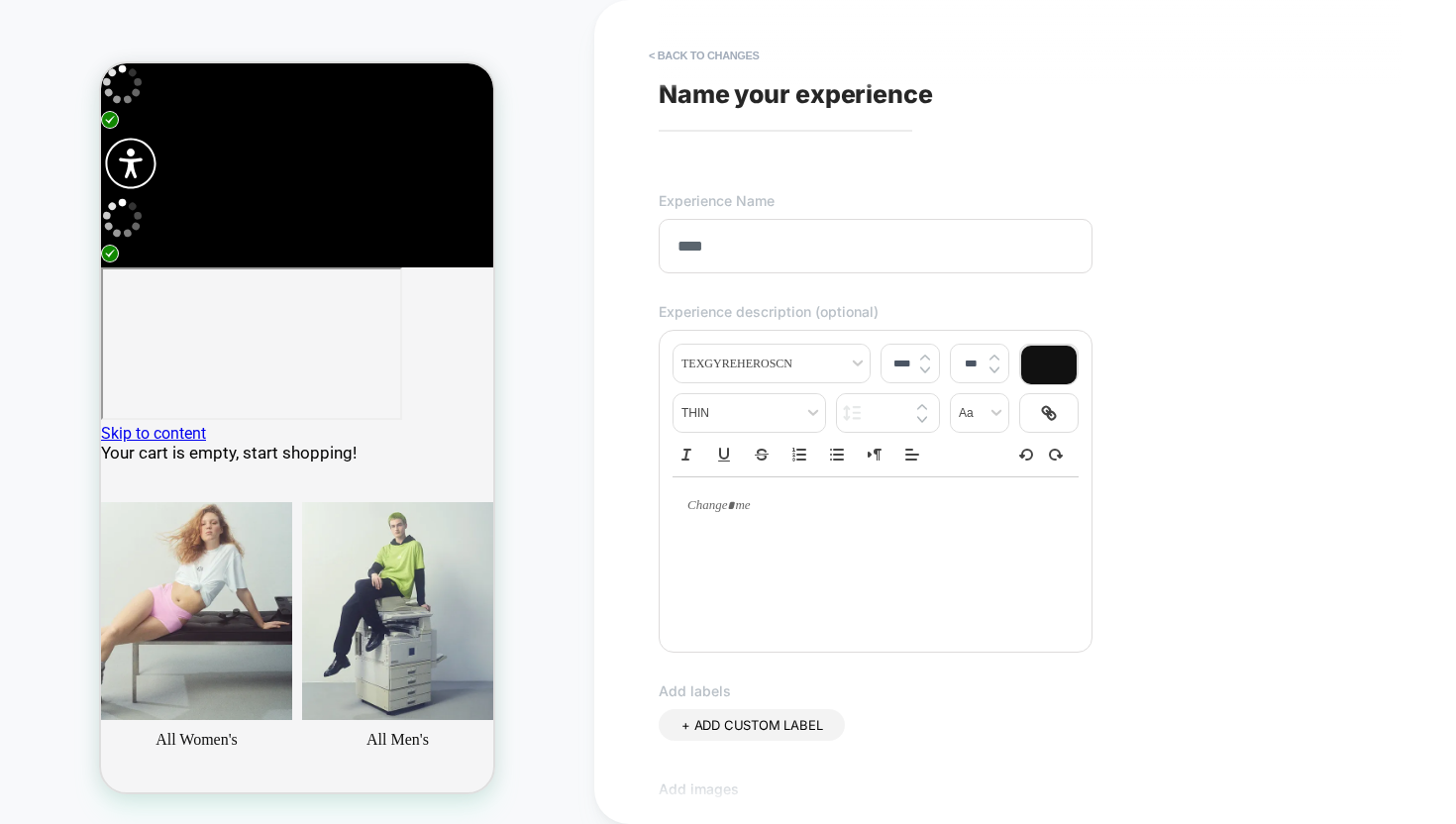 scroll, scrollTop: 438, scrollLeft: 0, axis: vertical 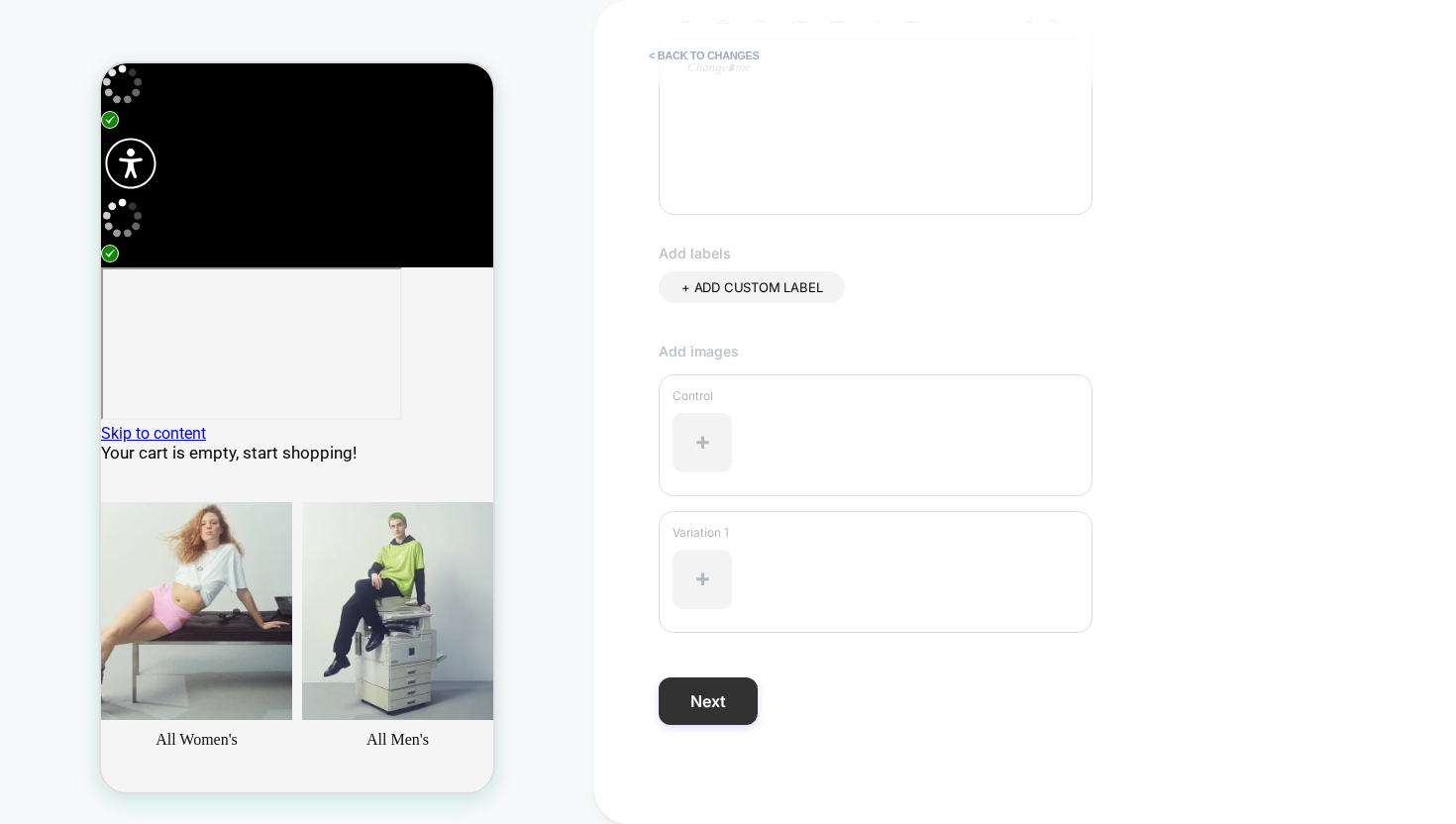 type on "****" 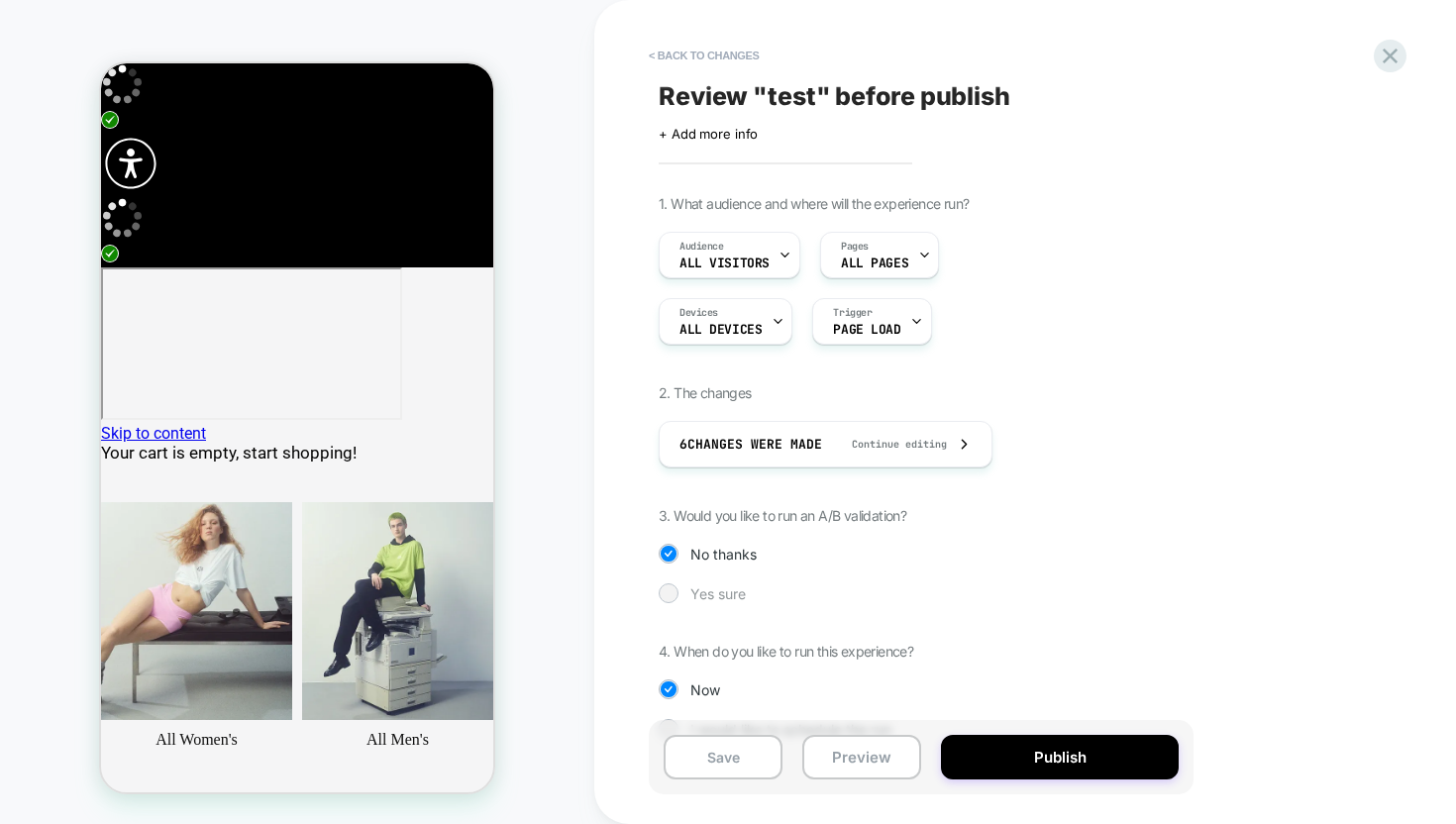 click at bounding box center (668, 592) 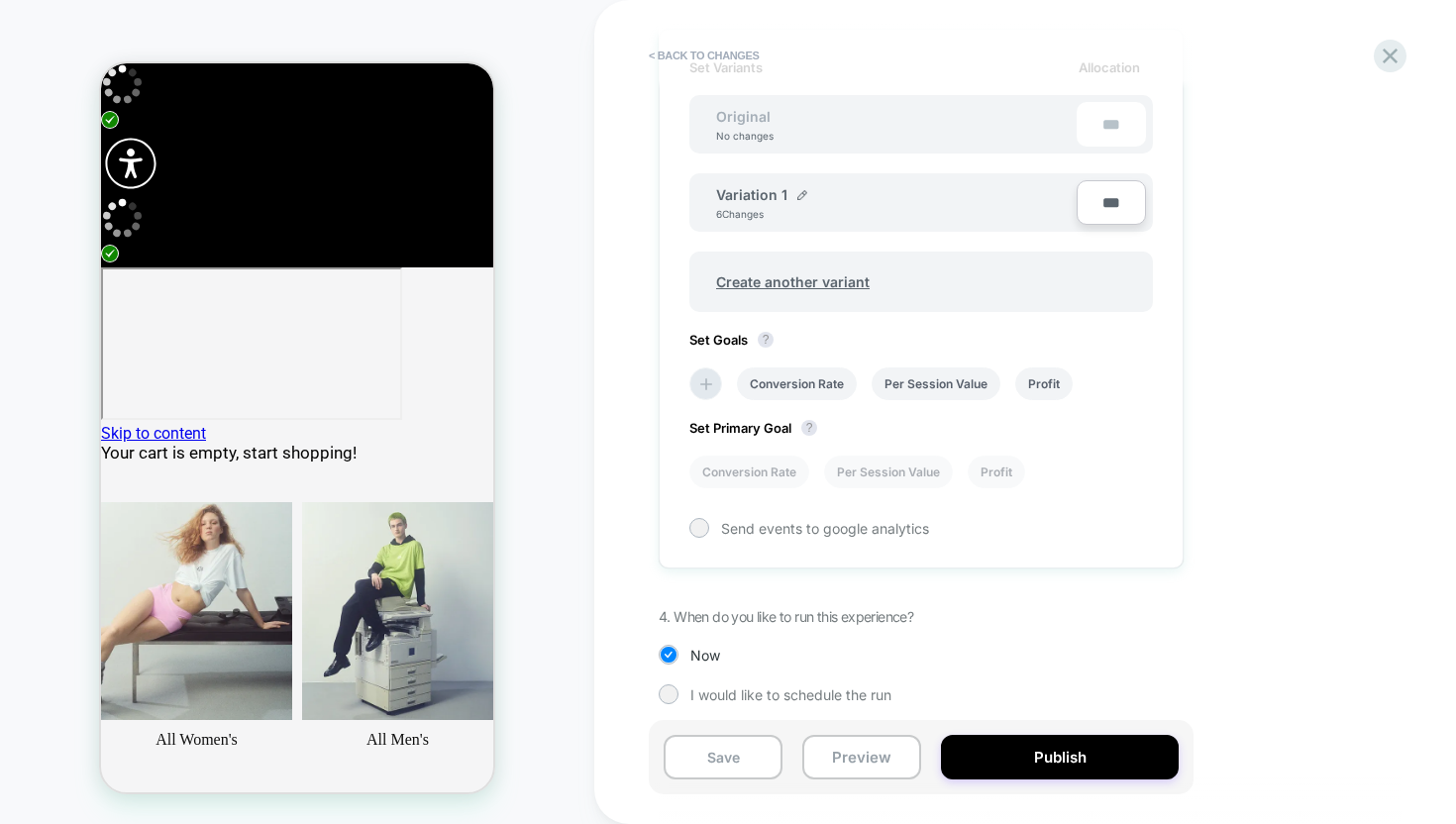 scroll, scrollTop: 603, scrollLeft: 0, axis: vertical 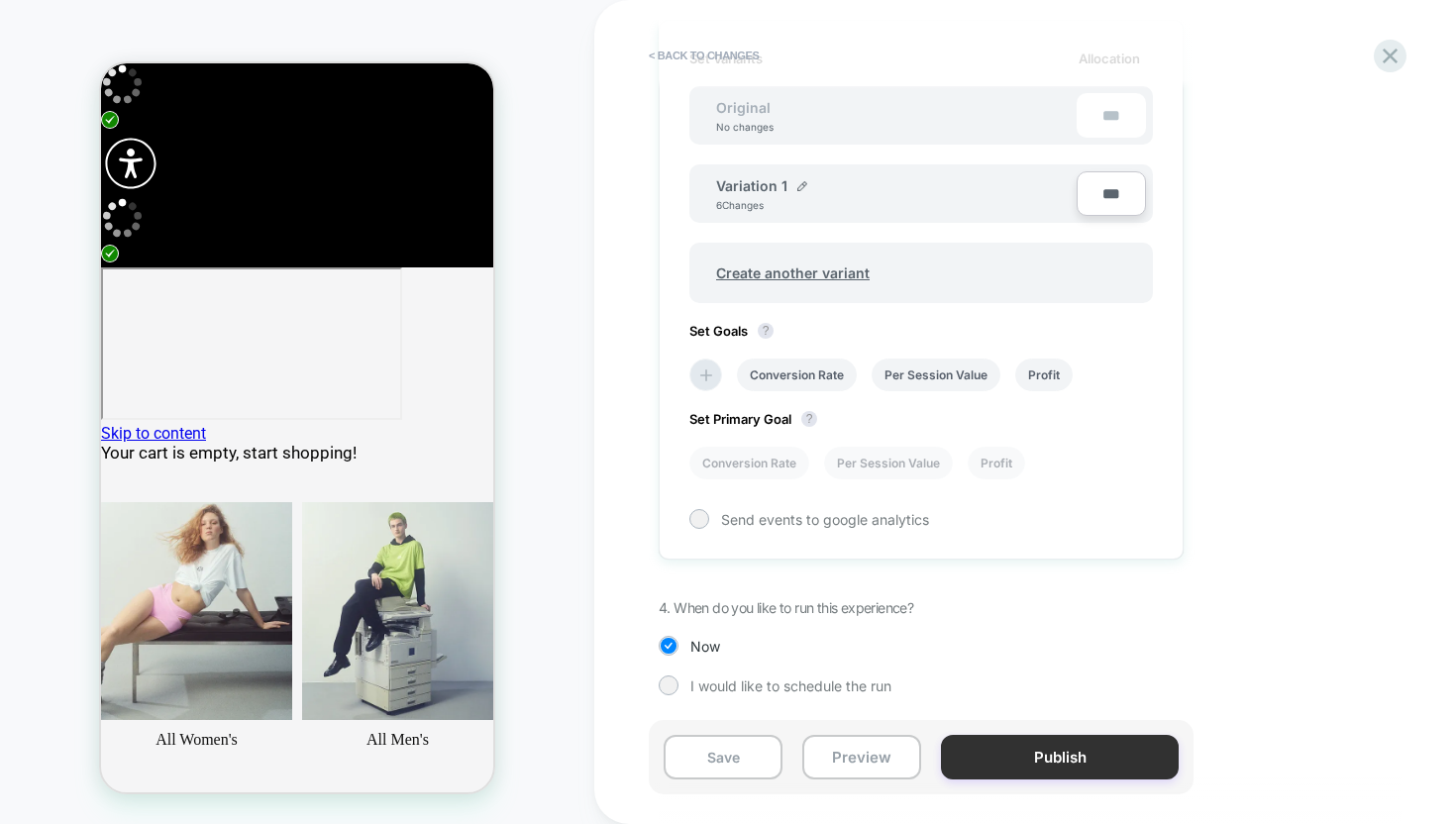 click on "Publish" at bounding box center [1060, 757] 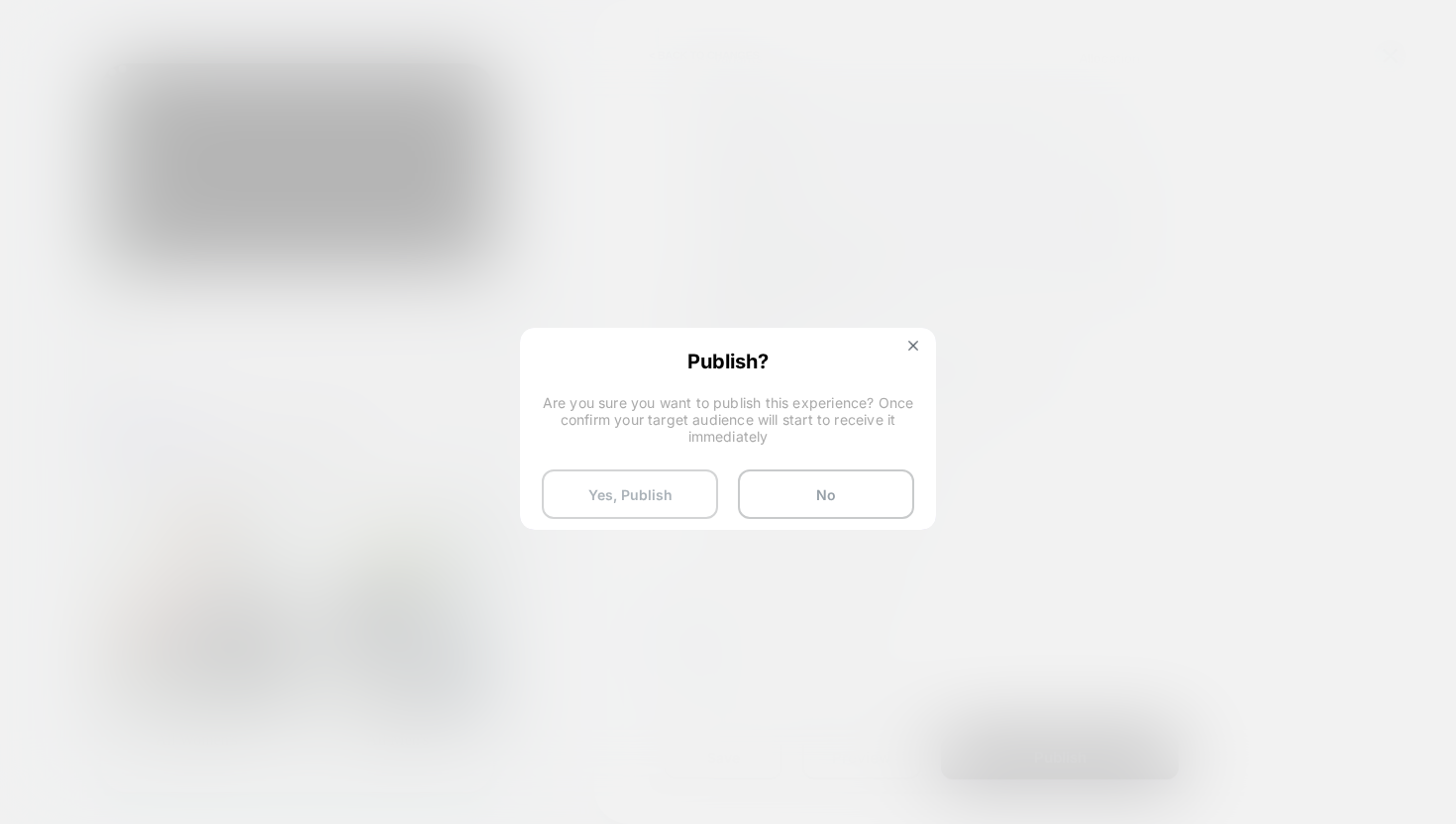 click on "Yes, Publish" at bounding box center [630, 494] 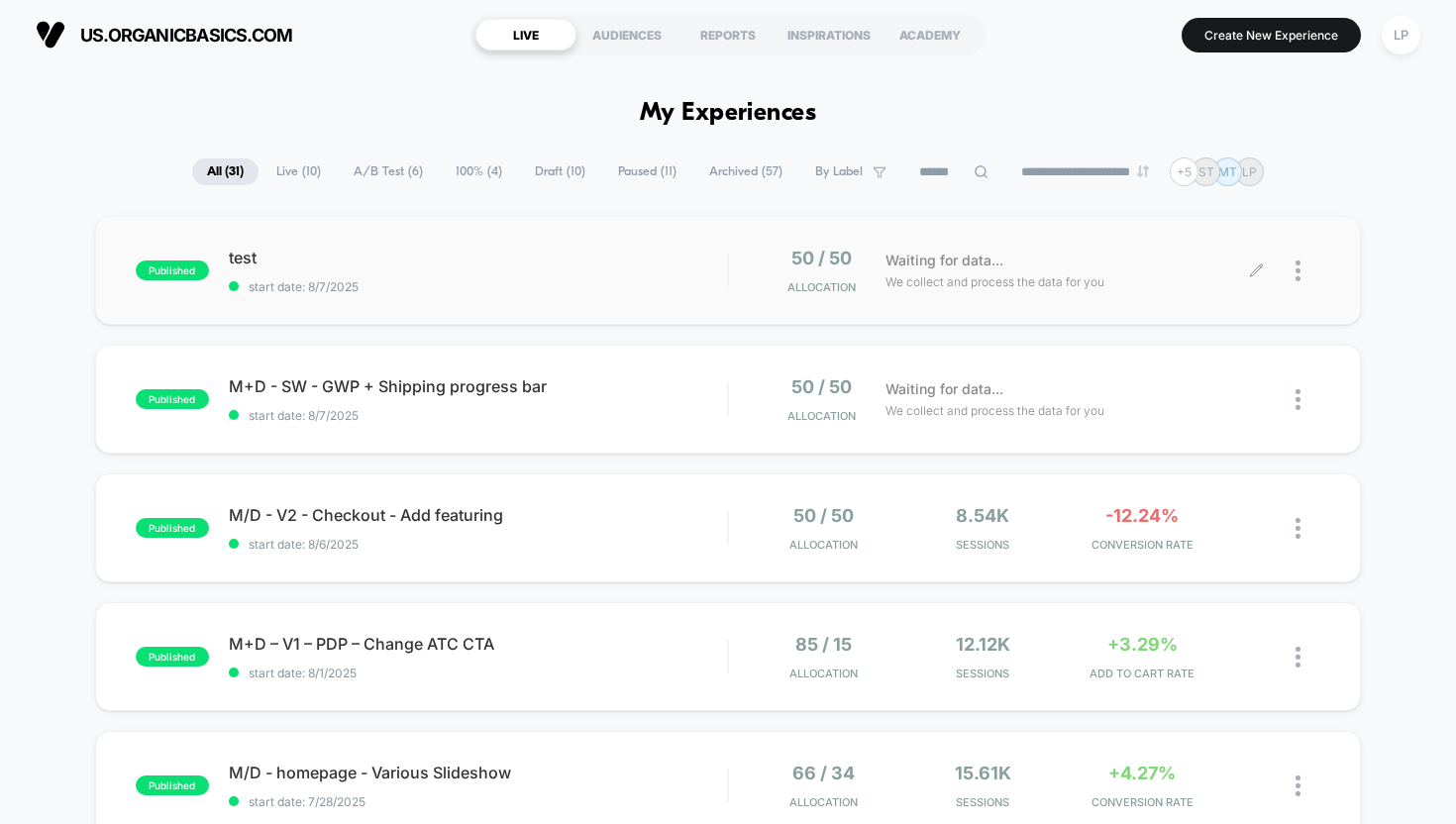 click at bounding box center [1307, 270] 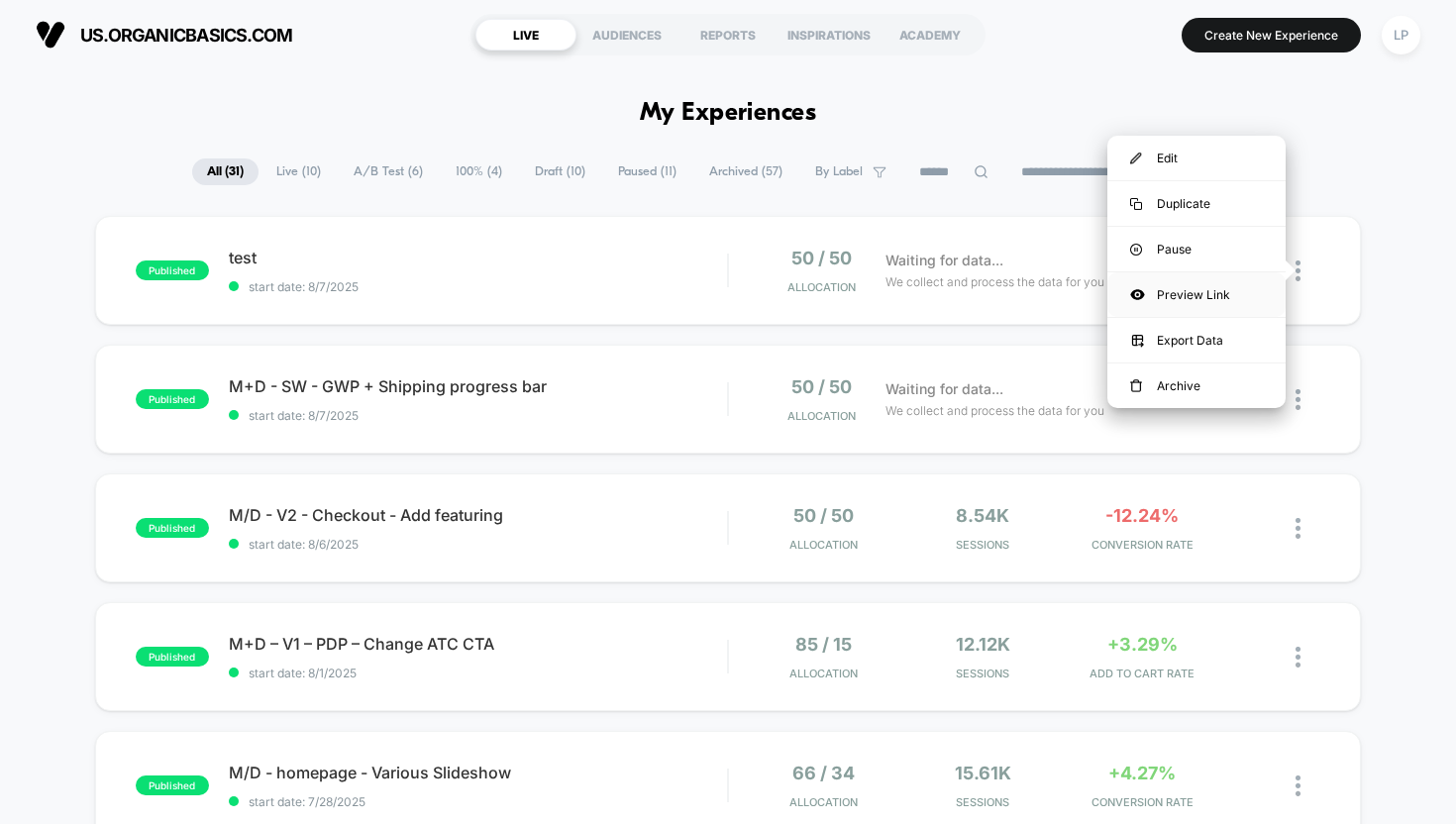 click on "Preview Link" at bounding box center [1196, 294] 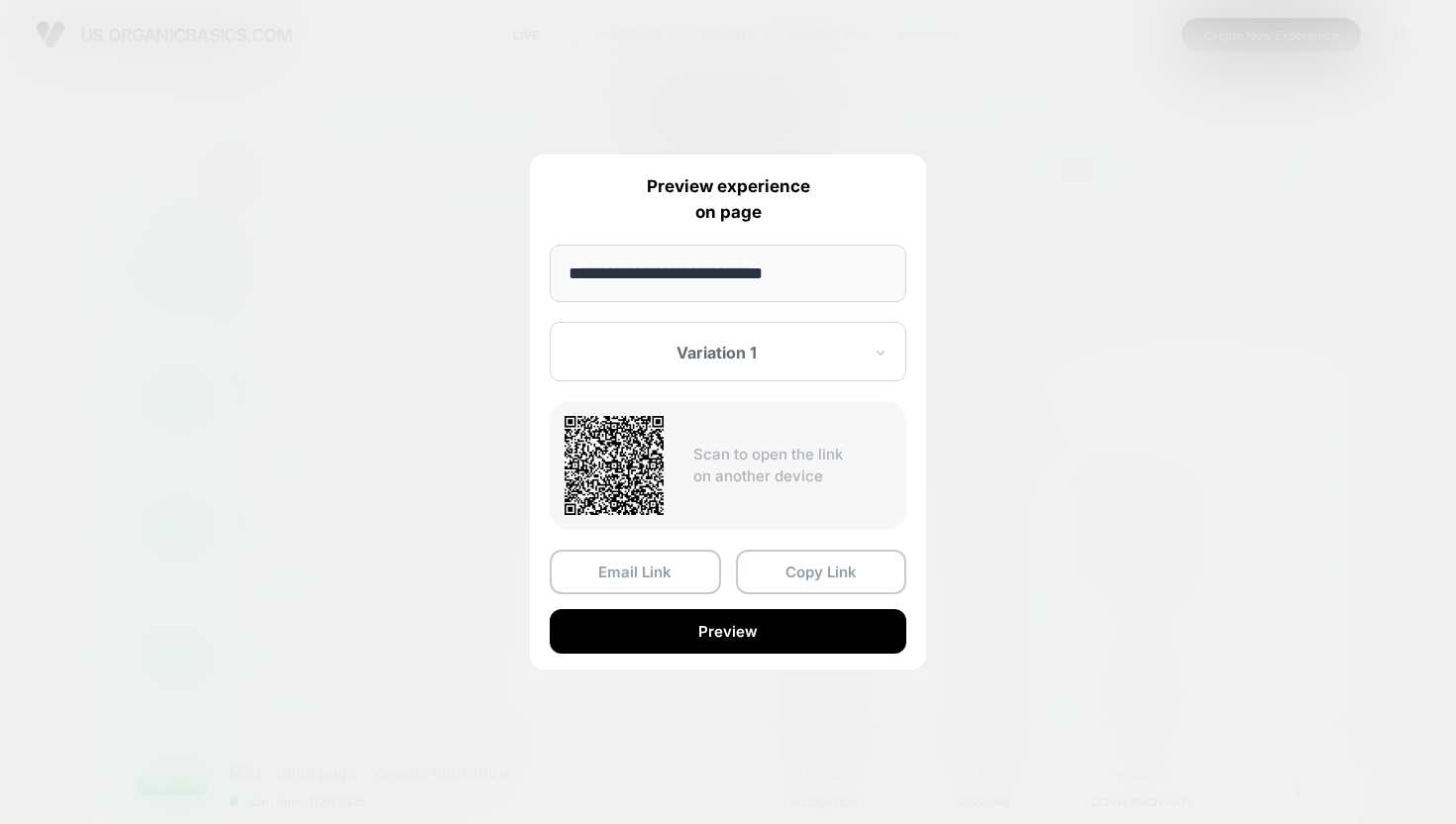 click at bounding box center [716, 353] 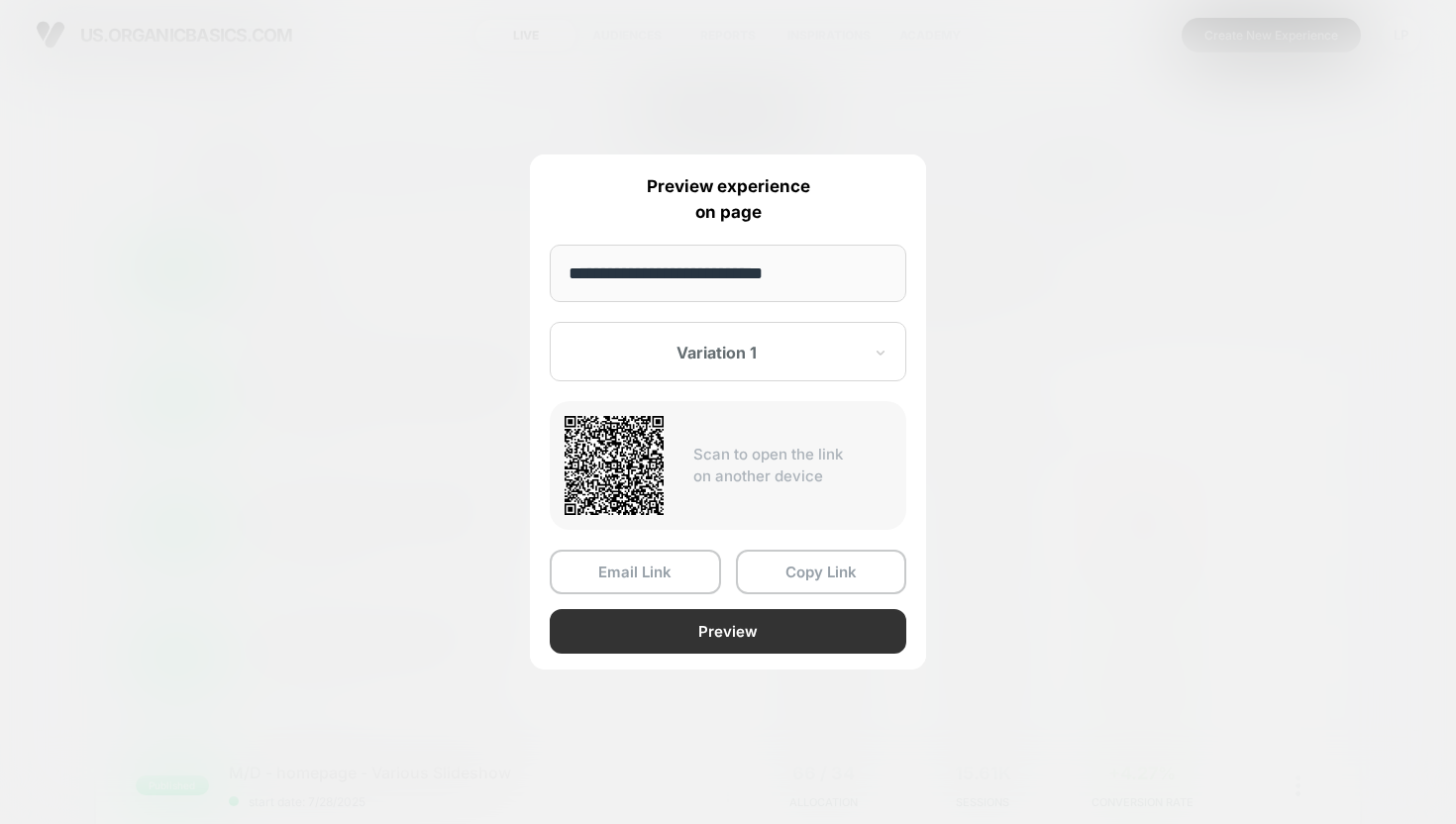 click on "Preview" at bounding box center (728, 631) 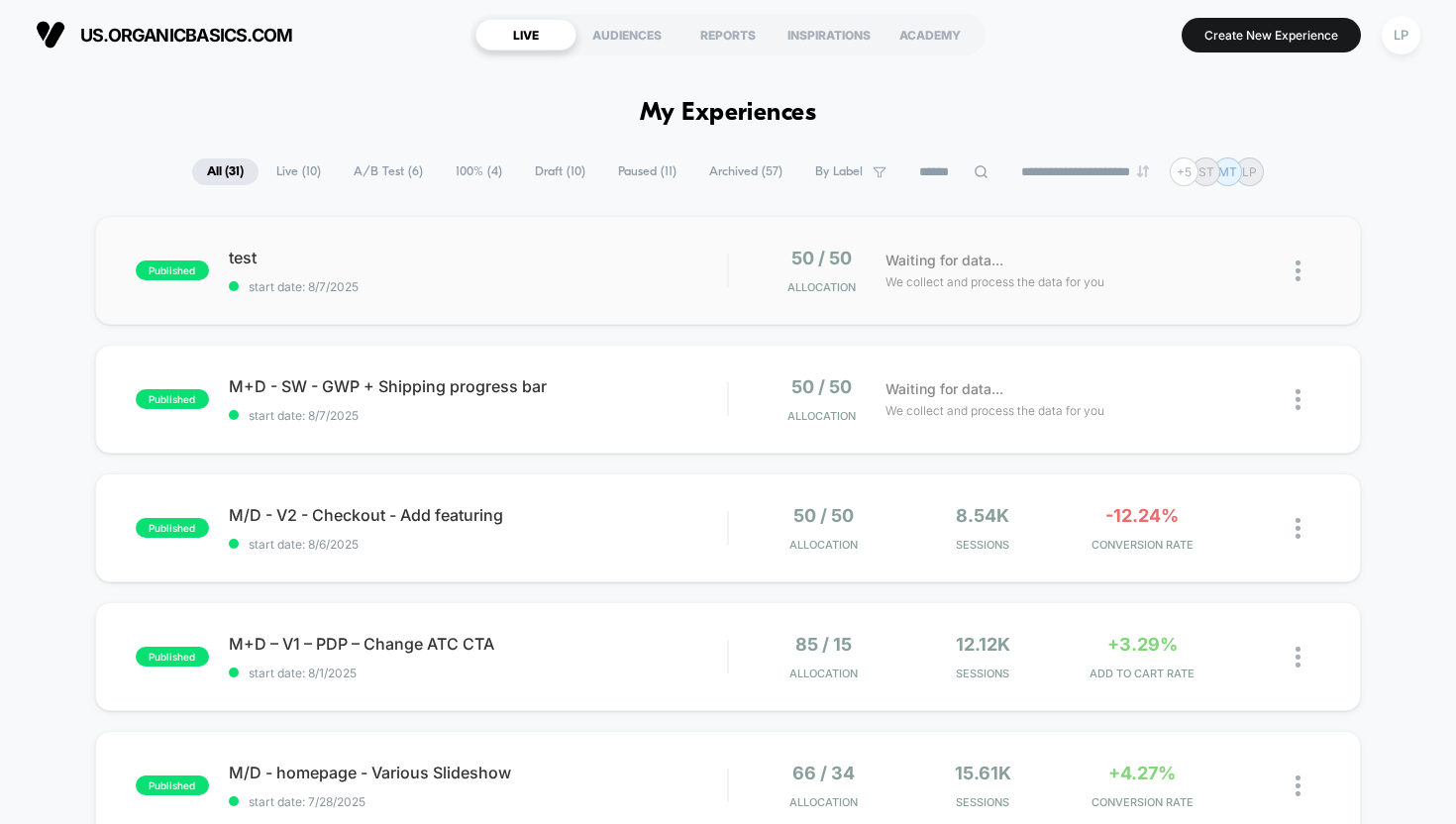 click at bounding box center (1298, 270) 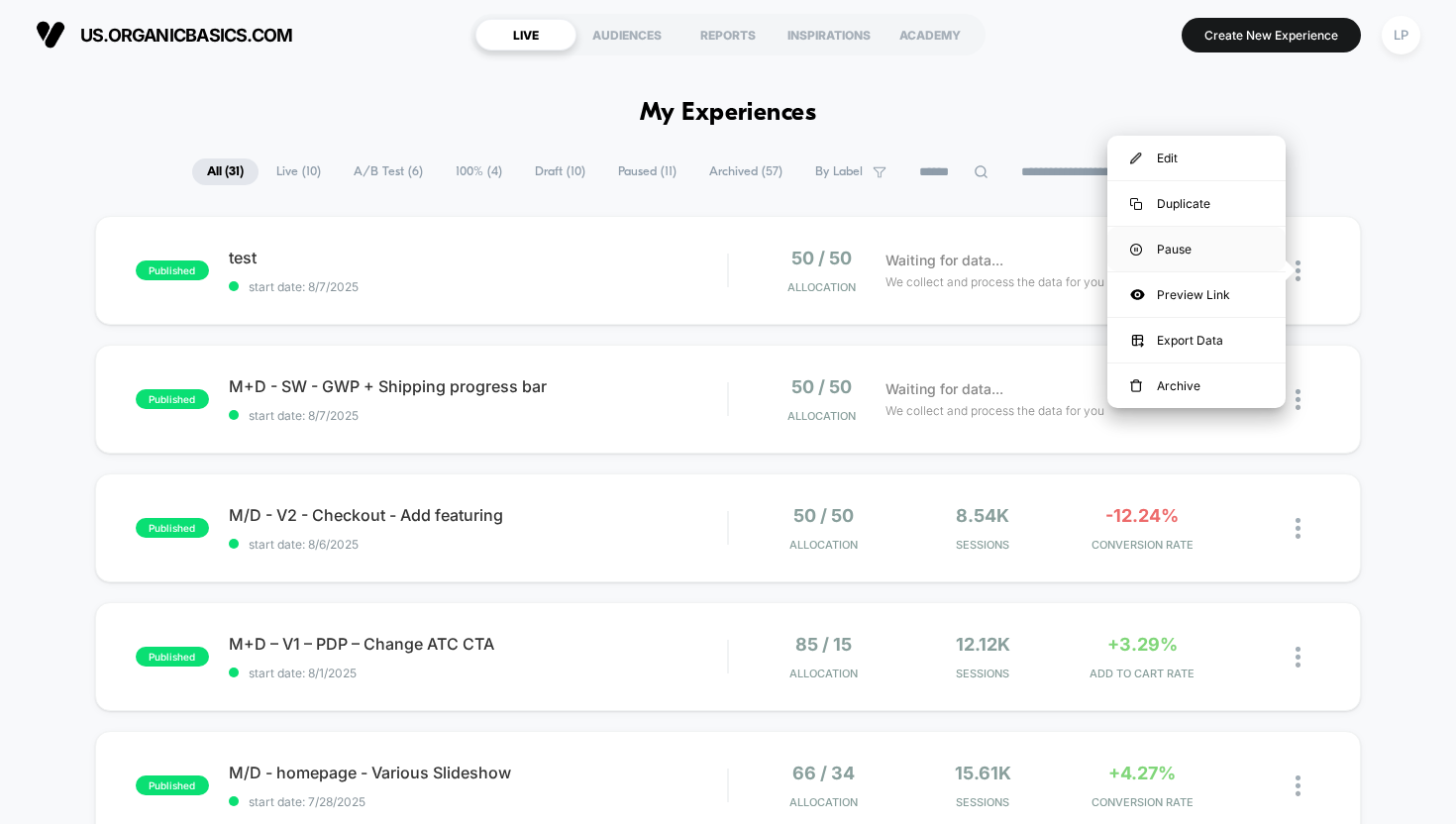 click on "Pause" at bounding box center (1196, 249) 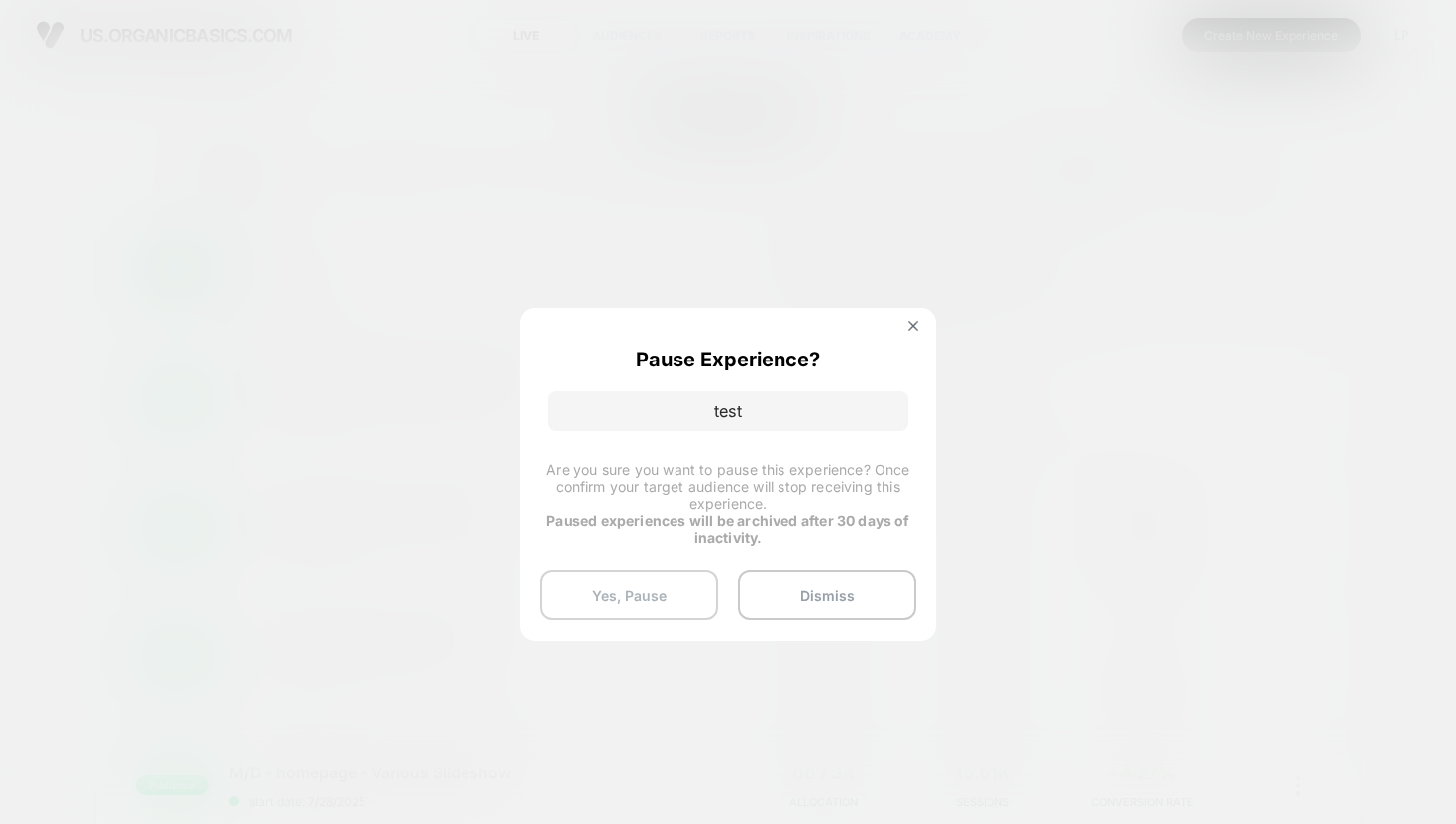 click on "Yes, Pause" at bounding box center [629, 595] 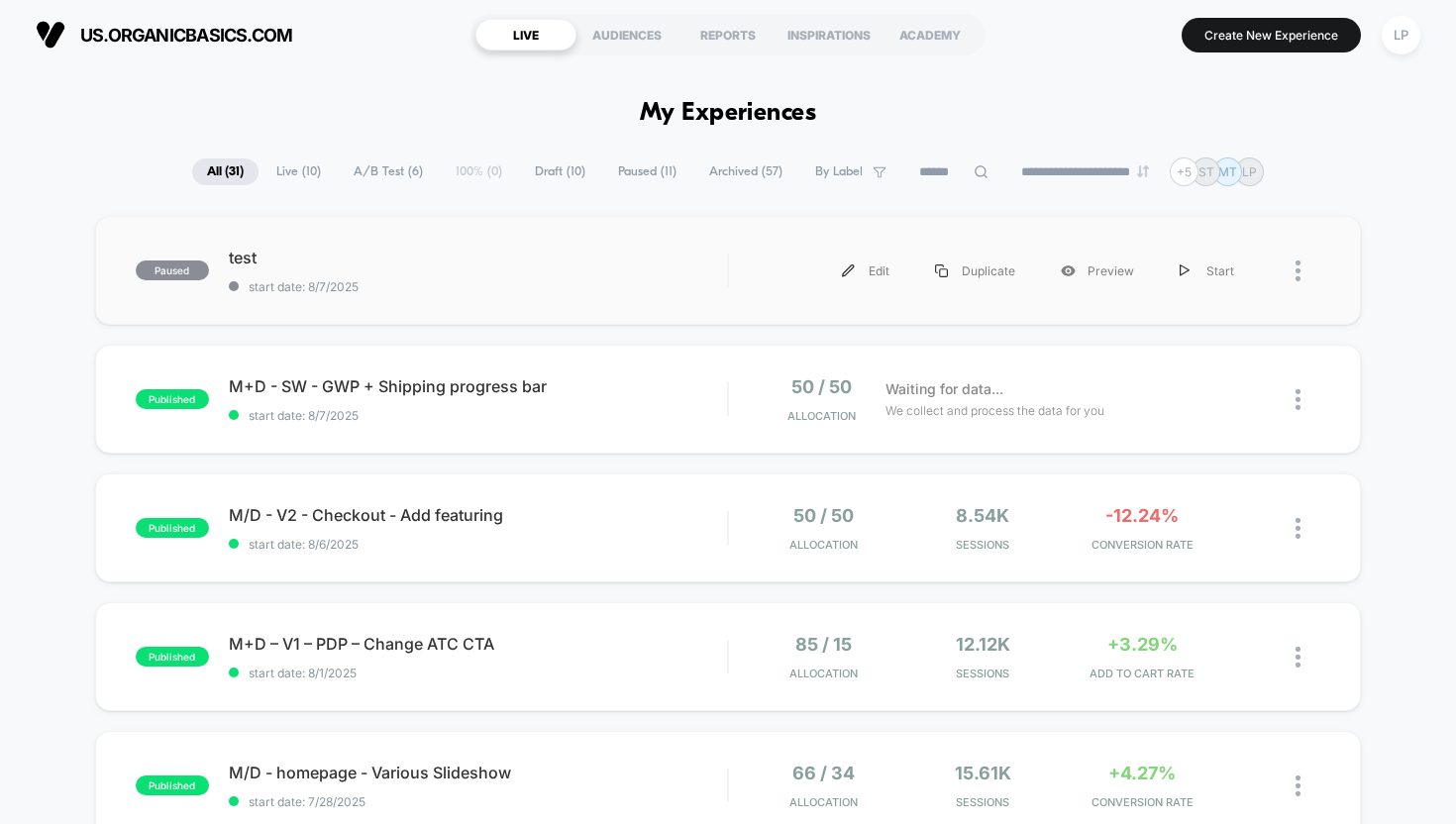 click on "paused test start date: [DATE] Edit Duplicate Preview Start" at bounding box center [728, 270] 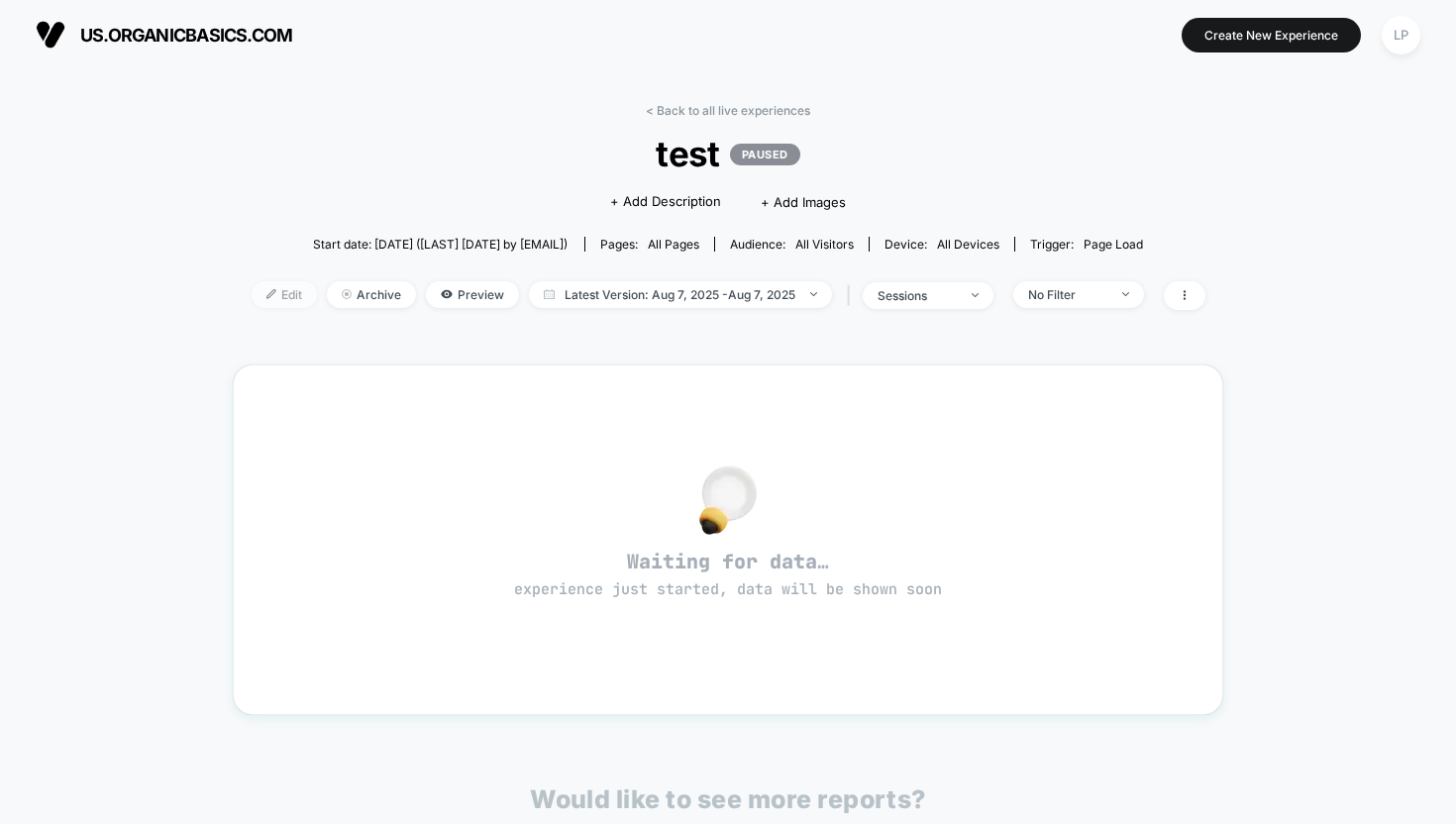 click at bounding box center (271, 294) 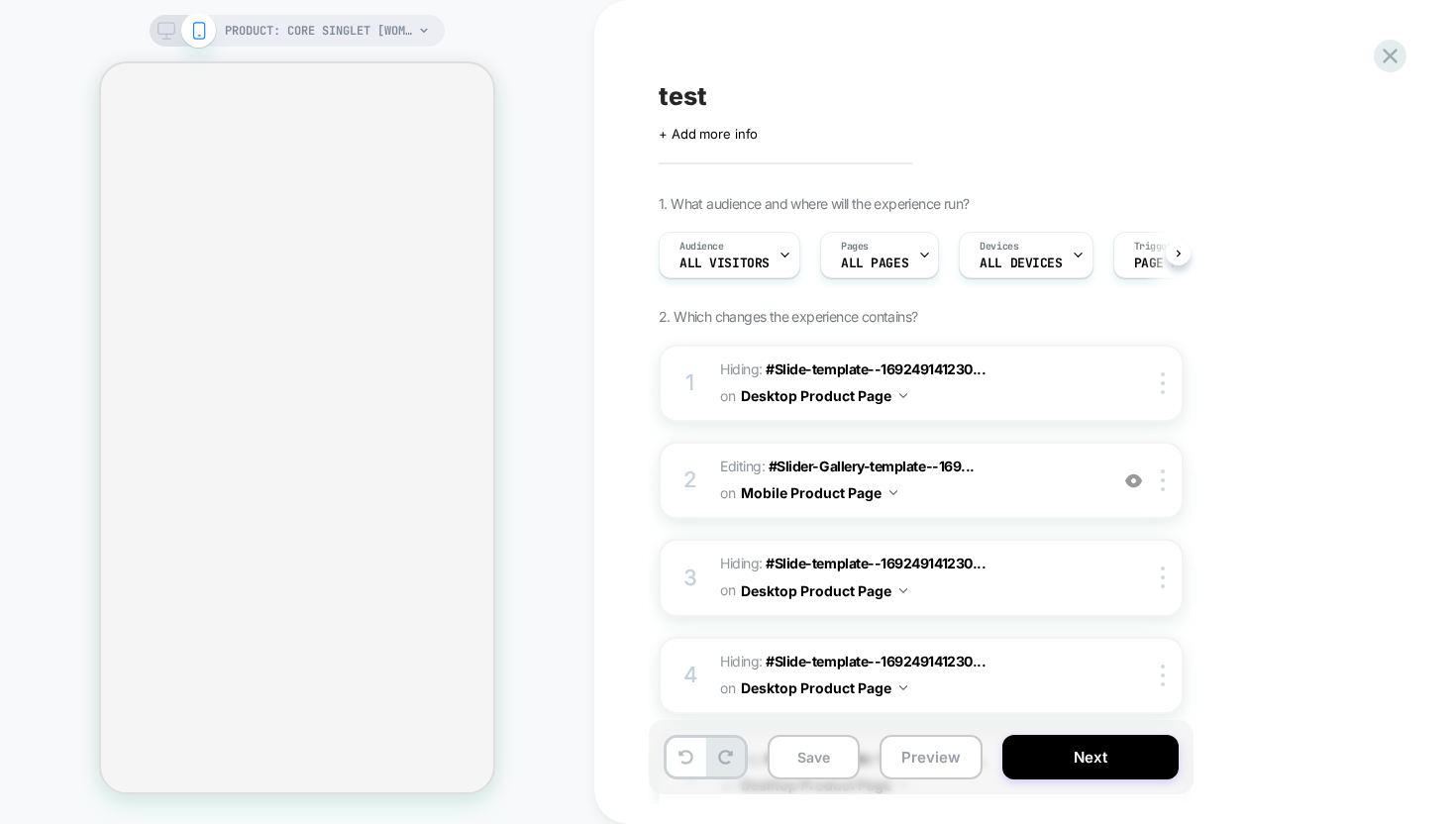 scroll, scrollTop: 0, scrollLeft: 1, axis: horizontal 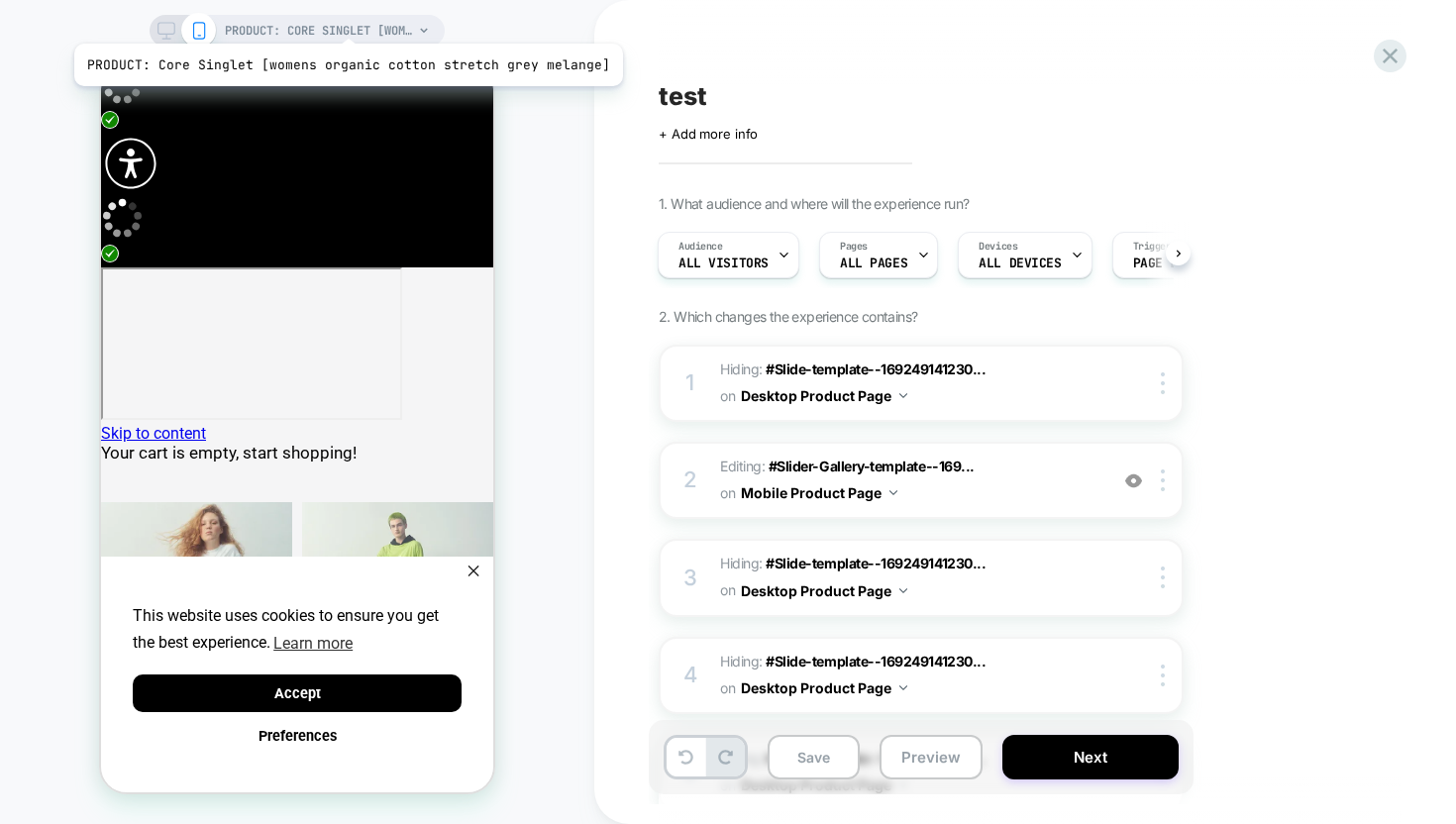 click on "PRODUCT: Core Singlet [womens organic cotton stretch grey melange]" at bounding box center [319, 31] 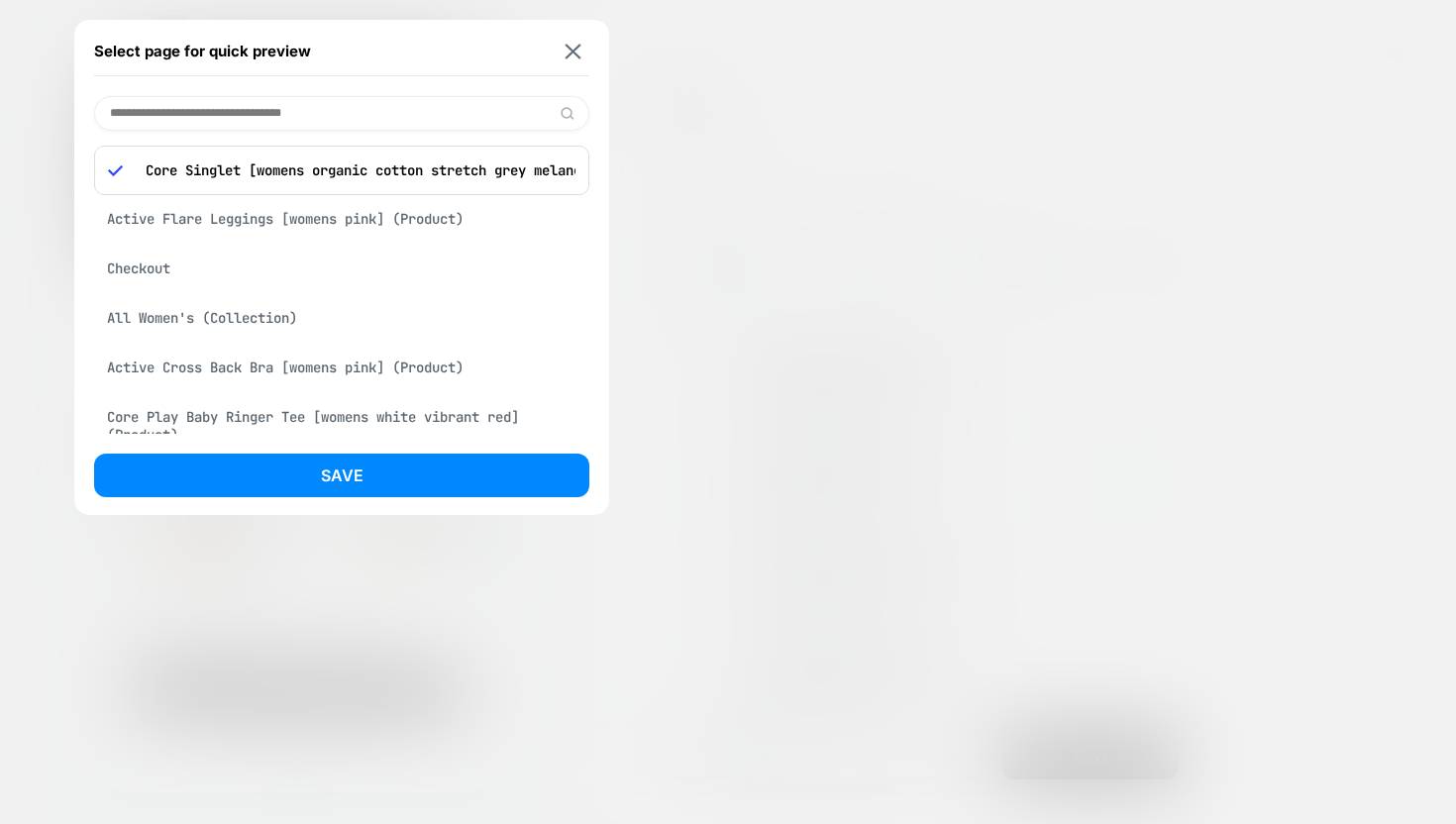 click on "Select page for quick preview" at bounding box center (342, 52) 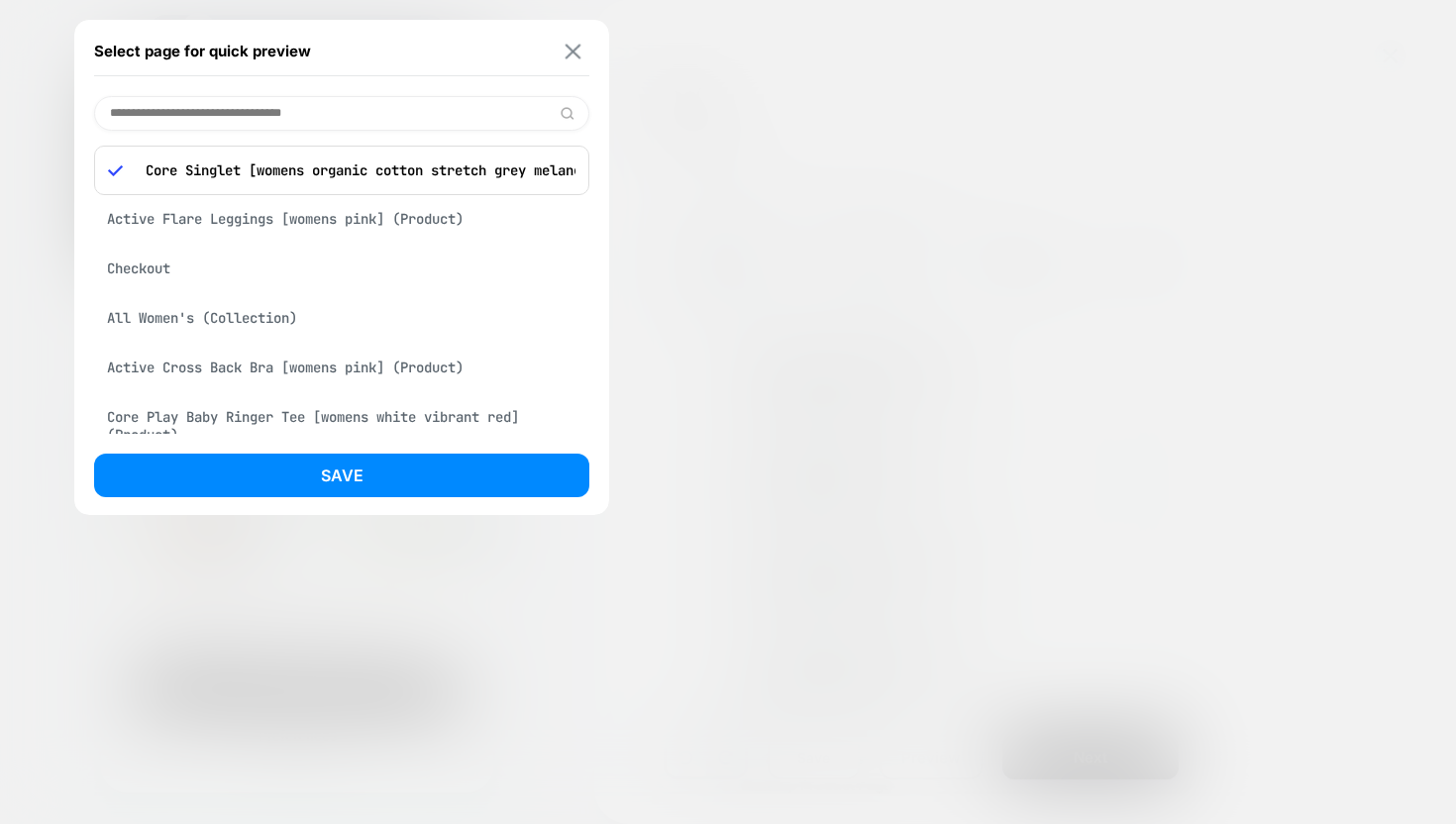 click at bounding box center [573, 51] 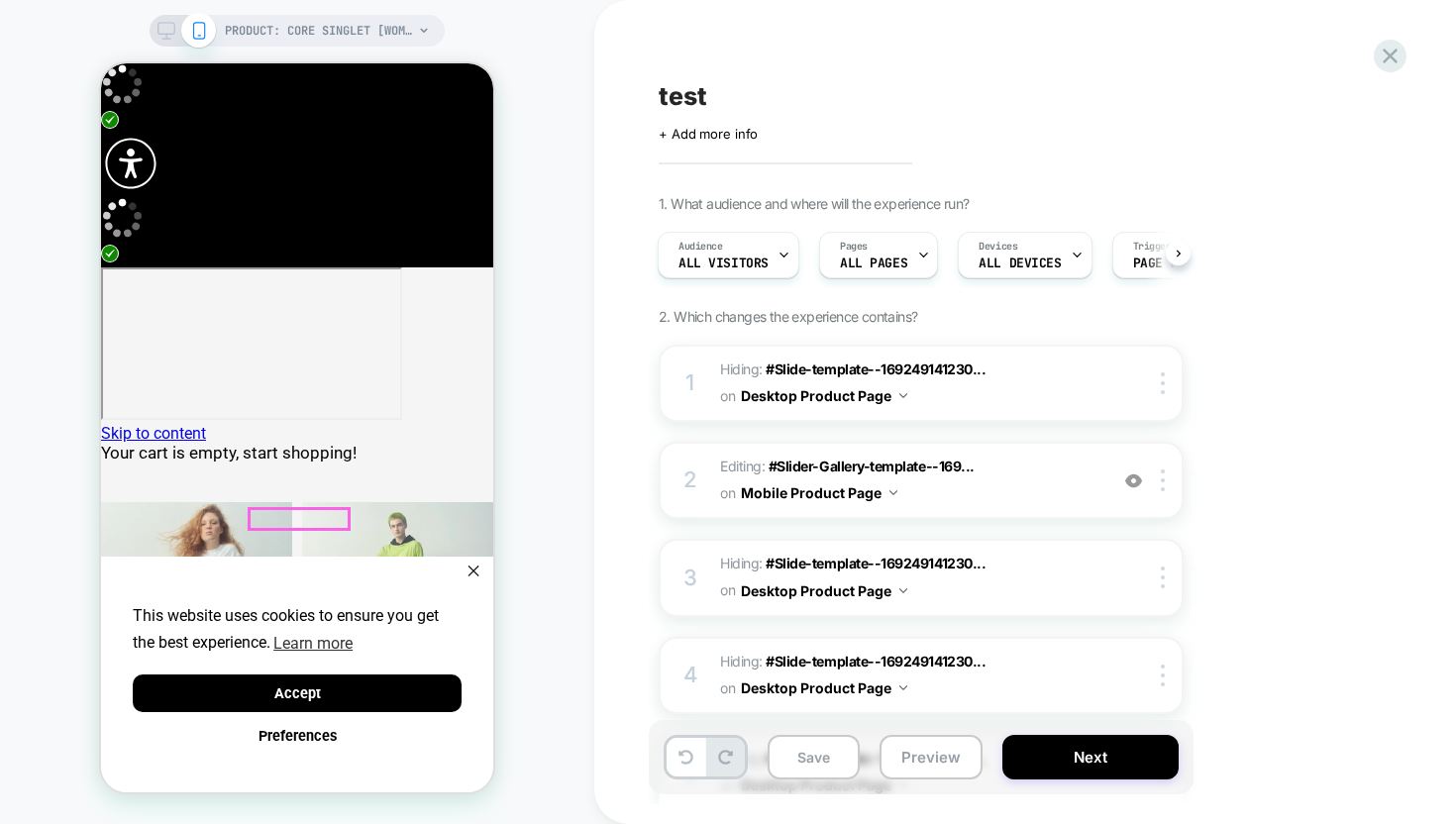 click at bounding box center [149, 22116] 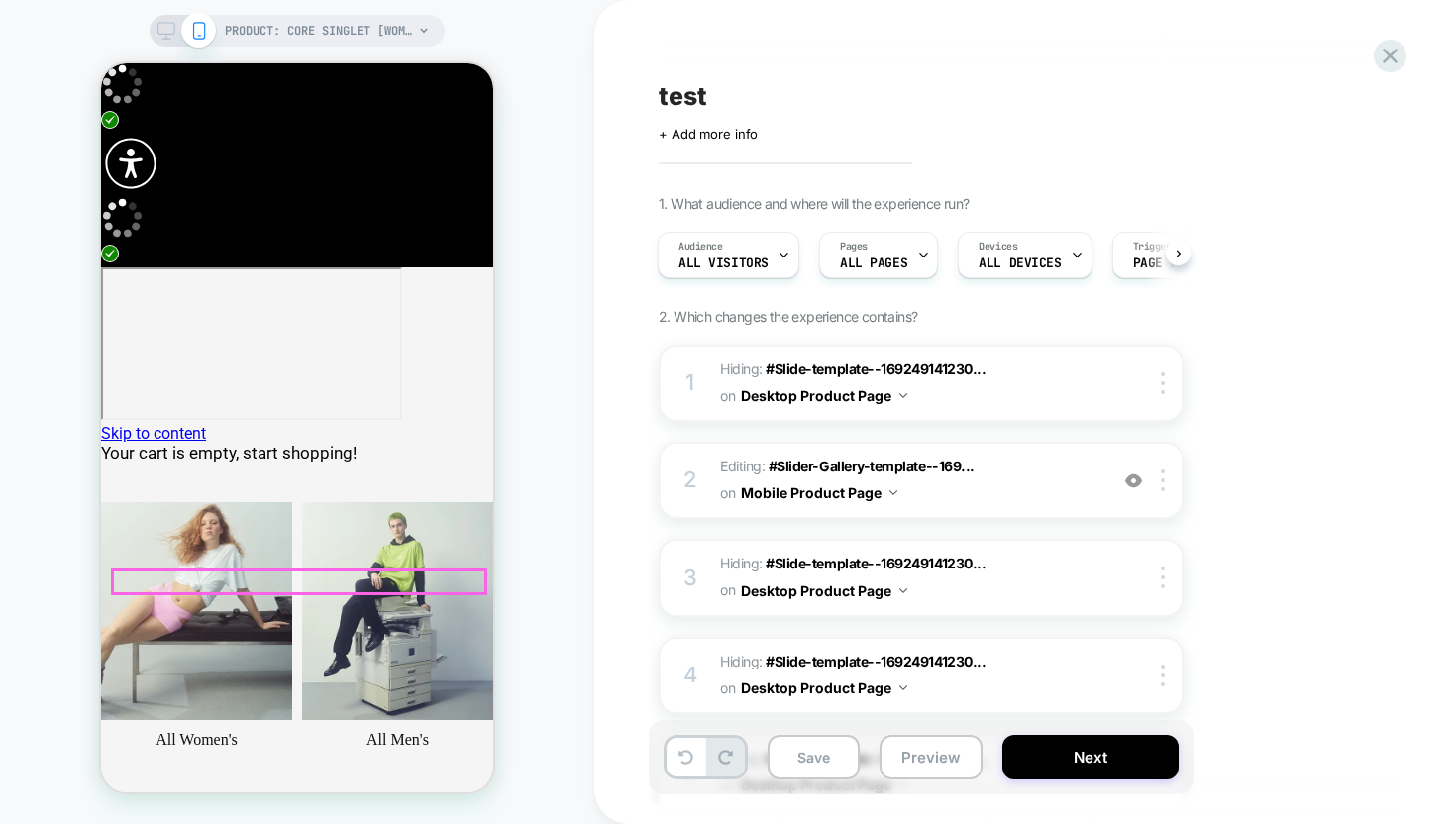scroll, scrollTop: 0, scrollLeft: 1589, axis: horizontal 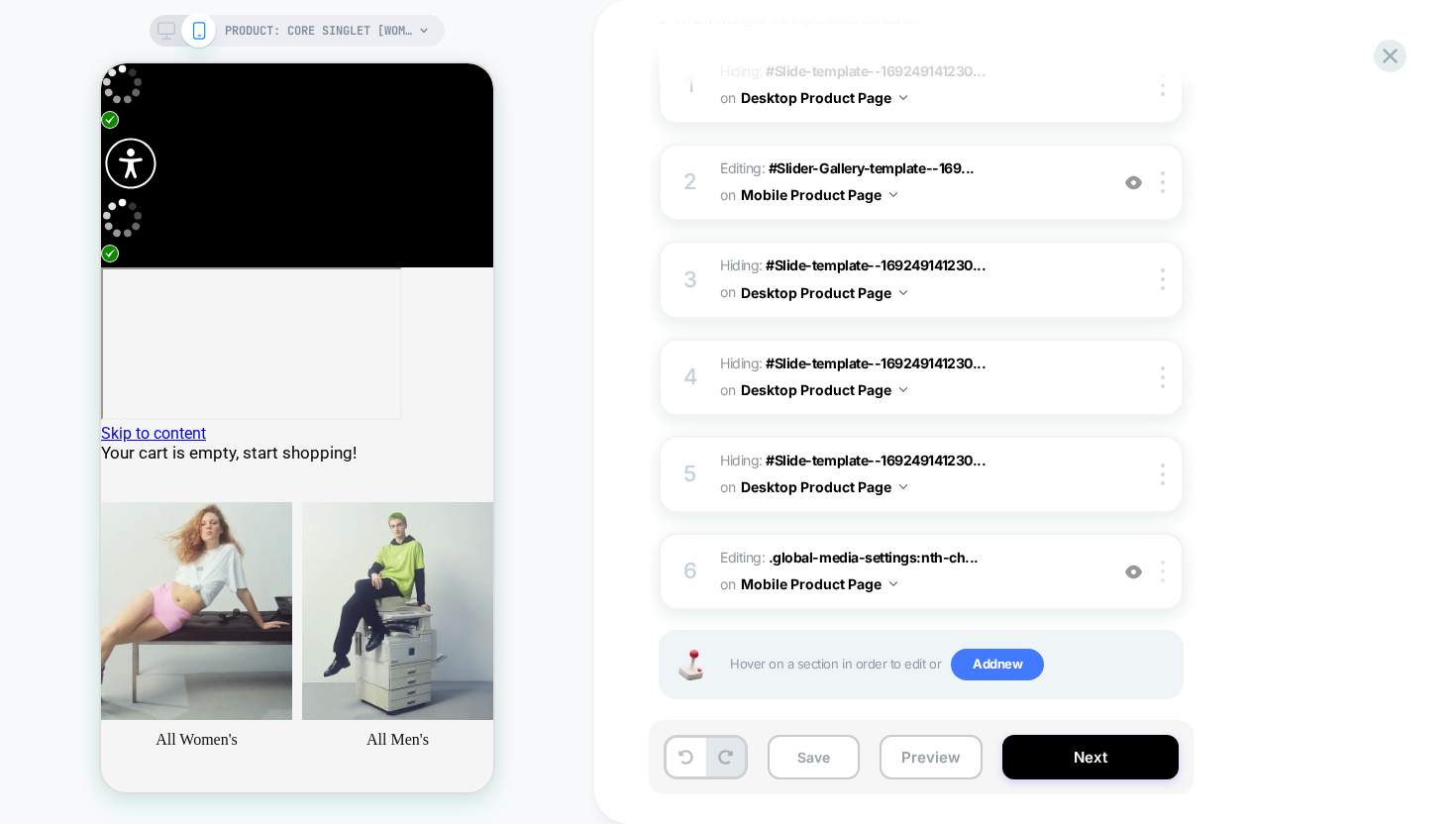 click at bounding box center [1166, 571] 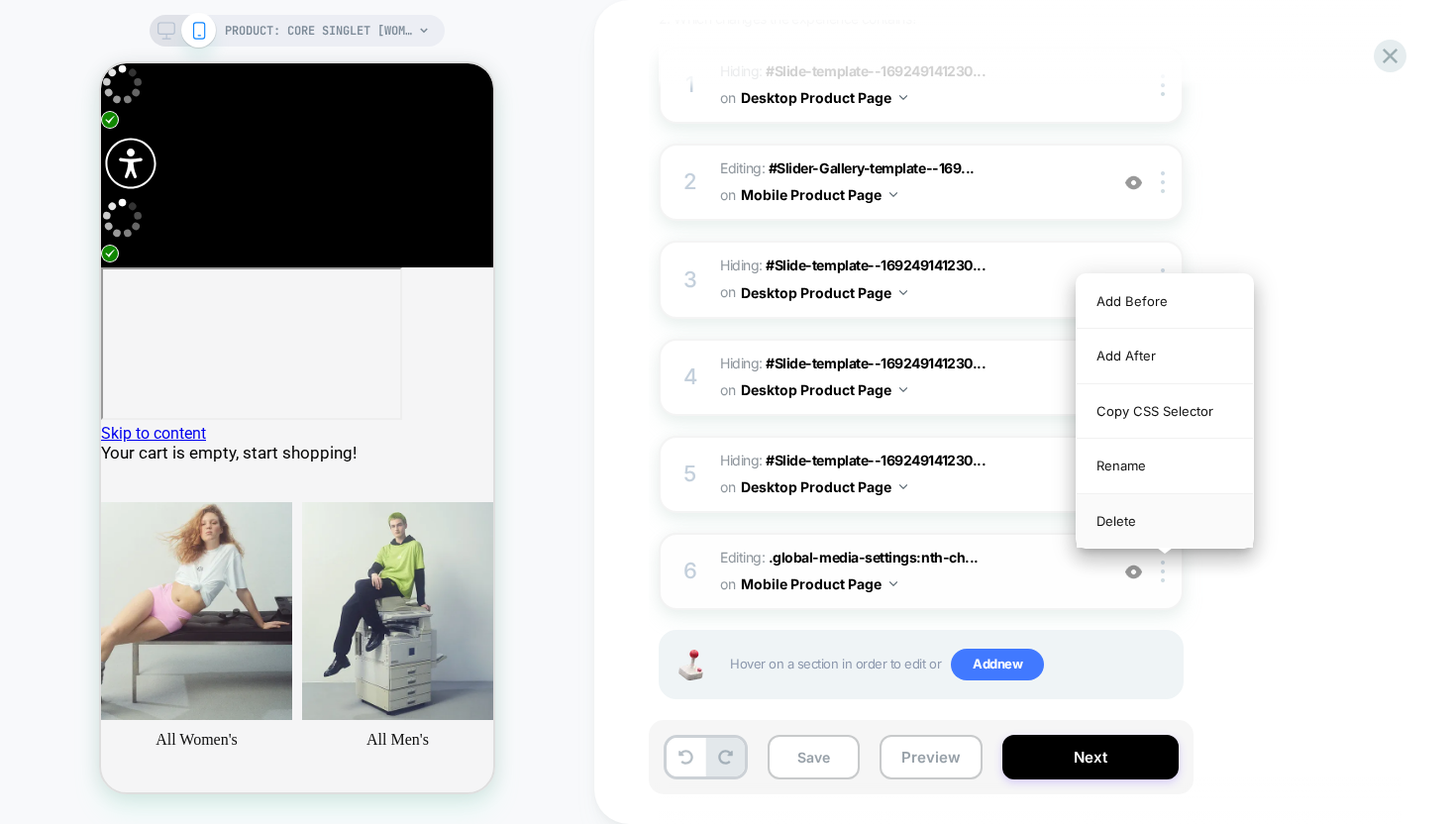 click on "Delete" at bounding box center [1165, 521] 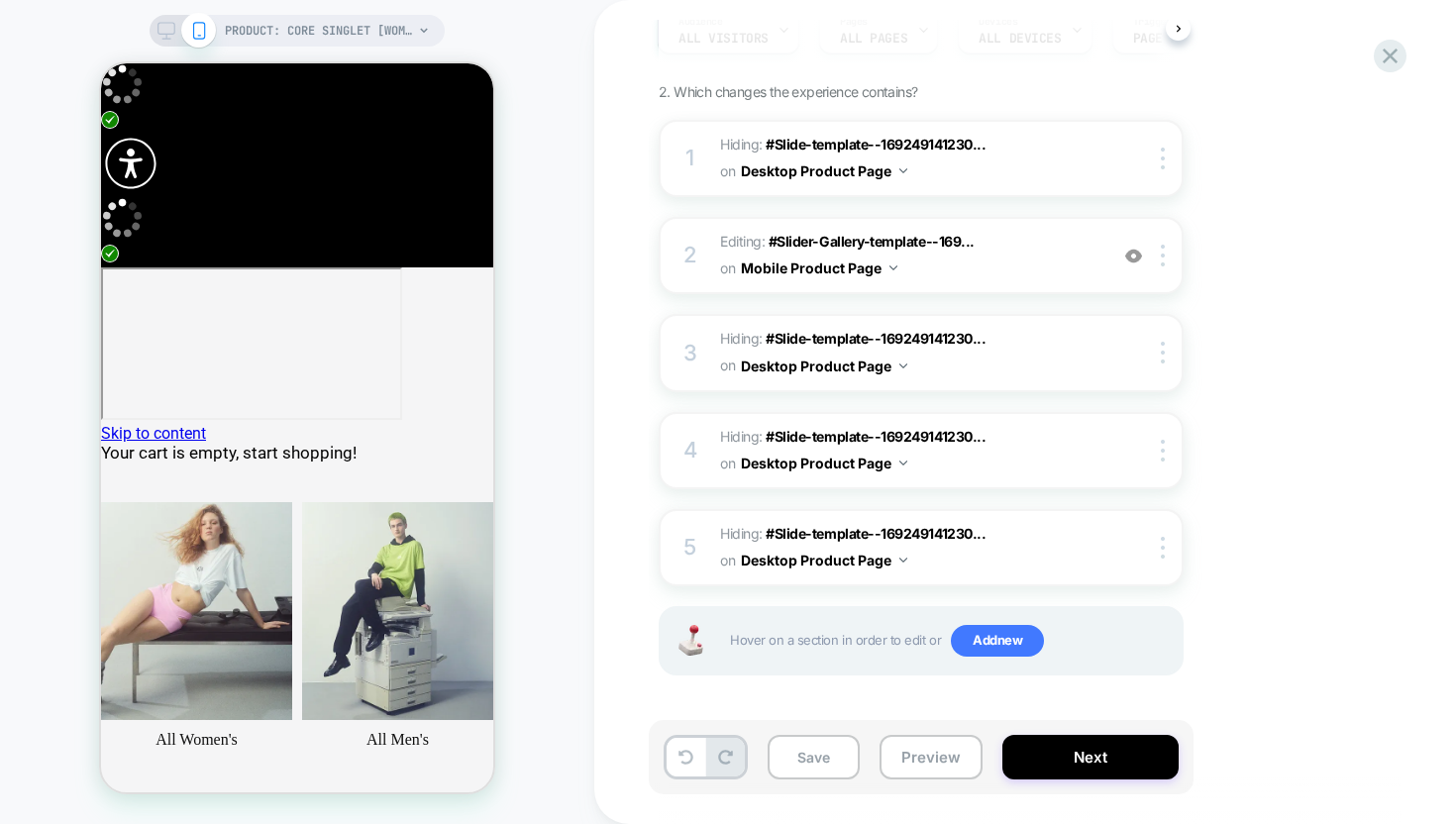 scroll, scrollTop: 224, scrollLeft: 0, axis: vertical 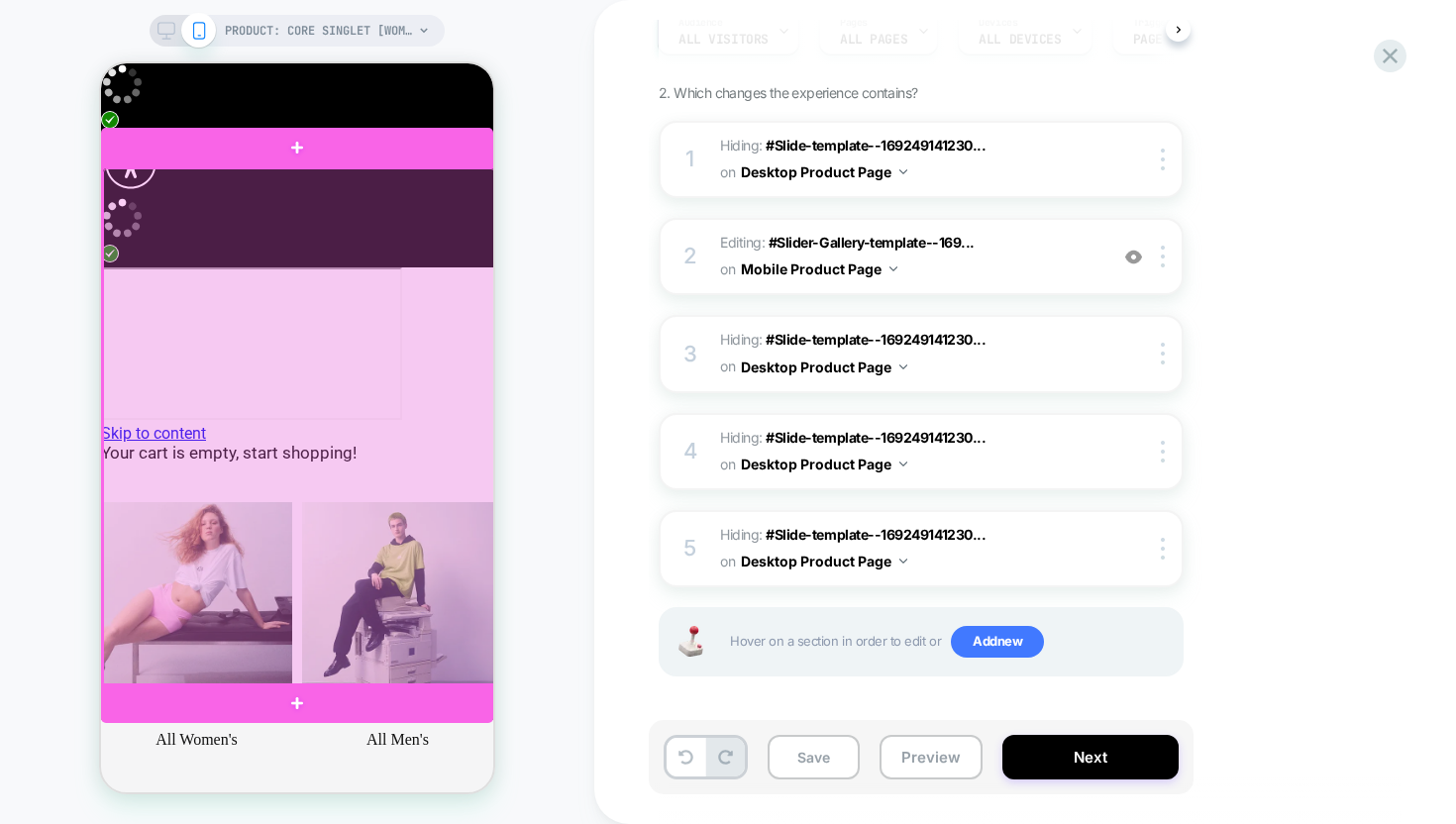 click at bounding box center (299, 427) 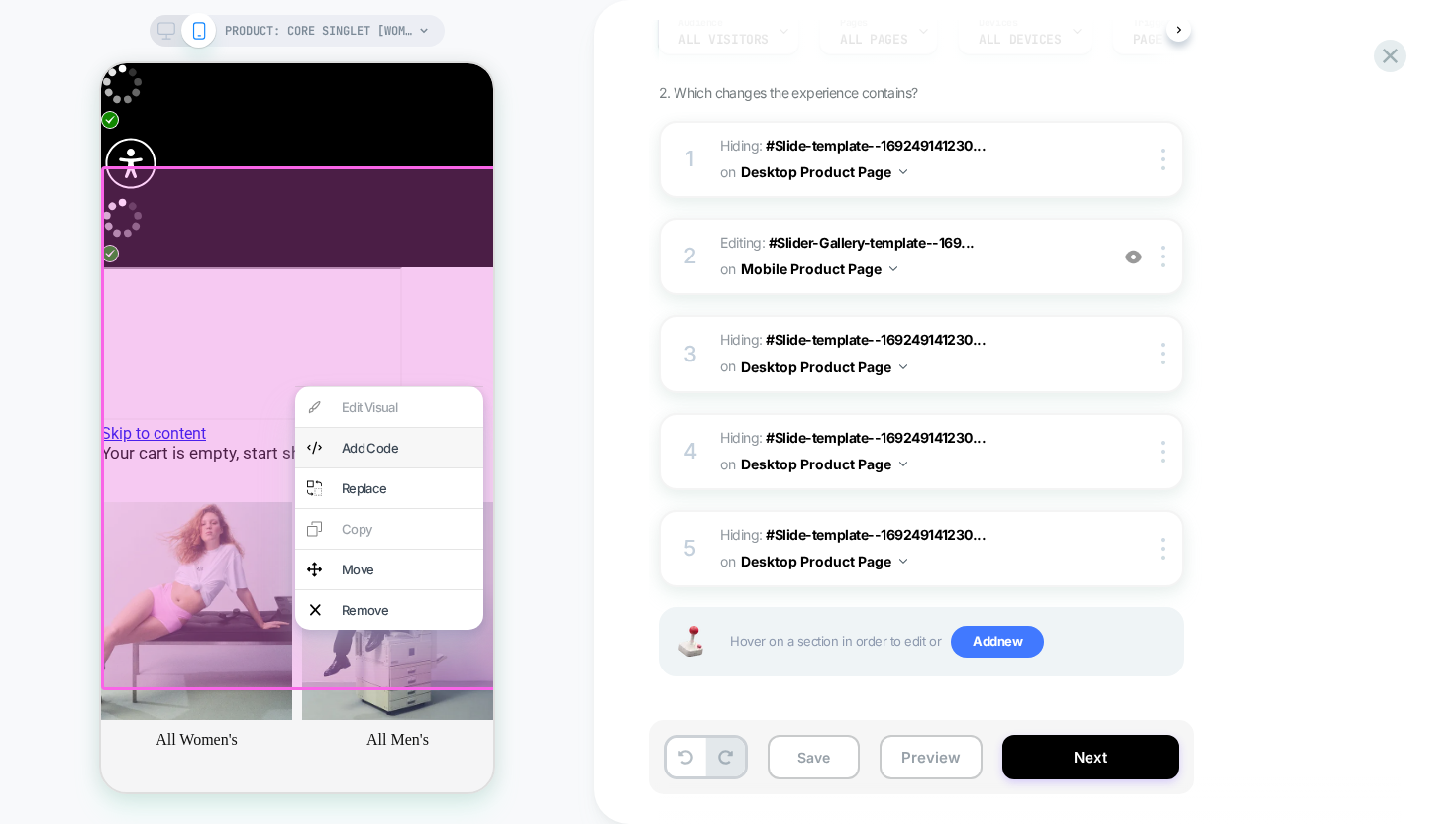 click on "Add Code" at bounding box center [406, 448] 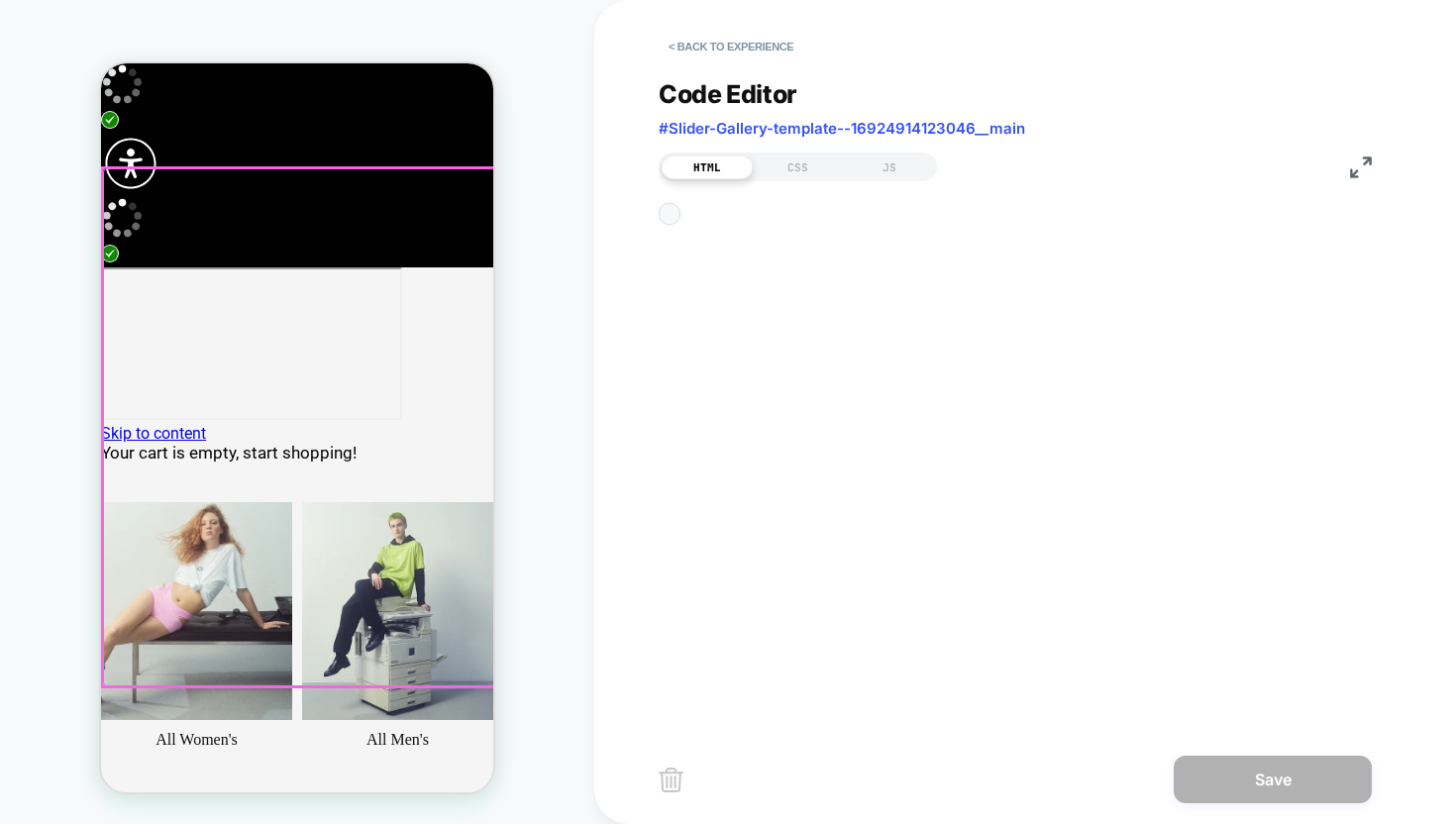 scroll, scrollTop: 267, scrollLeft: 0, axis: vertical 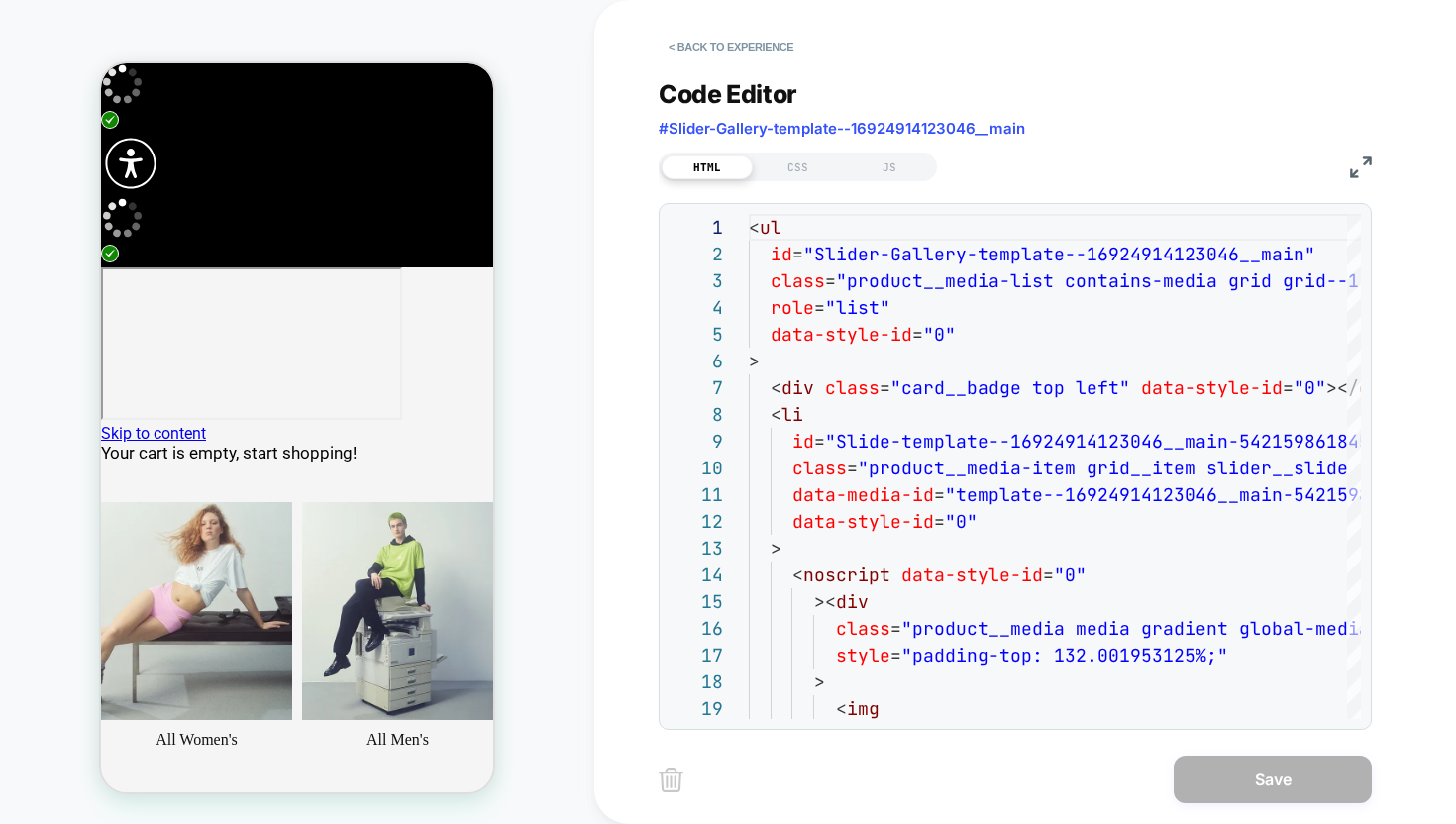 click on "HTML CSS JS" at bounding box center (797, 166) 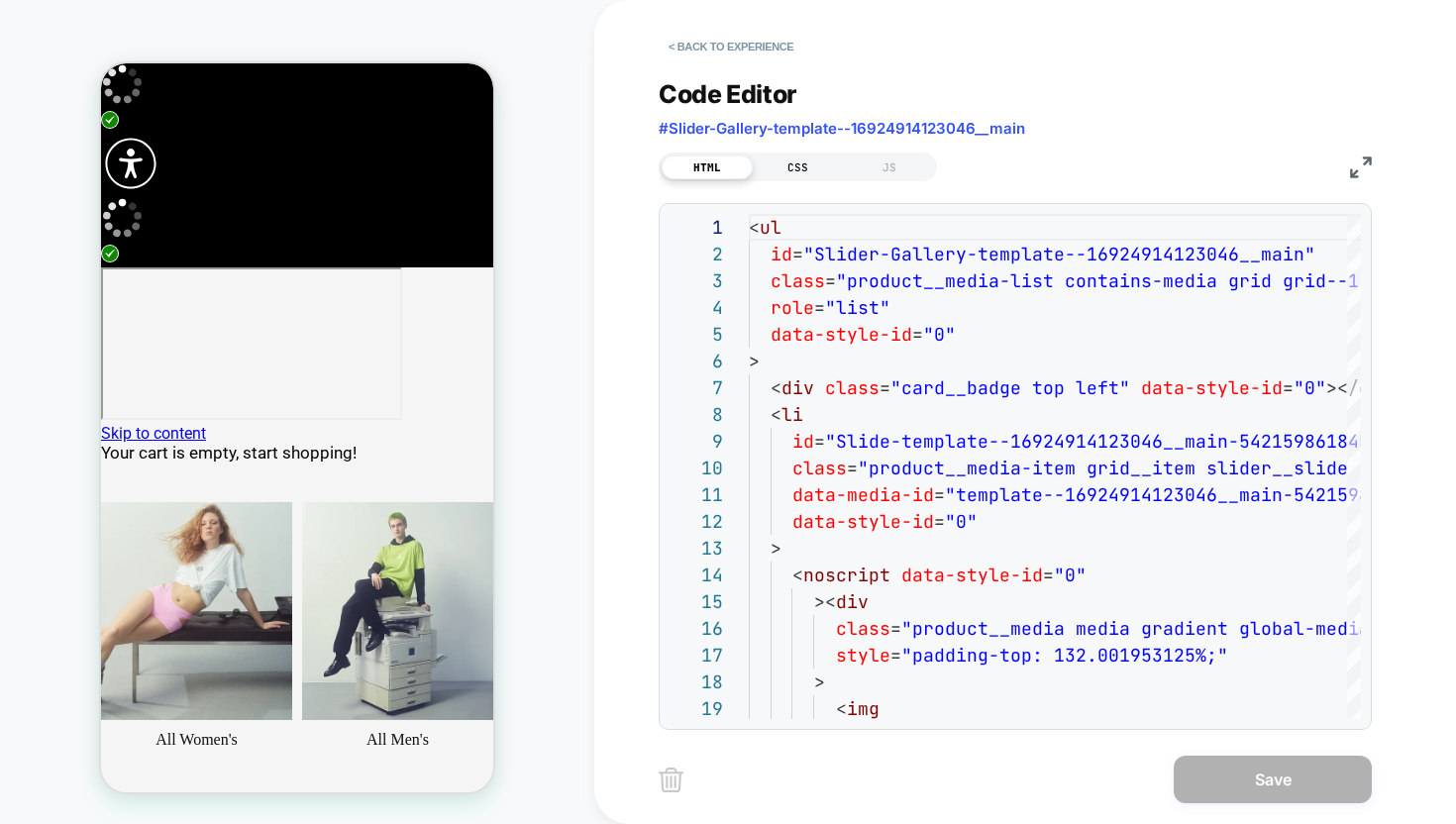 click on "CSS" at bounding box center [798, 167] 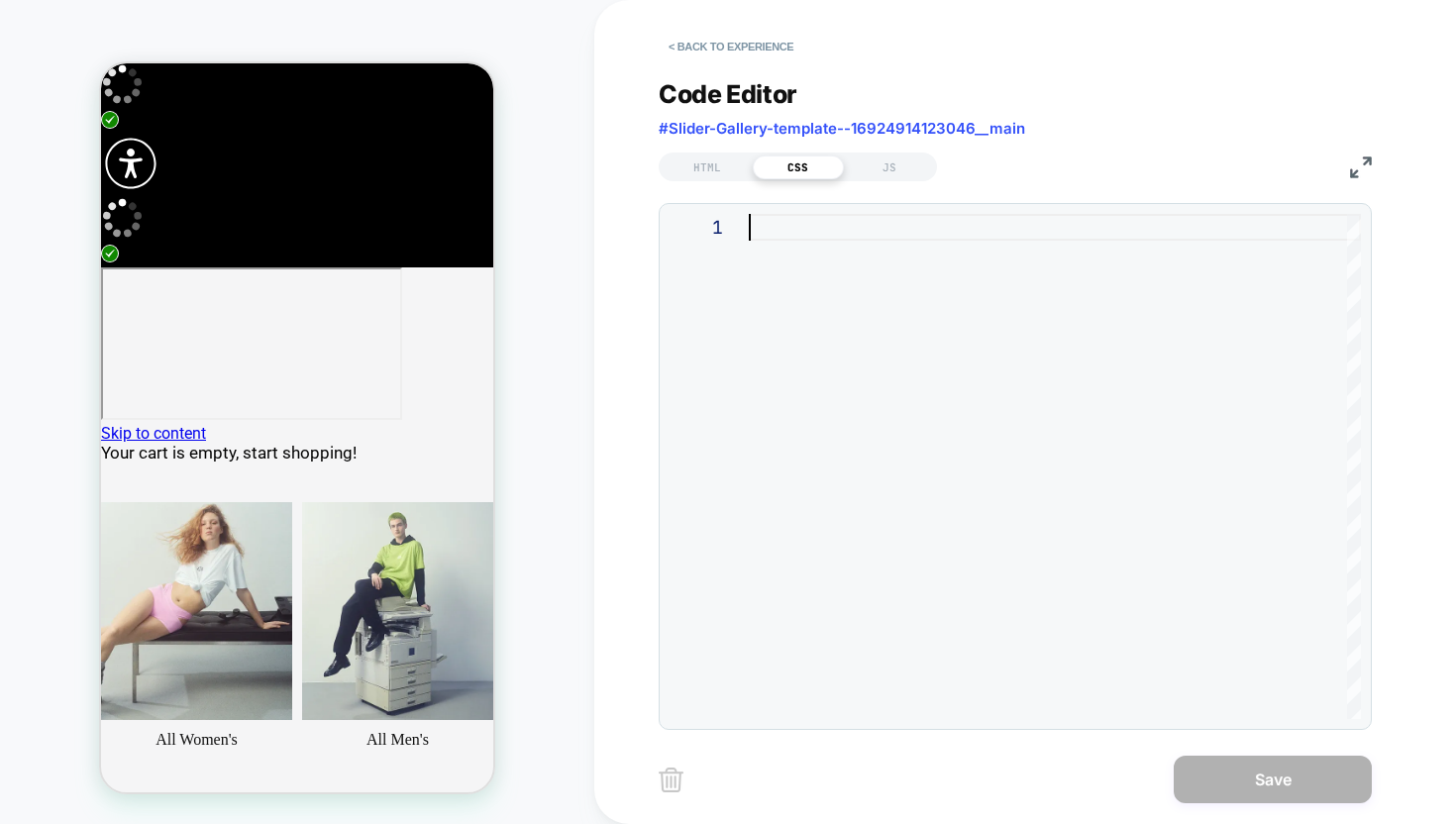 click at bounding box center (1055, 466) 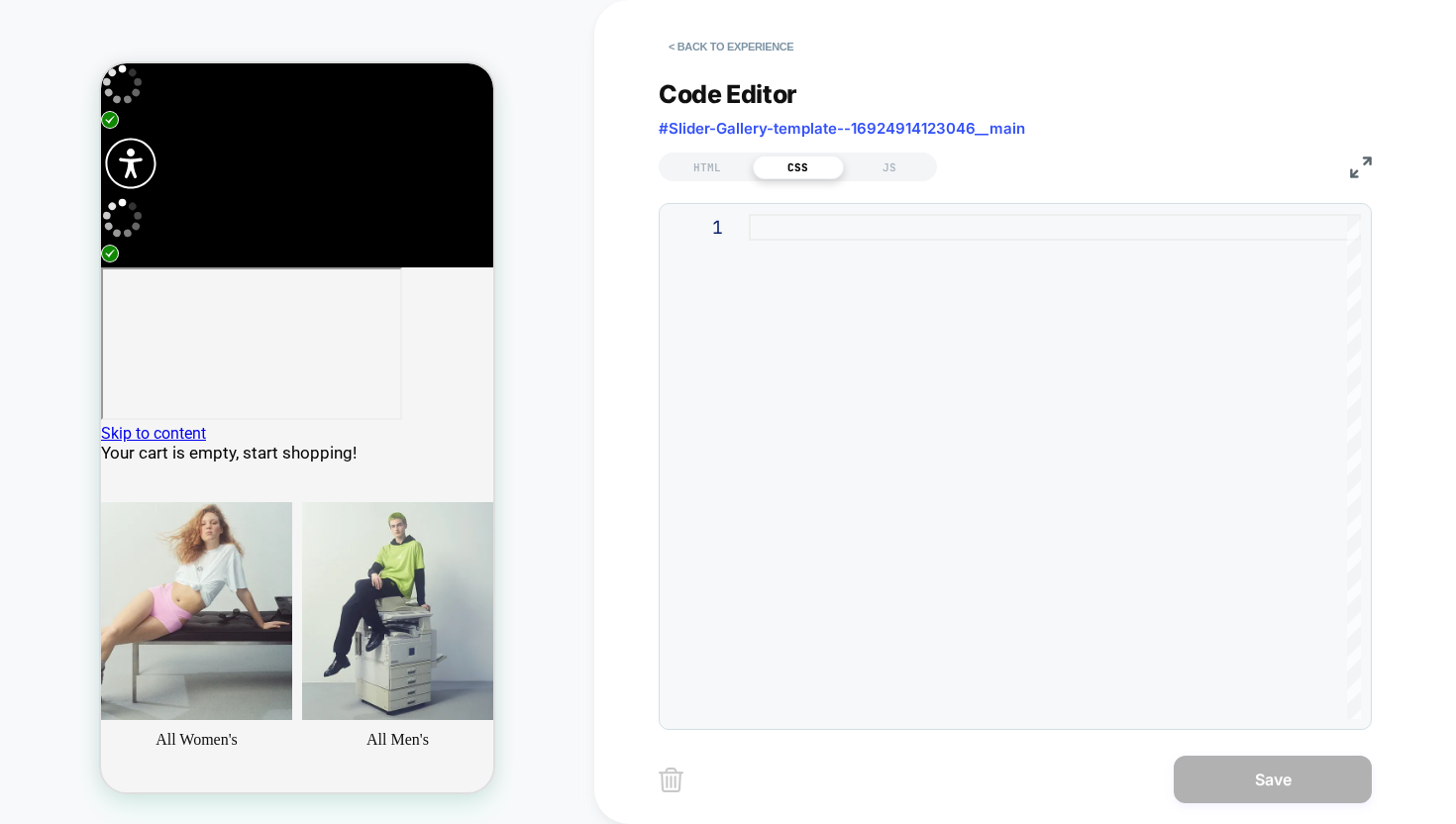 scroll, scrollTop: 80, scrollLeft: 0, axis: vertical 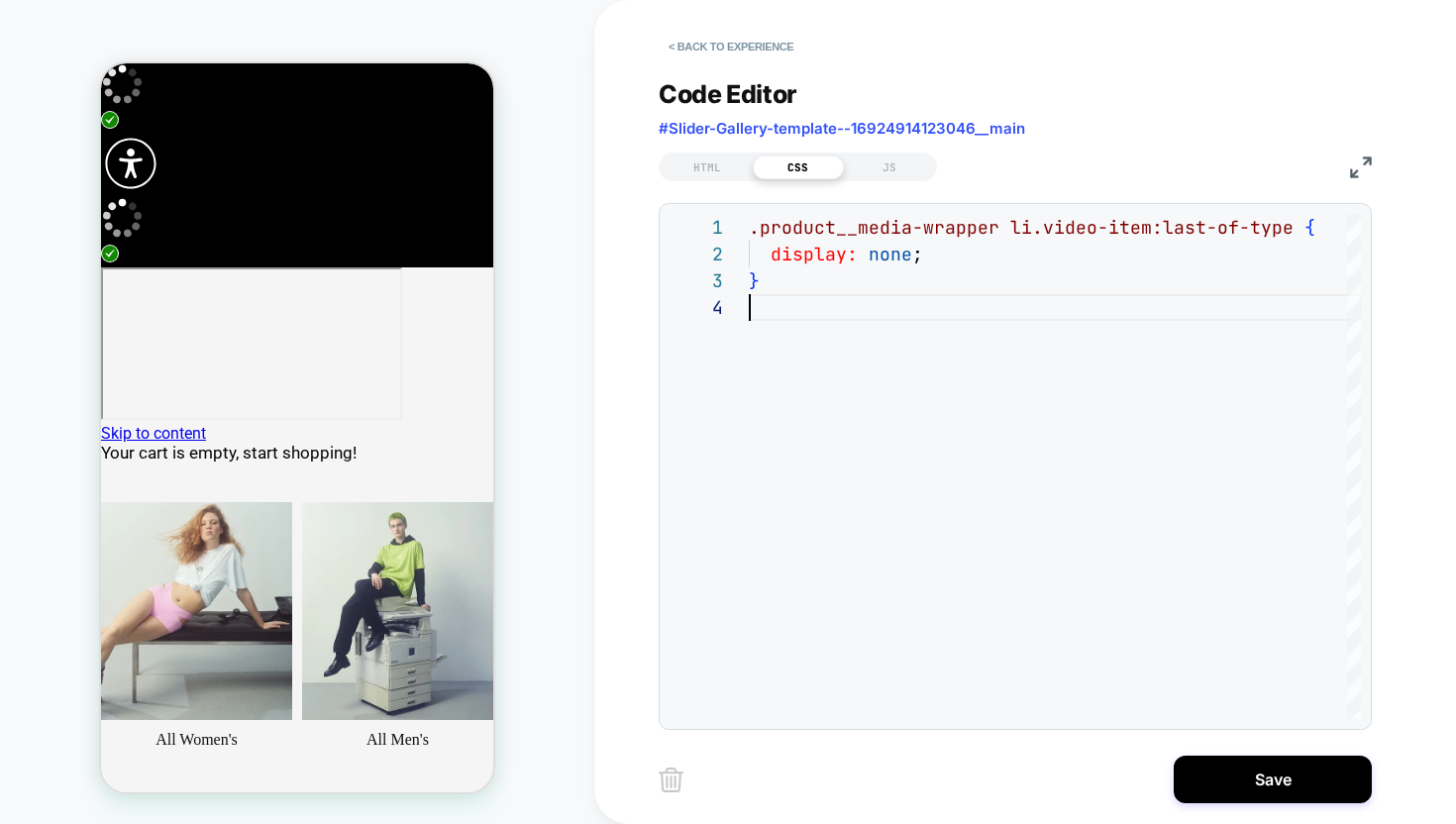 click at bounding box center (149, 22097) 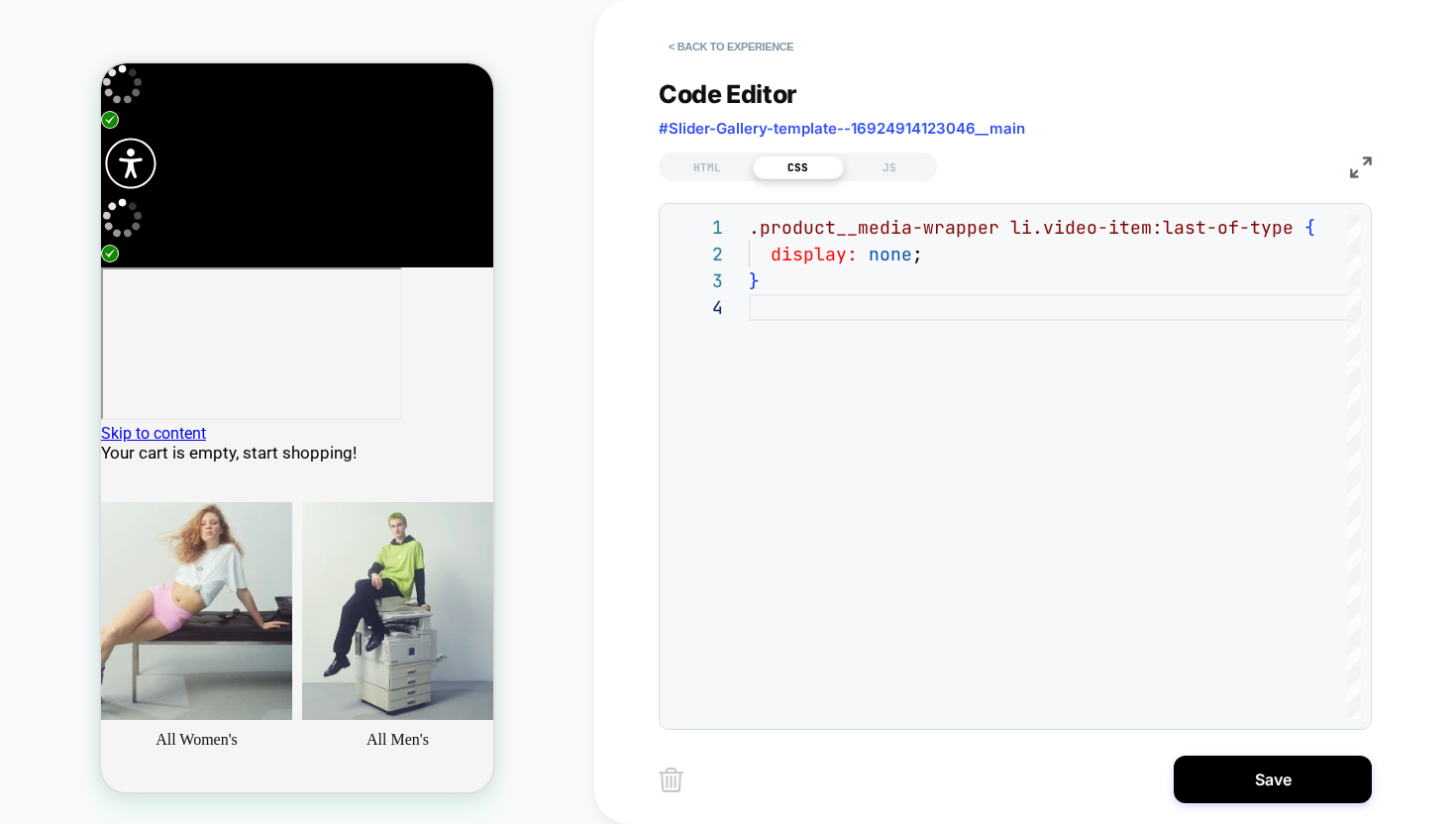 scroll, scrollTop: 0, scrollLeft: 1192, axis: horizontal 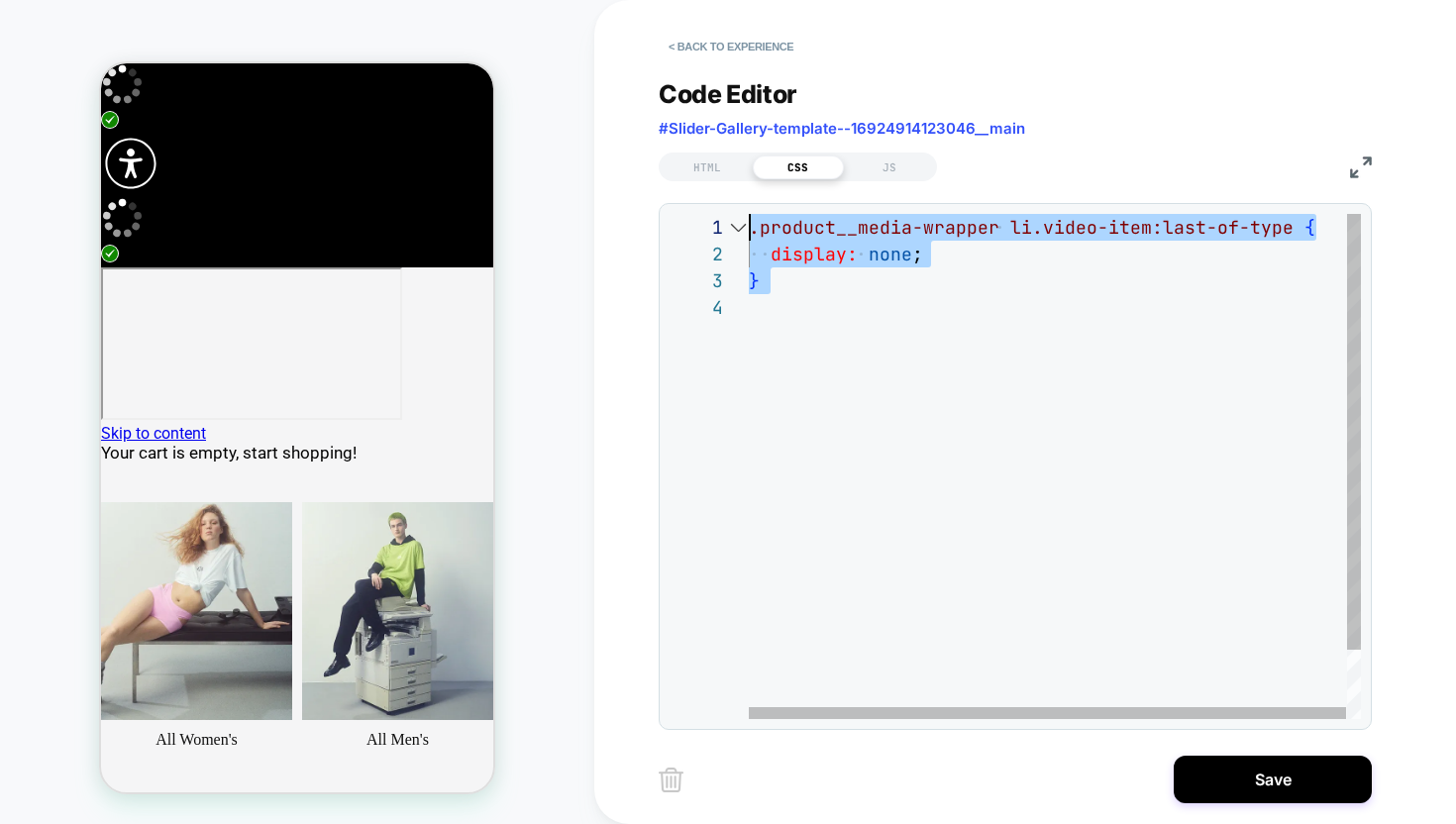 drag, startPoint x: 803, startPoint y: 313, endPoint x: 728, endPoint y: 224, distance: 116.38728 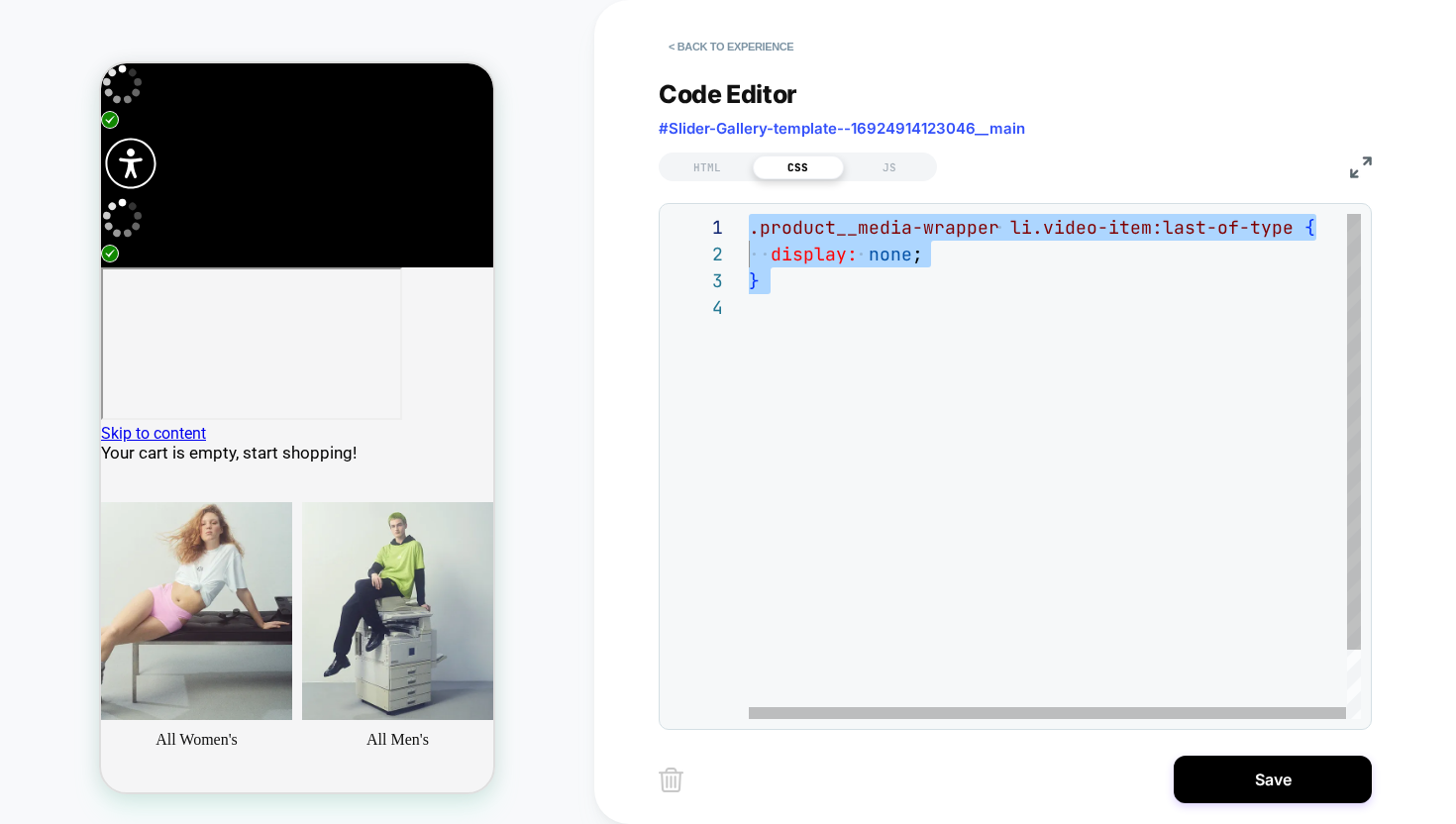 click on ".product__media-wrapper li.video-item:last-of-type { display: none ; }" at bounding box center [1055, 506] 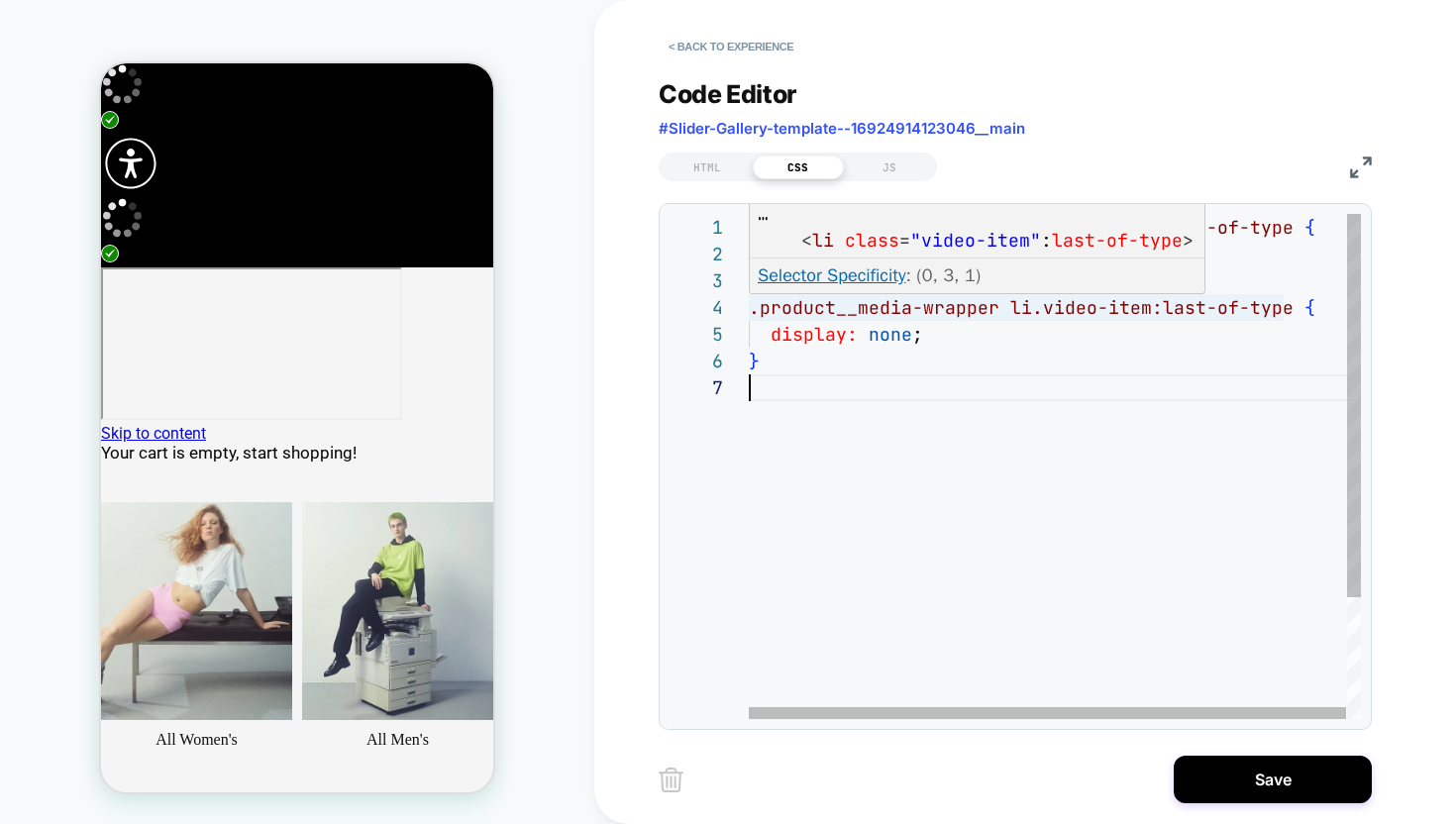 scroll, scrollTop: 80, scrollLeft: 406, axis: both 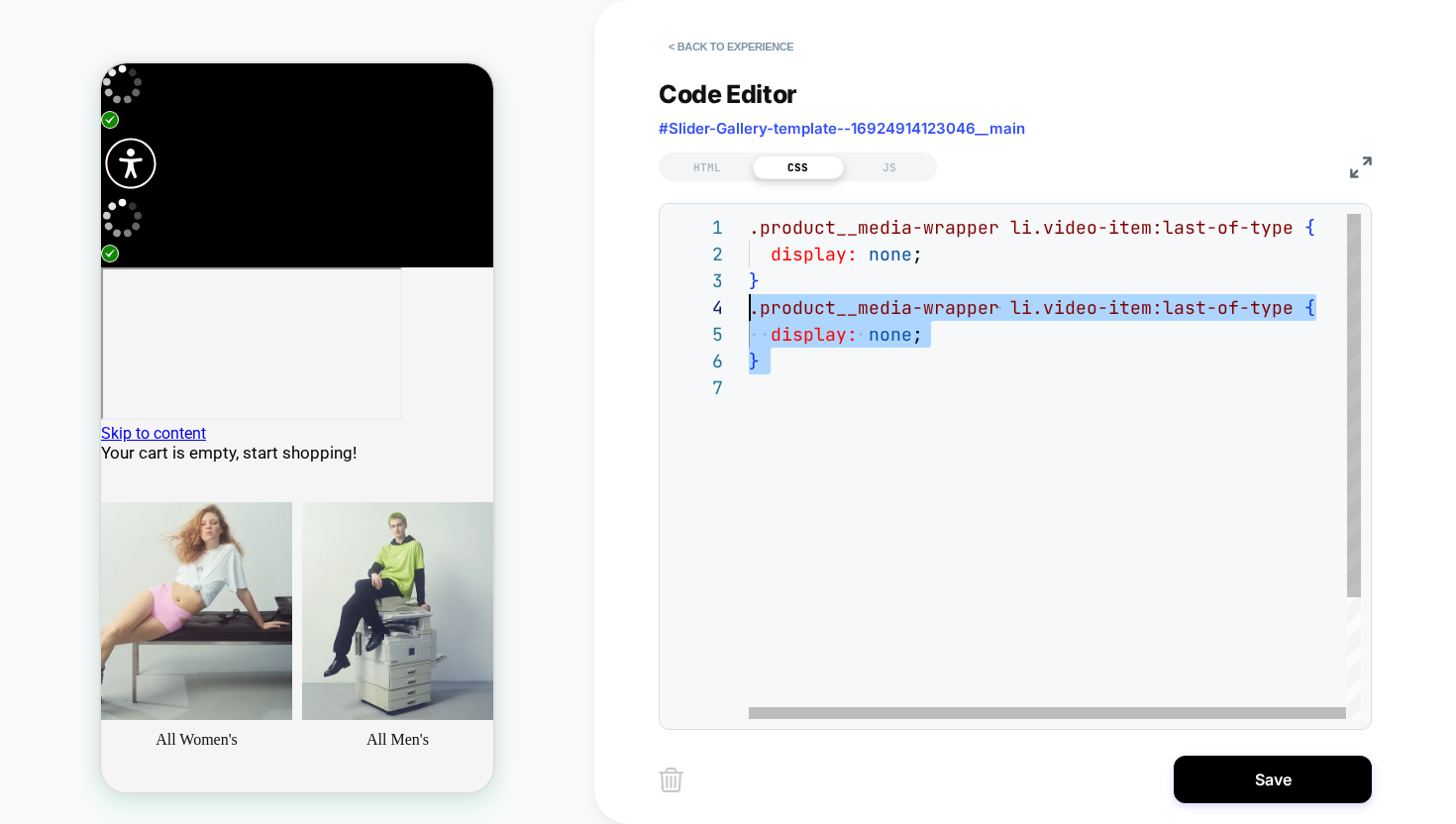 drag, startPoint x: 812, startPoint y: 395, endPoint x: 749, endPoint y: 314, distance: 102.615788 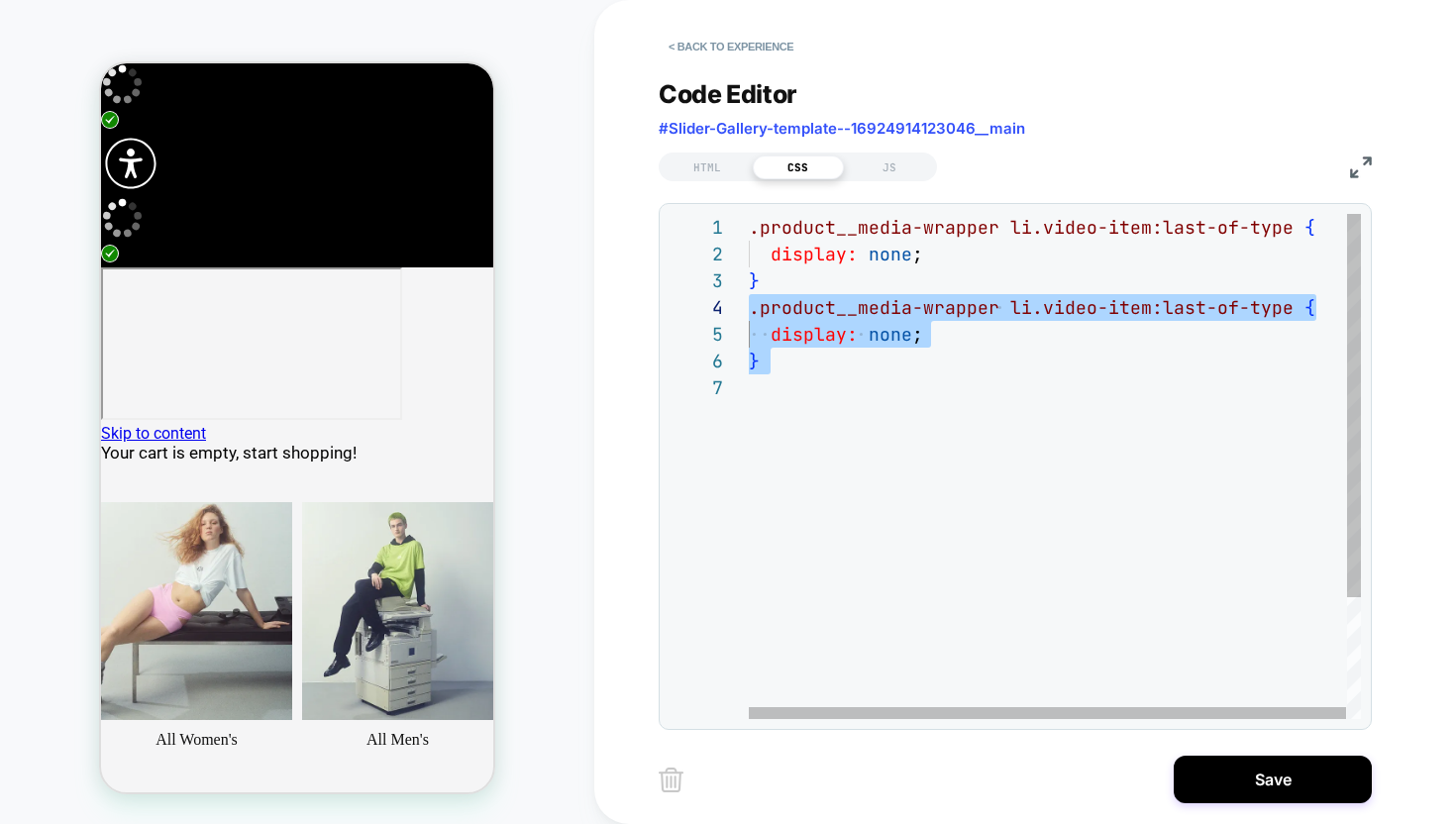 type on "**********" 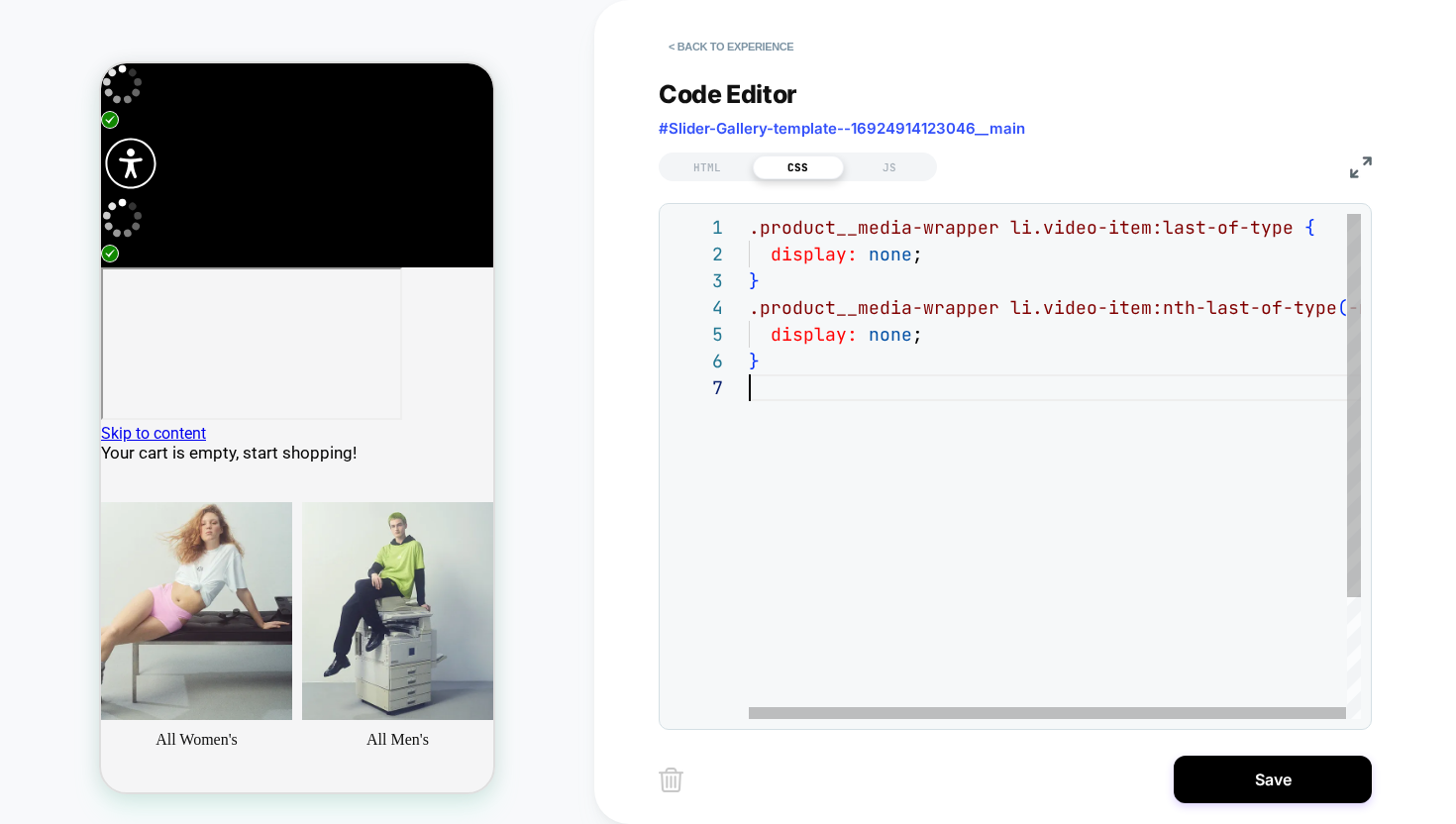 scroll, scrollTop: 160, scrollLeft: 0, axis: vertical 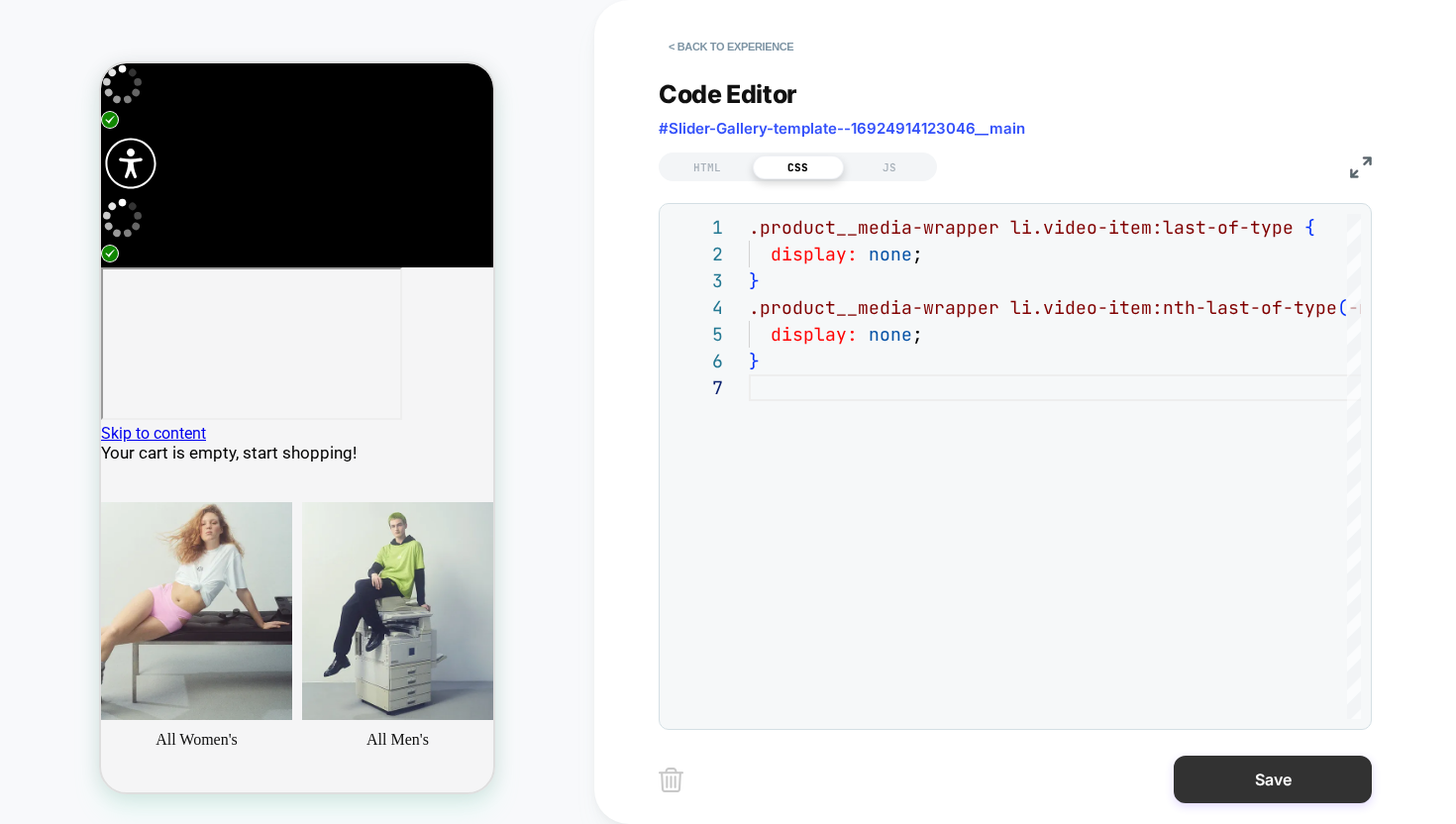 click on "Save" at bounding box center [1273, 779] 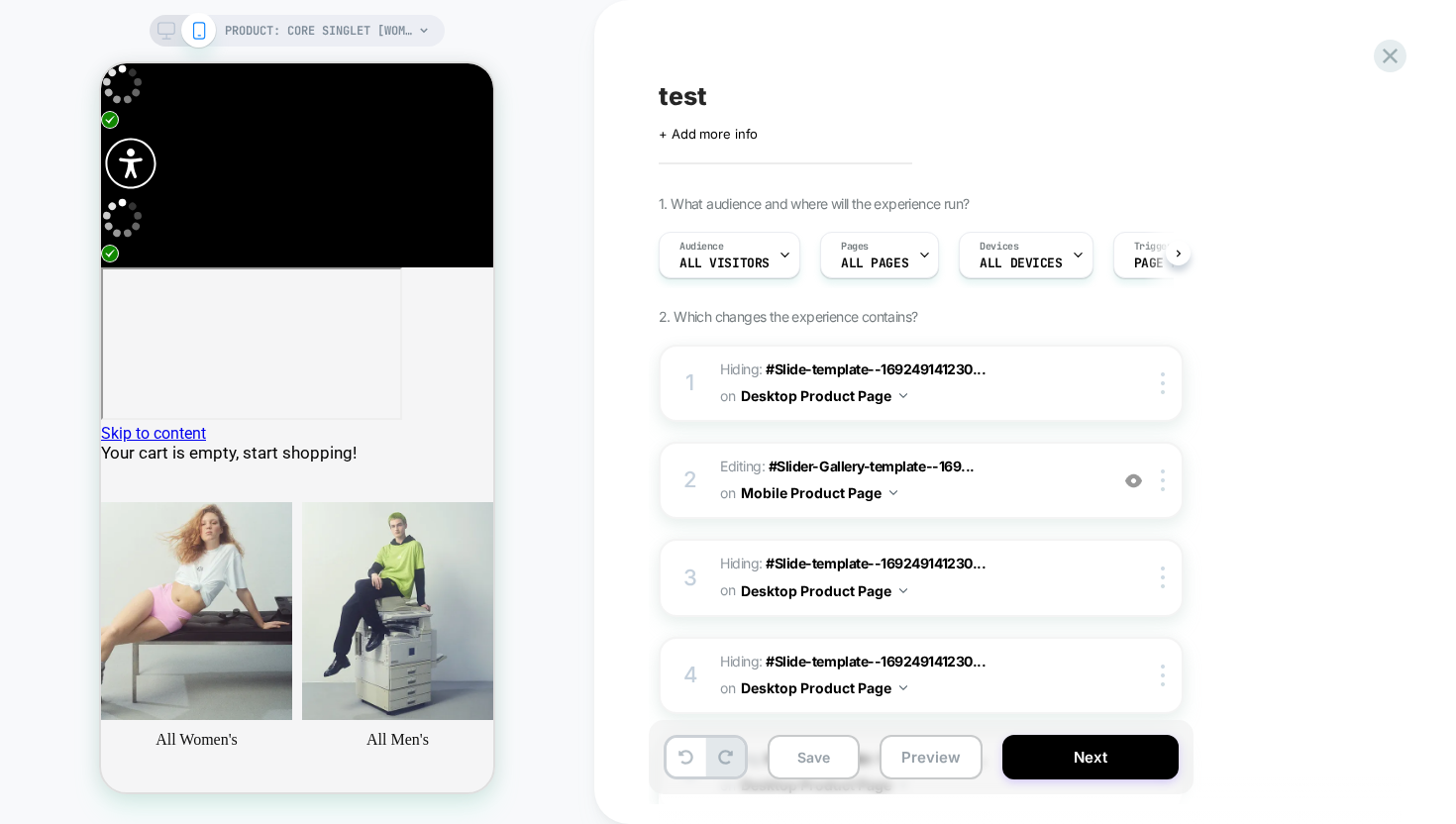 scroll, scrollTop: 0, scrollLeft: 1, axis: horizontal 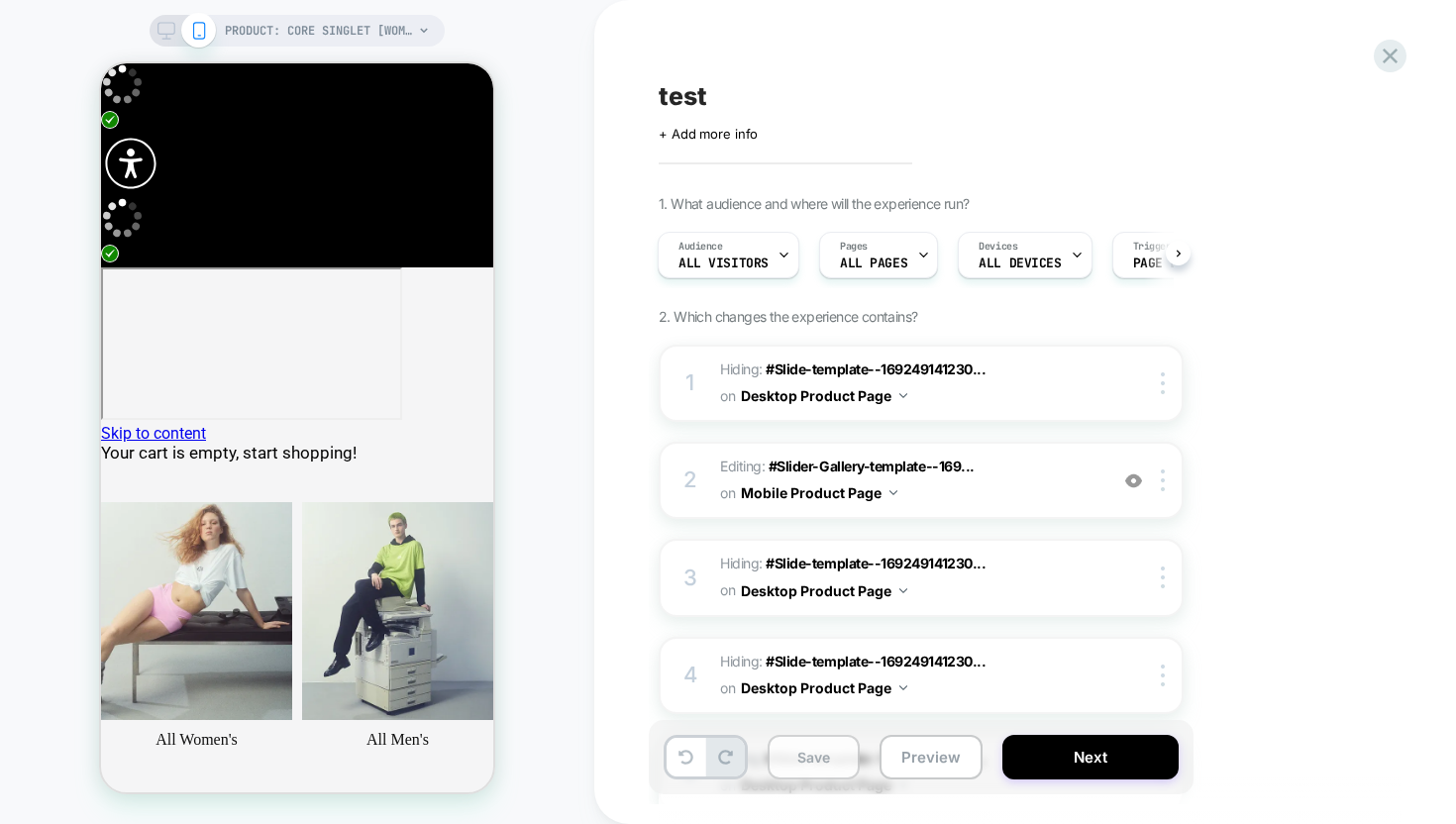click on "Save" at bounding box center [813, 757] 